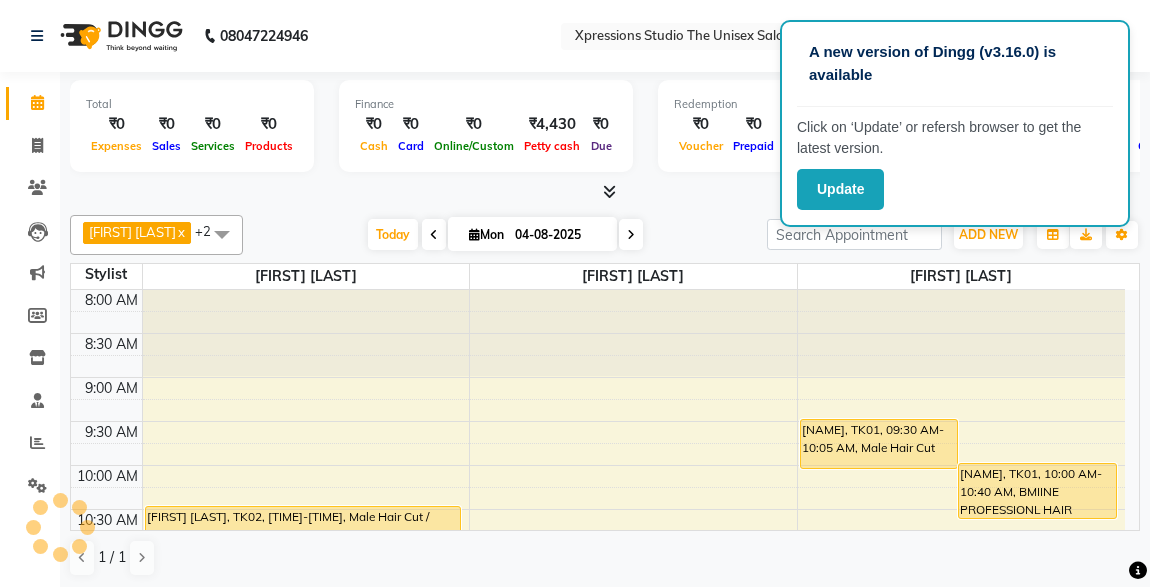 scroll, scrollTop: 0, scrollLeft: 0, axis: both 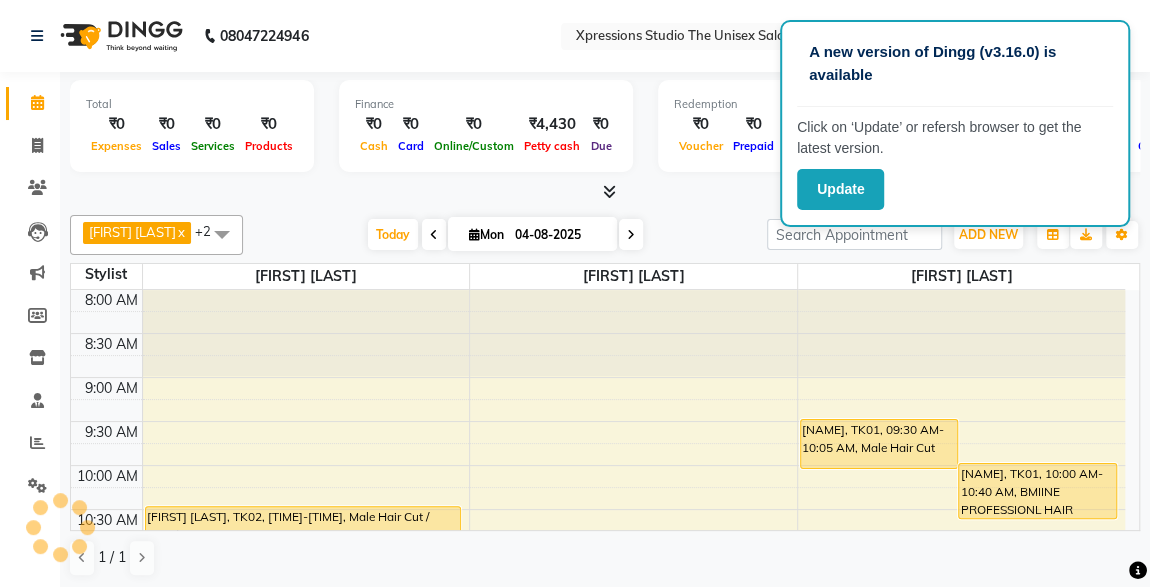 click on "A new version of Dingg (v3.16.0) is available  Click on ‘Update’ or refersh browser to get the latest version.  Update" 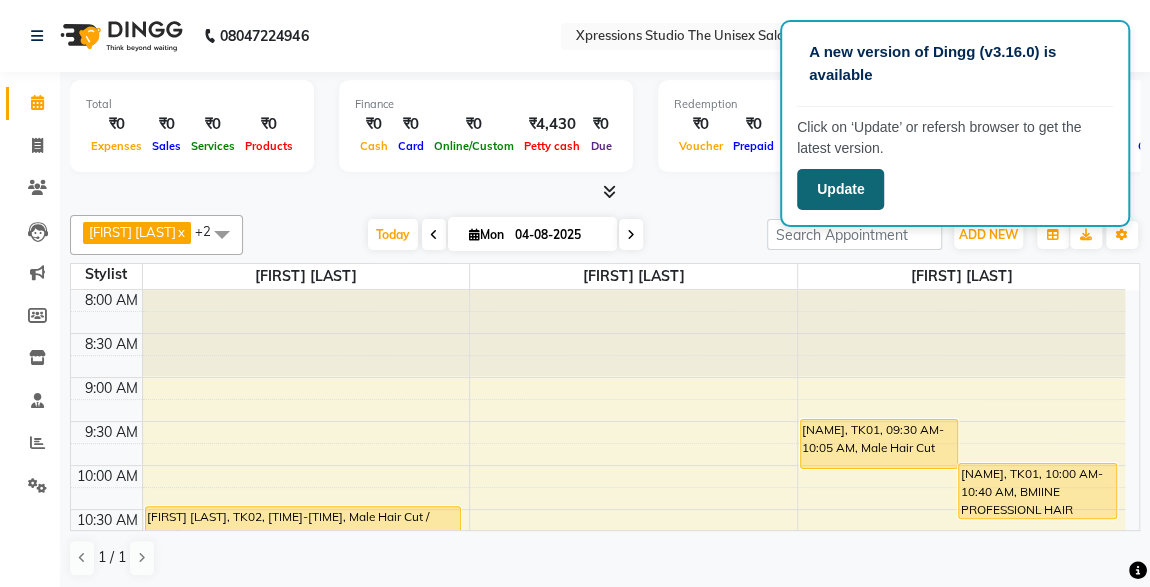 click on "Update" 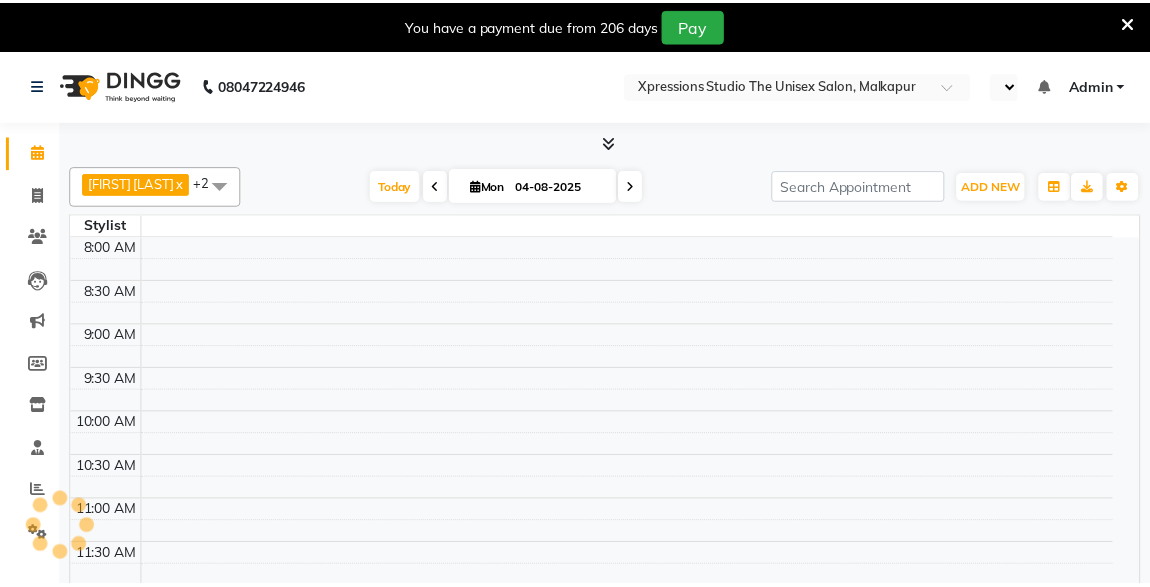scroll, scrollTop: 0, scrollLeft: 0, axis: both 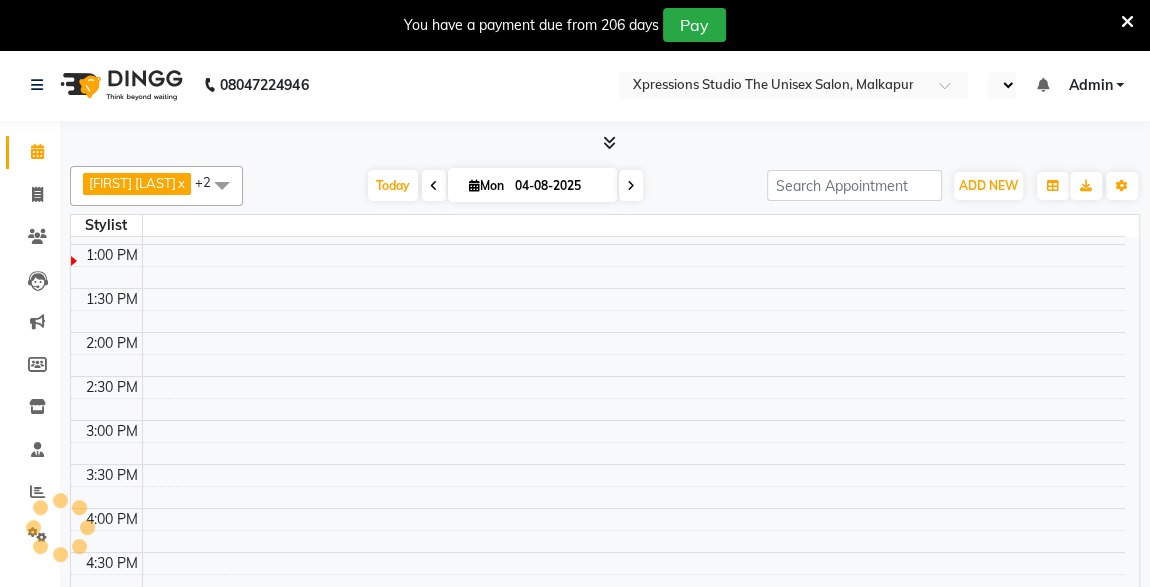 select on "en" 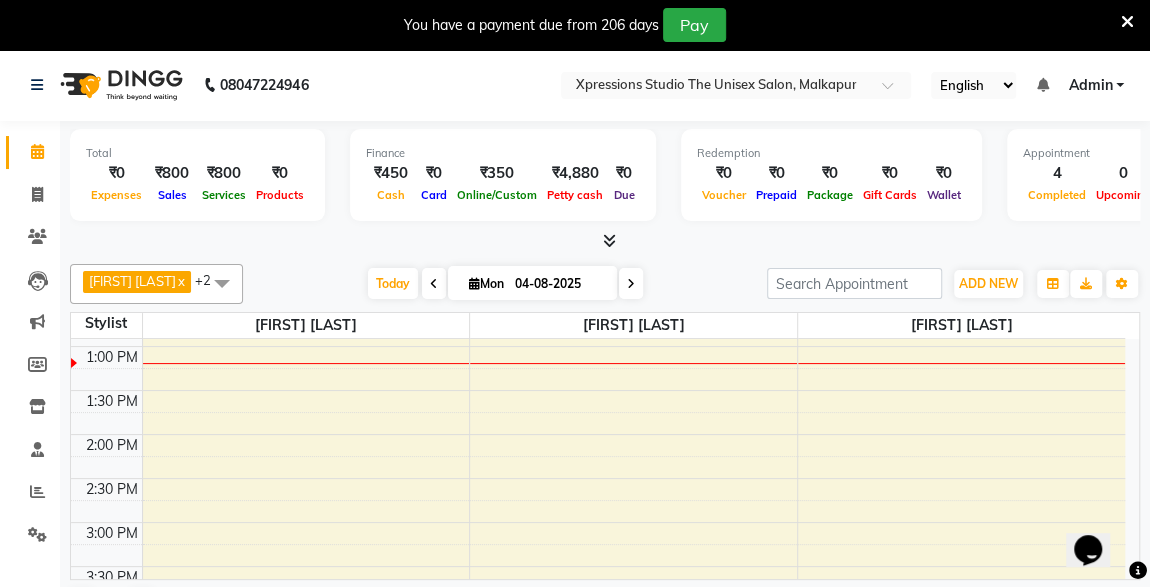 scroll, scrollTop: 0, scrollLeft: 0, axis: both 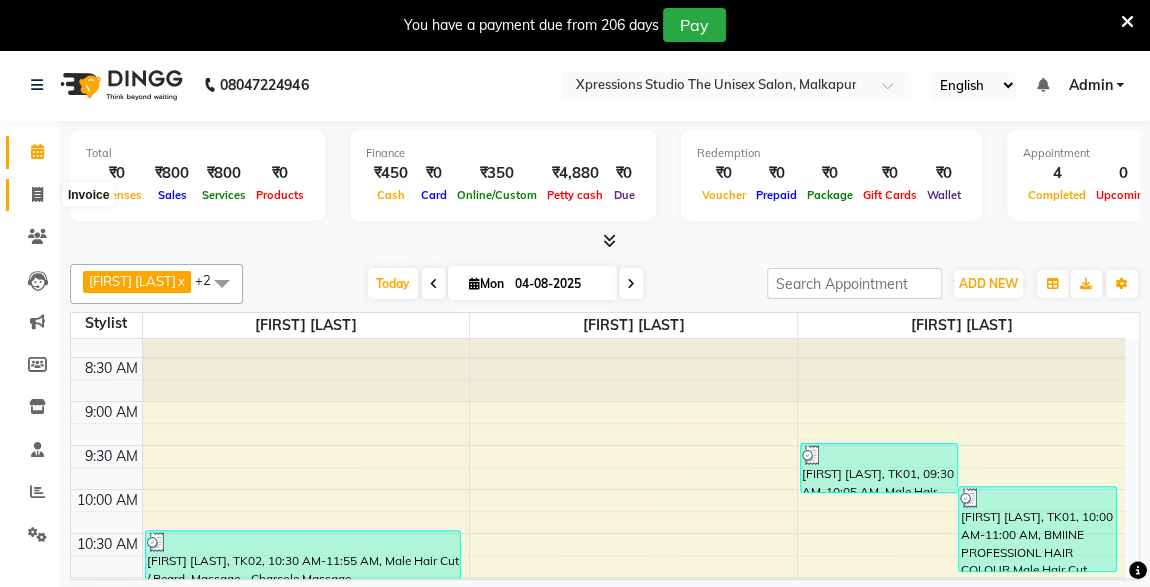 click 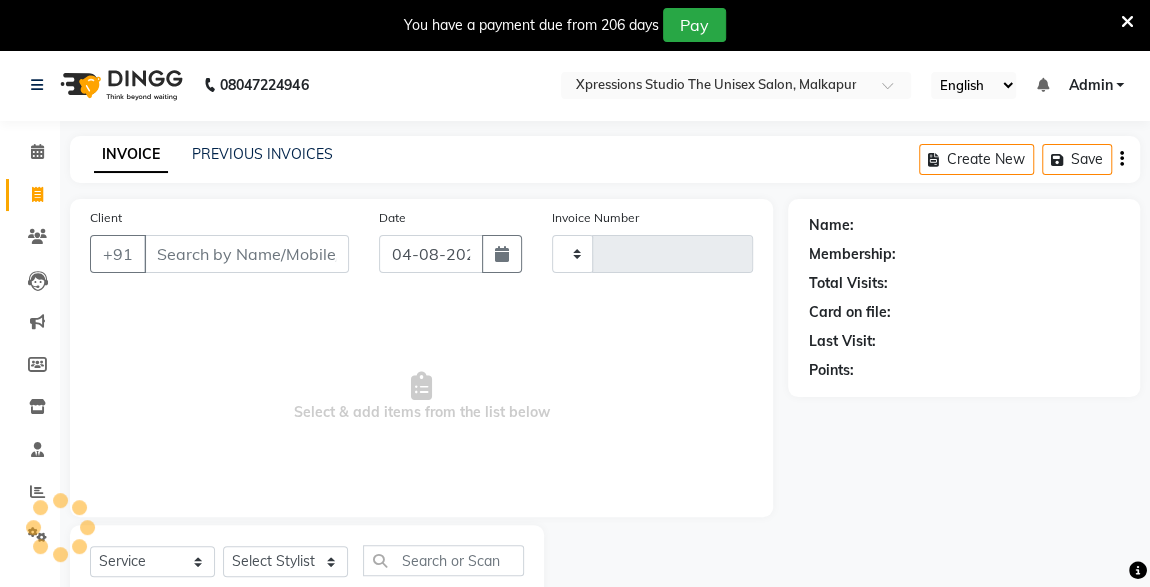 type on "3752" 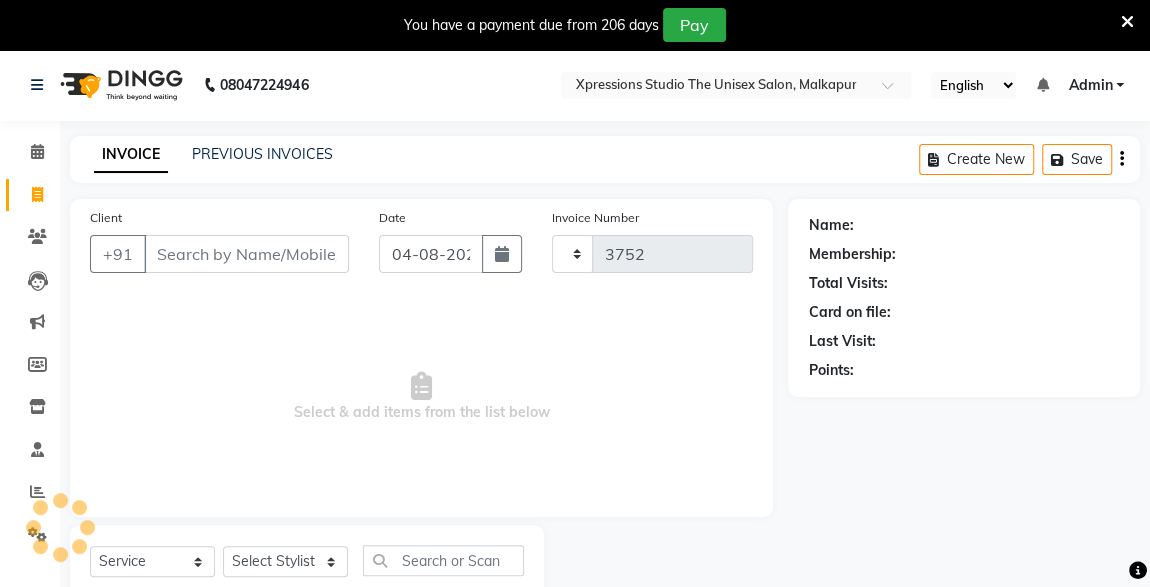 select on "7003" 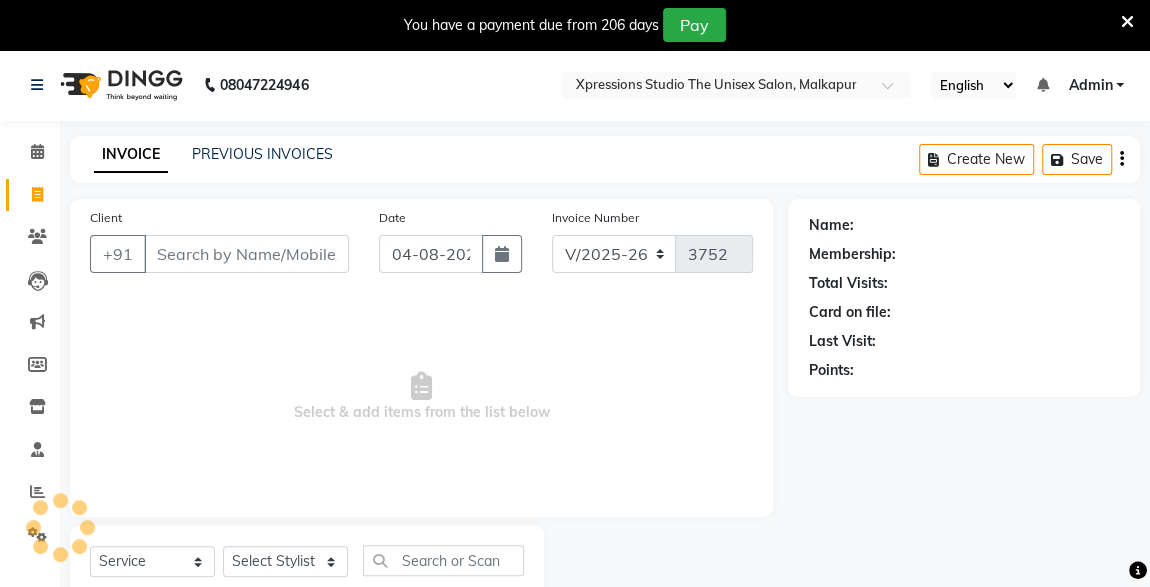 click on "Client" at bounding box center [246, 254] 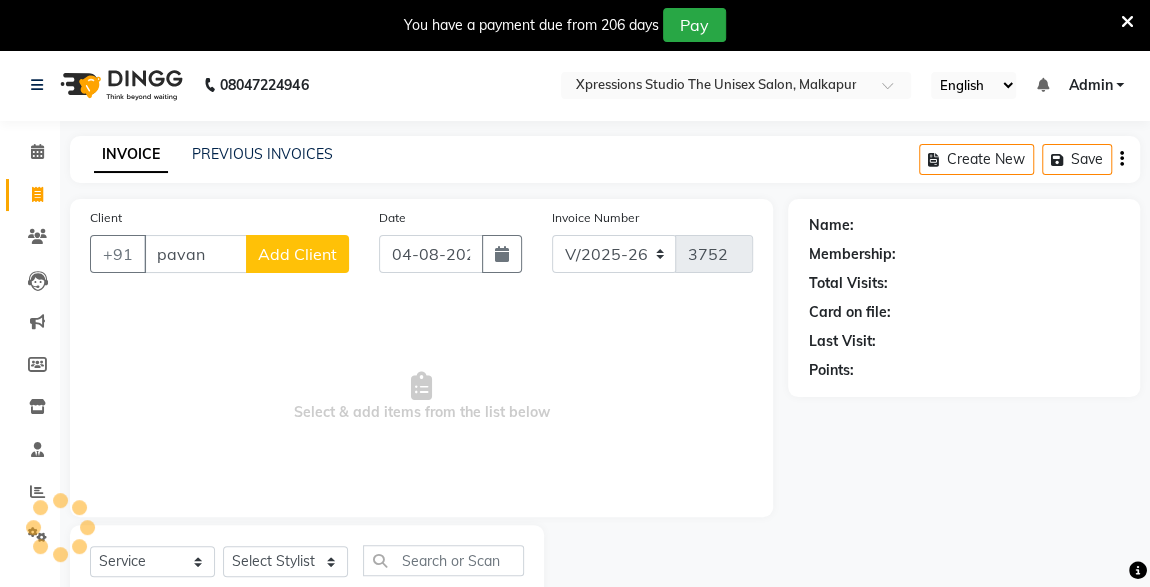 scroll, scrollTop: 0, scrollLeft: 0, axis: both 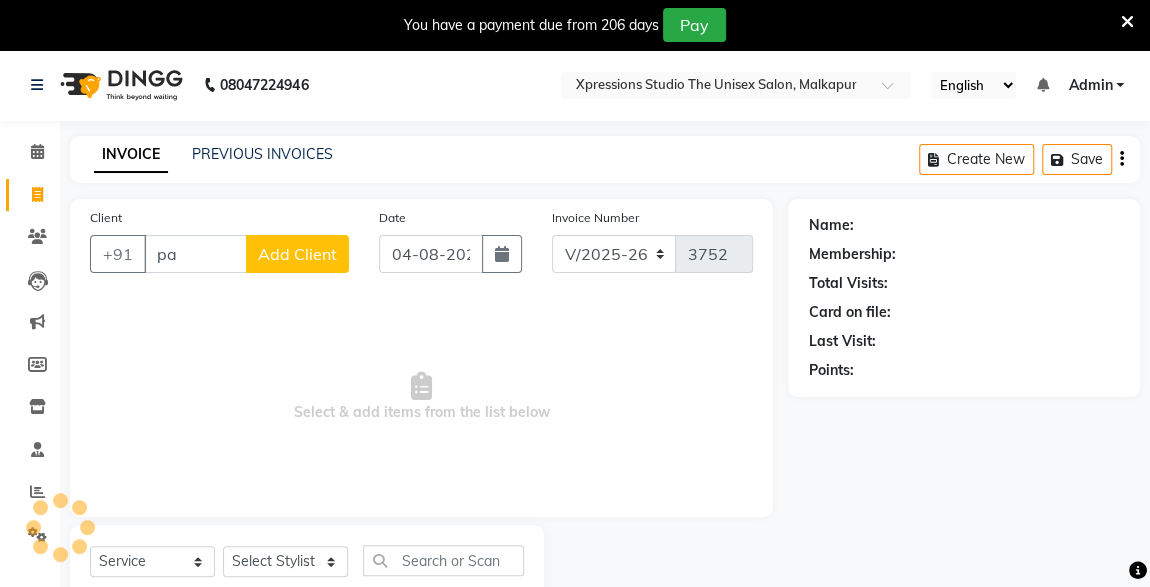 type on "p" 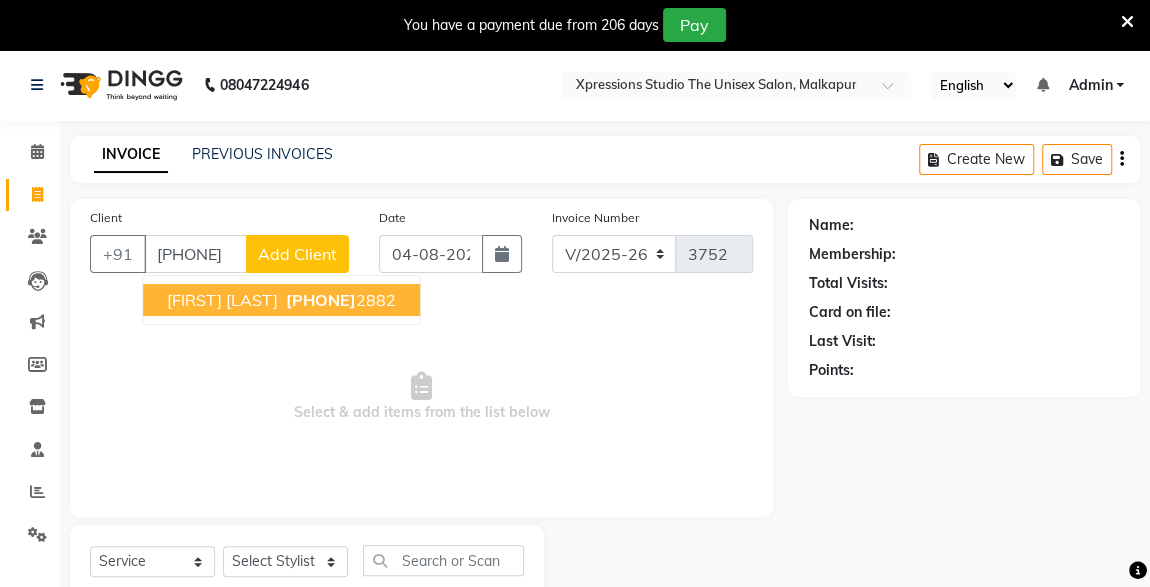 click on "[FIRST] [LAST]" at bounding box center (222, 300) 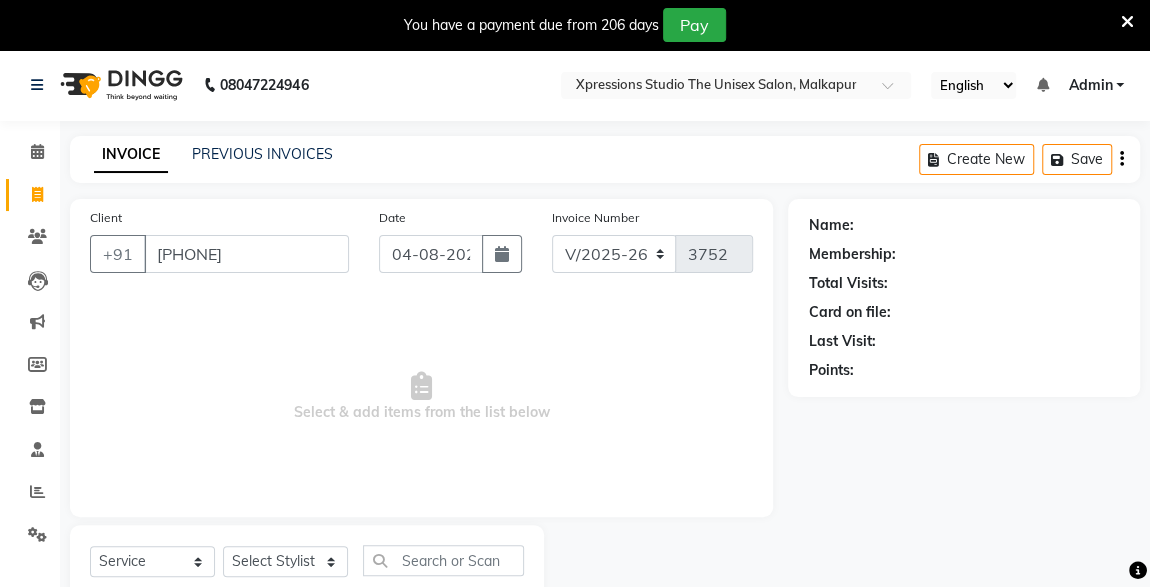 type on "[PHONE]" 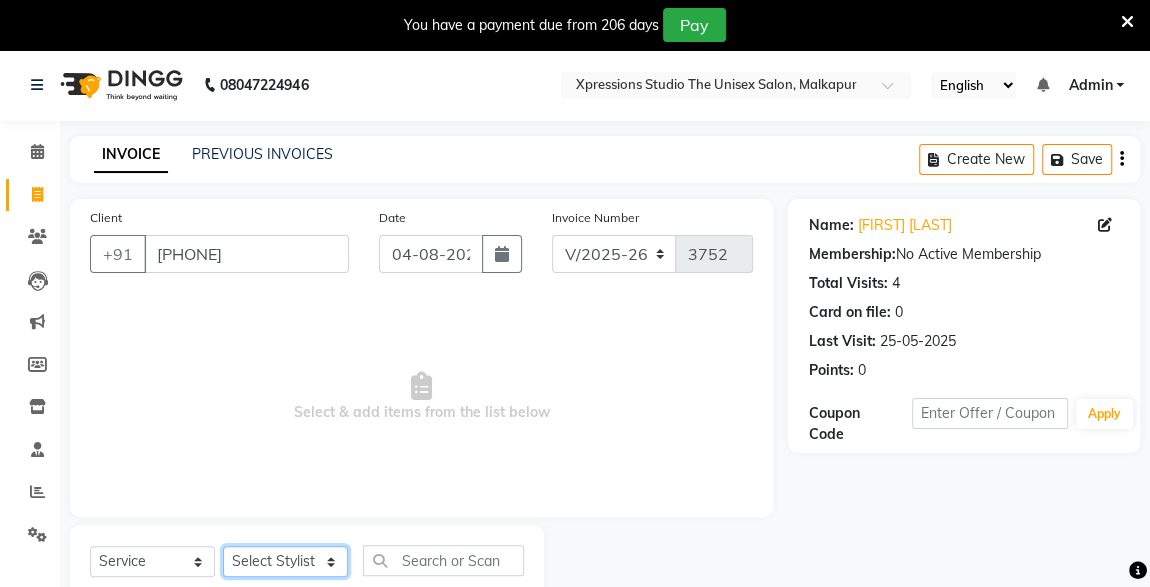 drag, startPoint x: 294, startPoint y: 575, endPoint x: 318, endPoint y: 522, distance: 58.18075 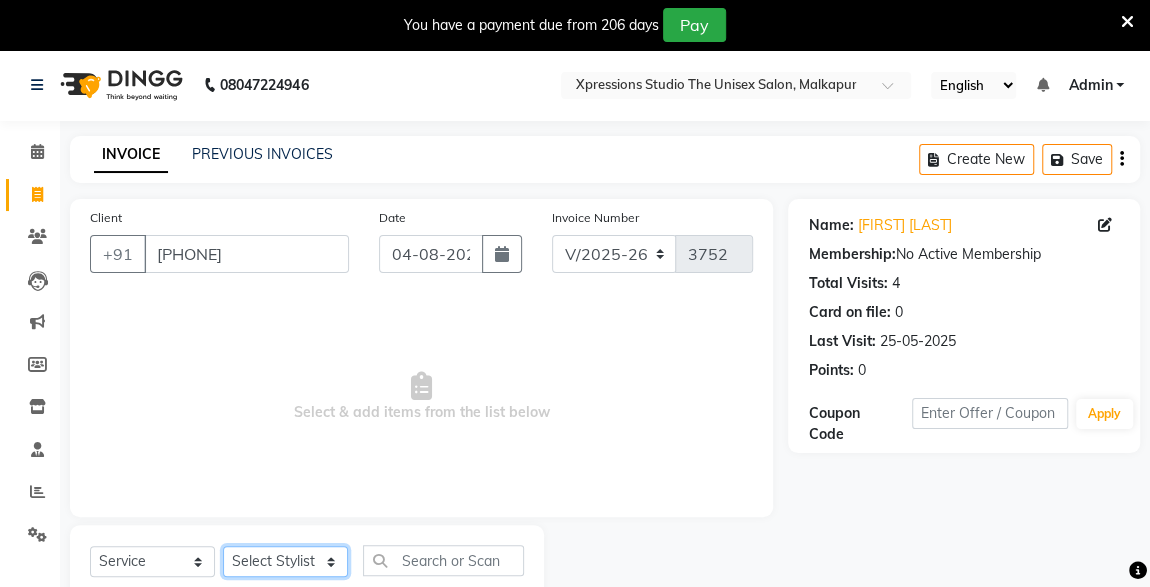 click on "Client +91 [PHONE] Date 04-08-2025 Invoice Number V/2025 V/2025-26 3752 Select & add items from the list below Select Service Product Membership Package Voucher Prepaid Gift Card Select Stylist [FIRST] [LAST] [FIRST] [LAST] [FIRST] [LAST]" 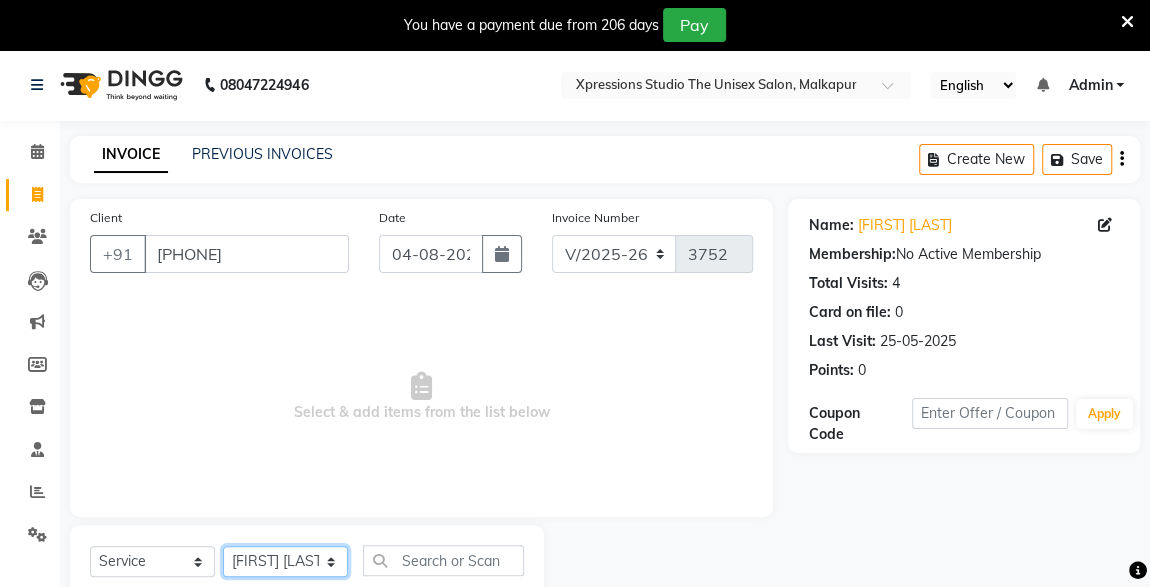 click on "Select Stylist [FIRST] [LAST] [FIRST] [LAST] [FIRST] [LAST]" 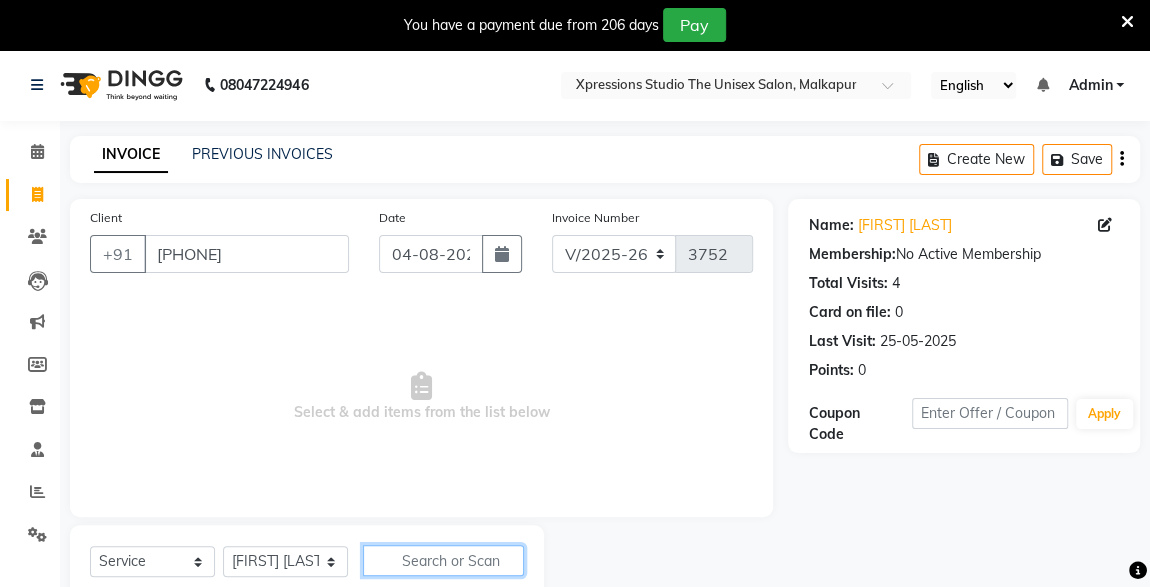 click 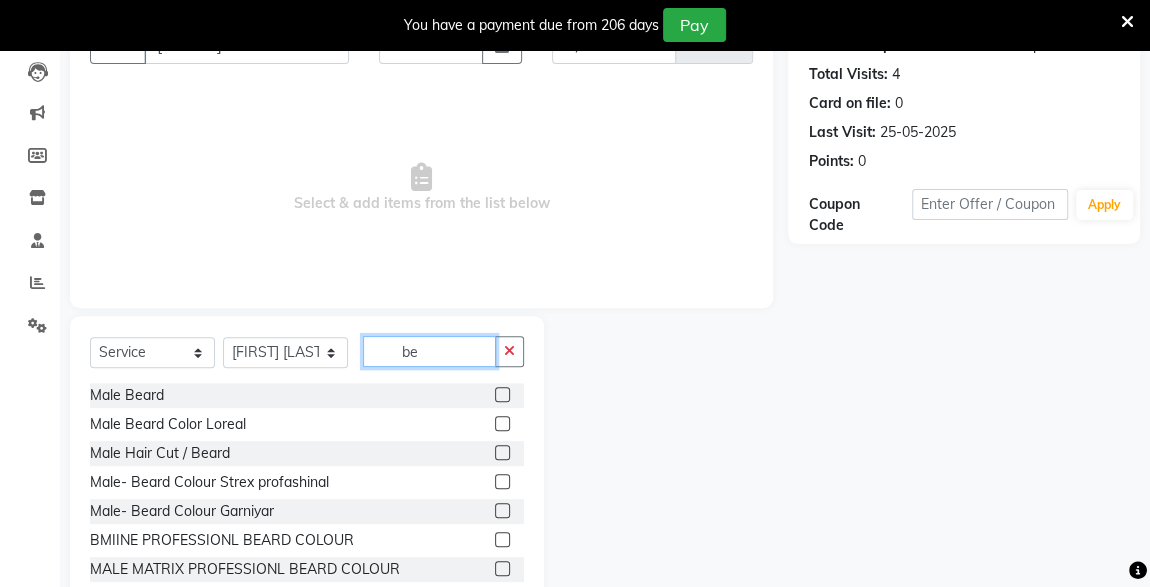 scroll, scrollTop: 261, scrollLeft: 0, axis: vertical 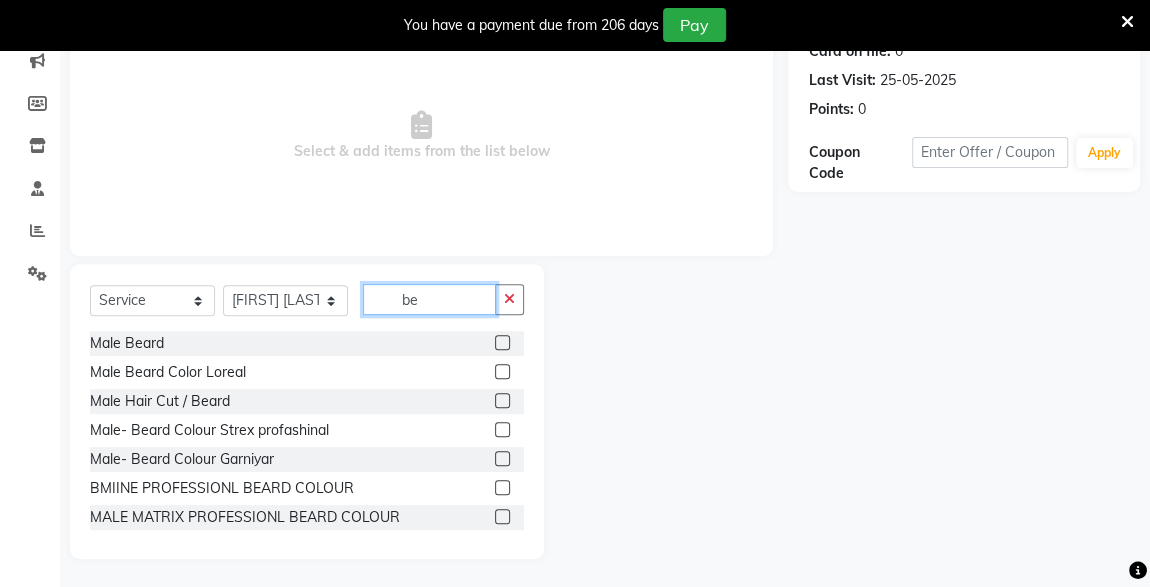 type on "be" 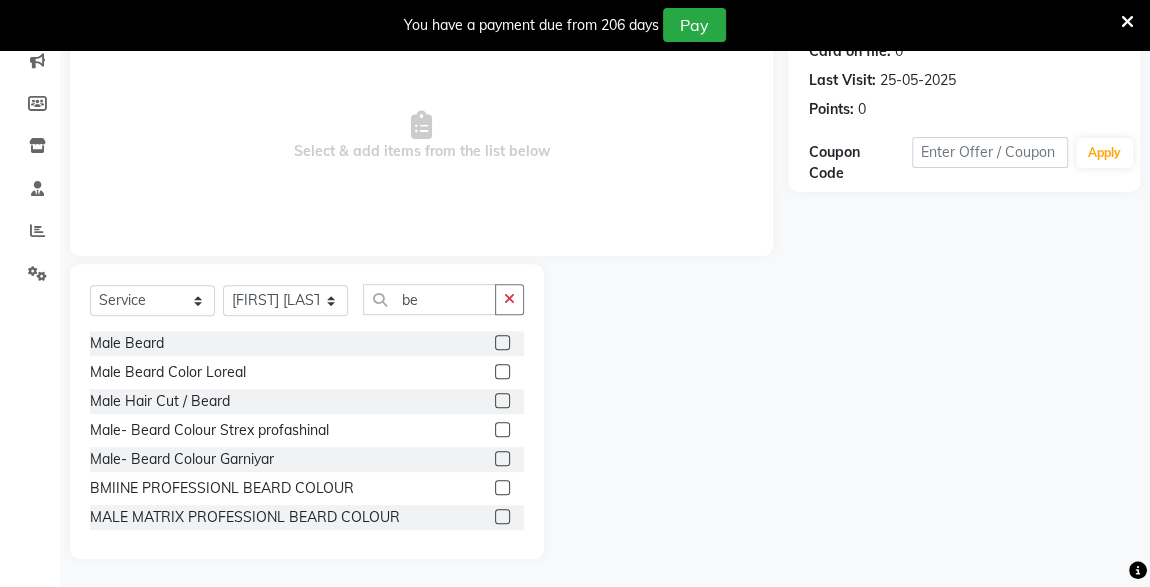 click 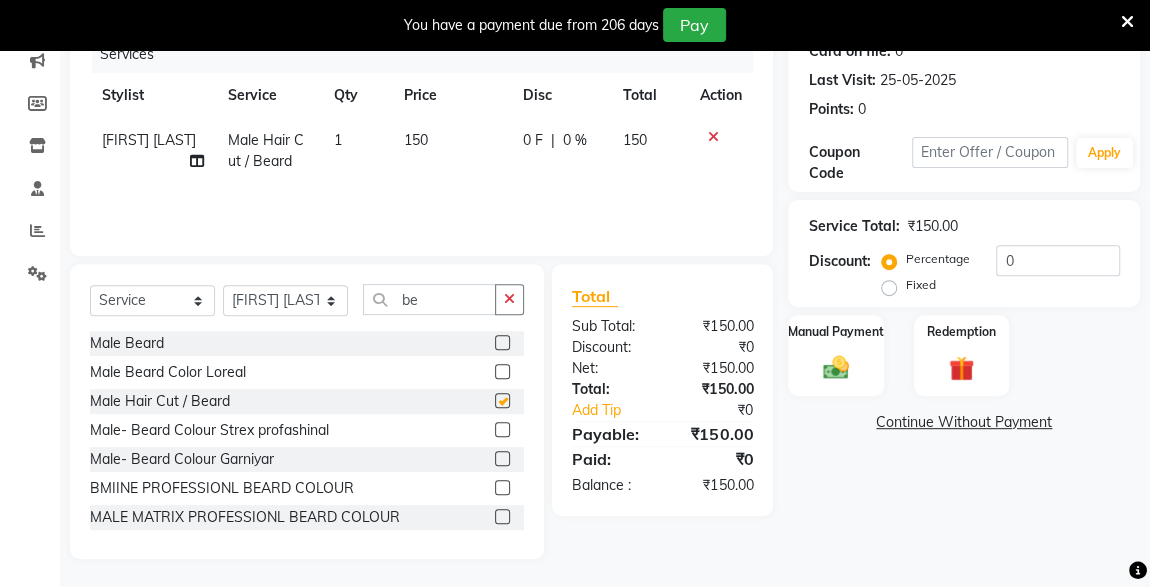 checkbox on "false" 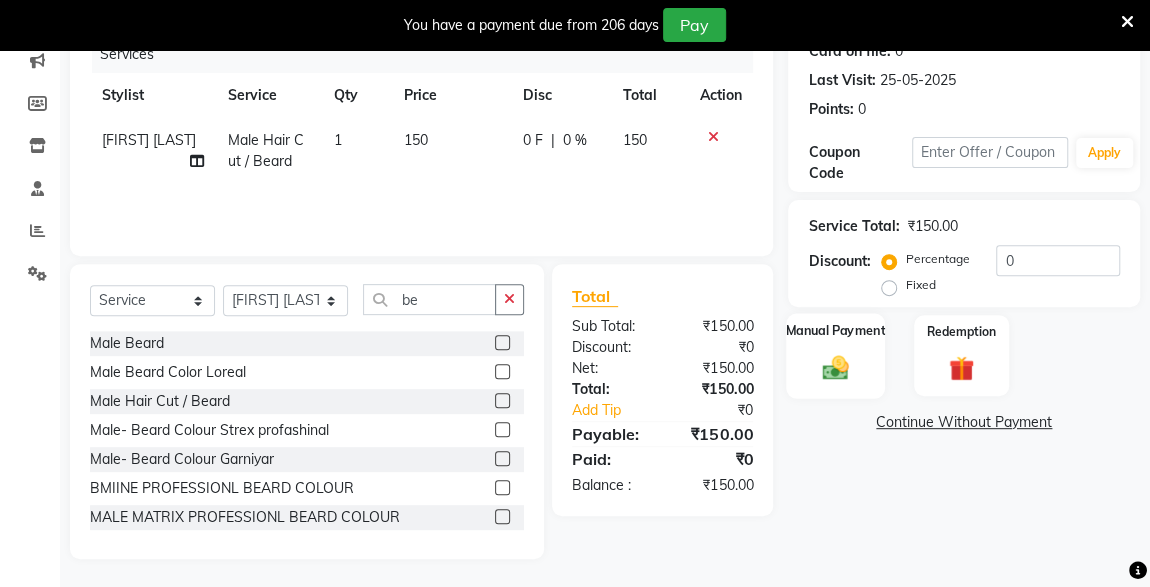 click on "Manual Payment" 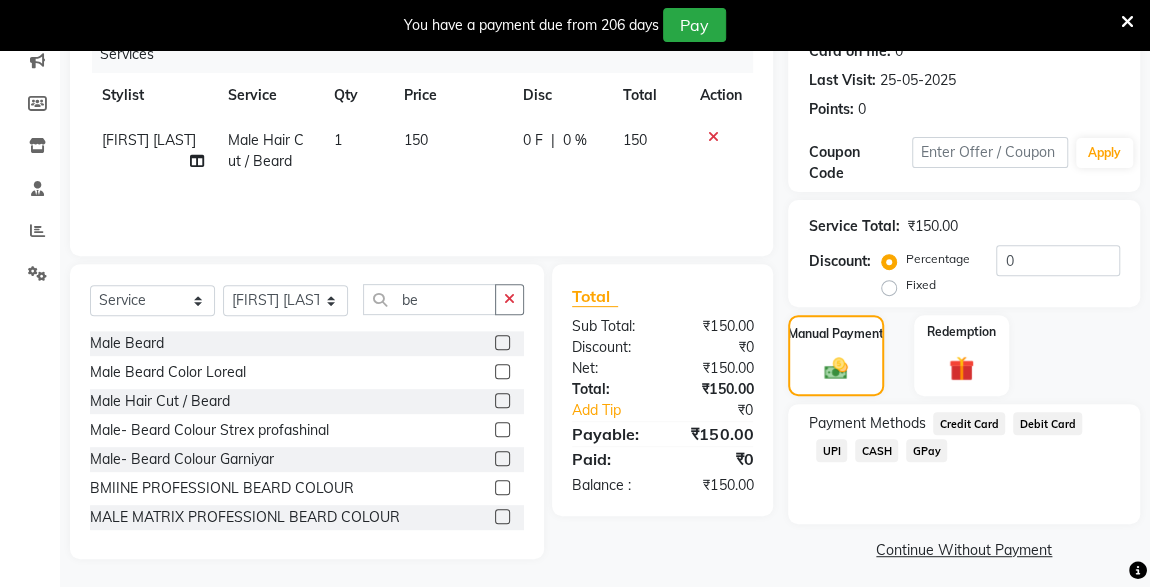 click on "UPI" 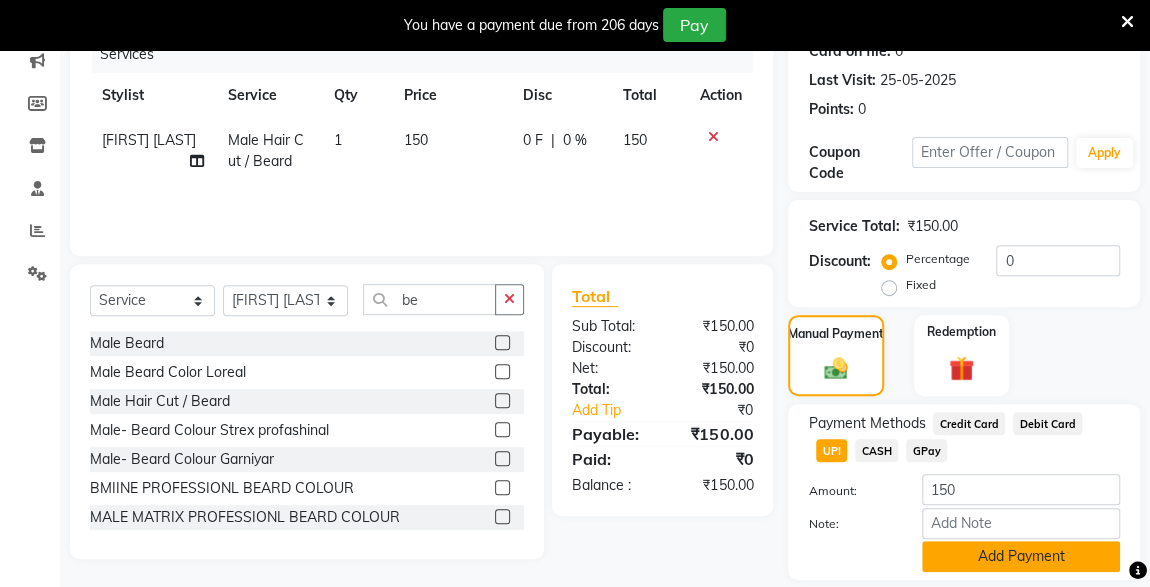 click on "Add Payment" 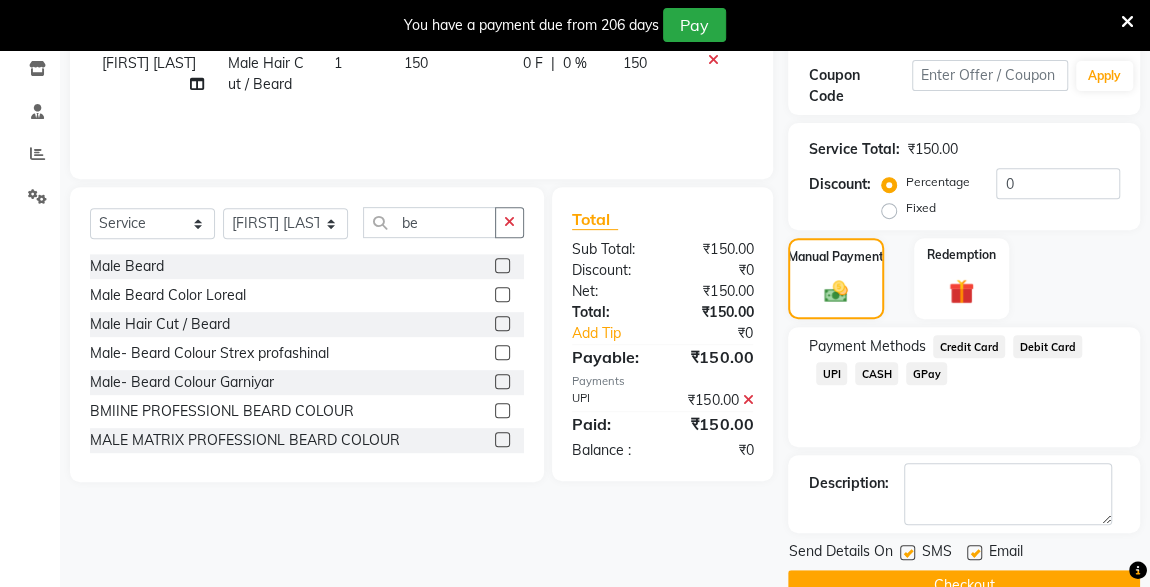 scroll, scrollTop: 379, scrollLeft: 0, axis: vertical 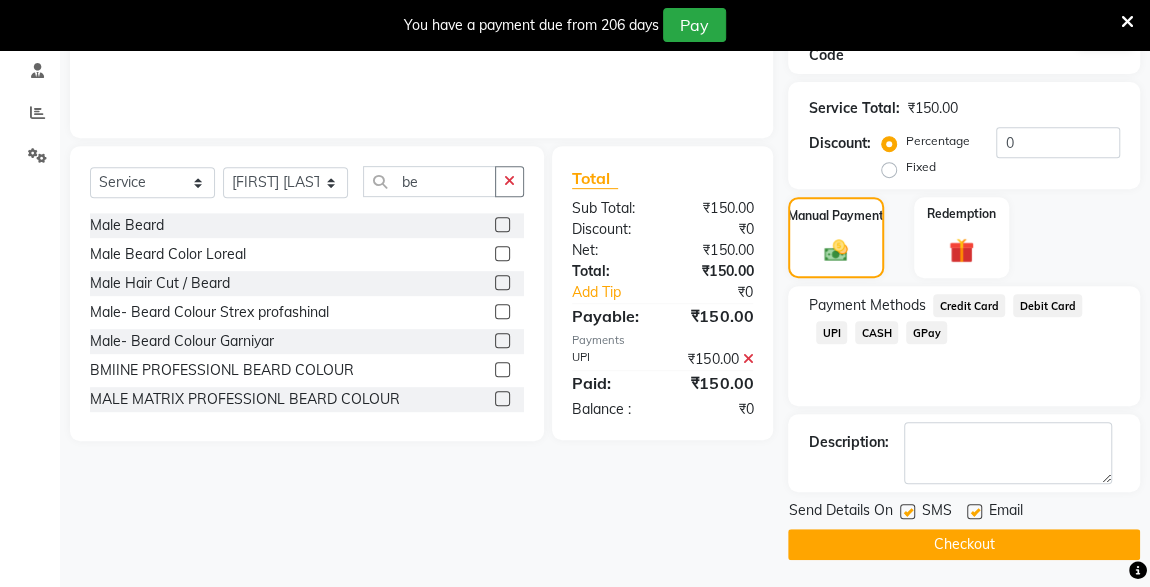 click 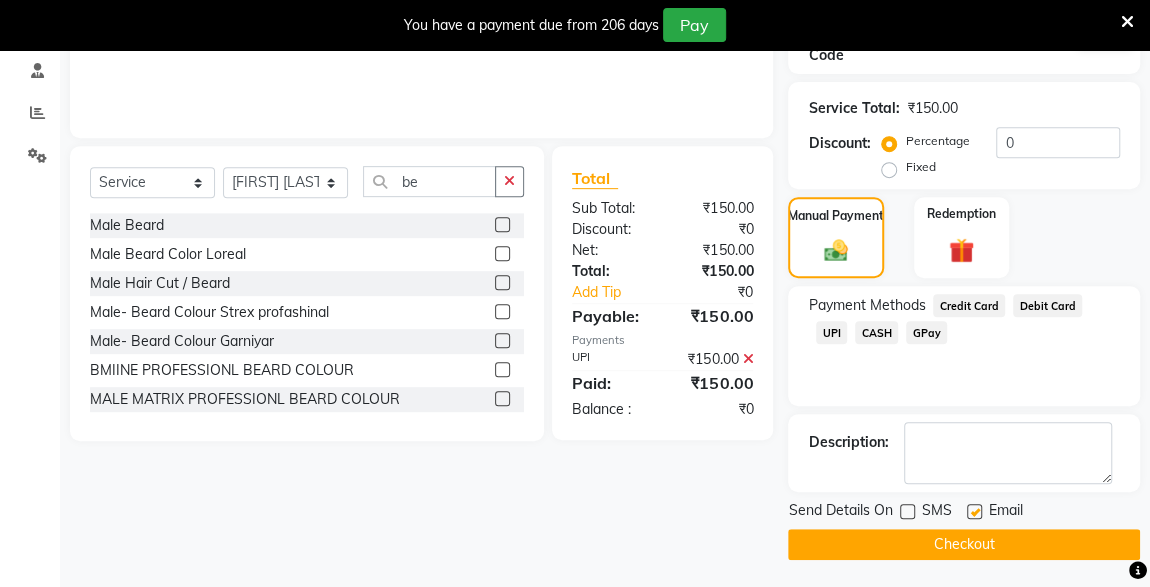 click on "Checkout" 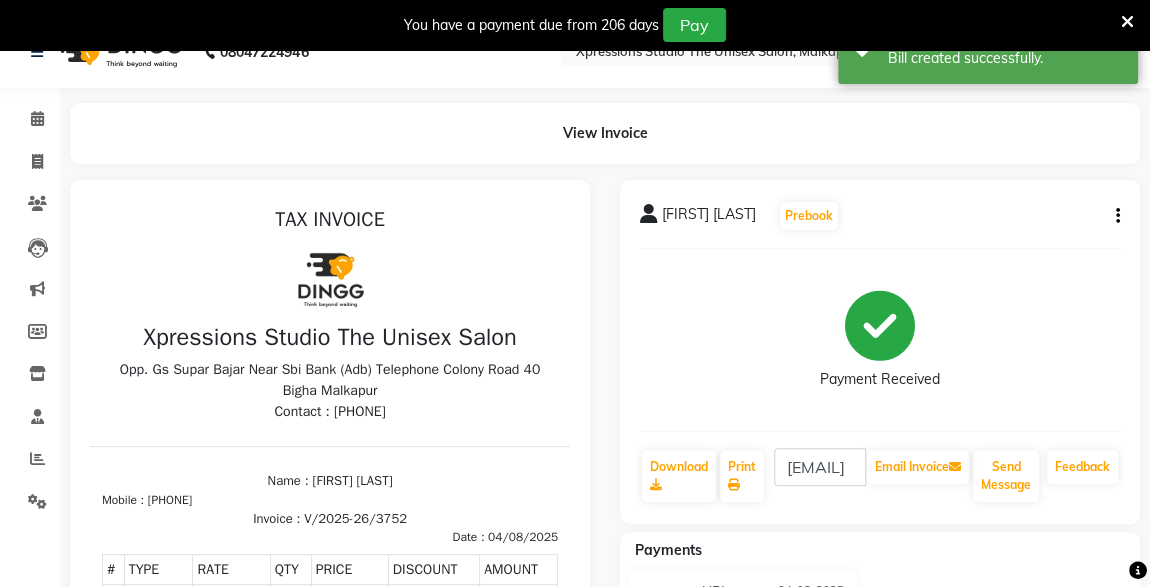 scroll, scrollTop: 0, scrollLeft: 0, axis: both 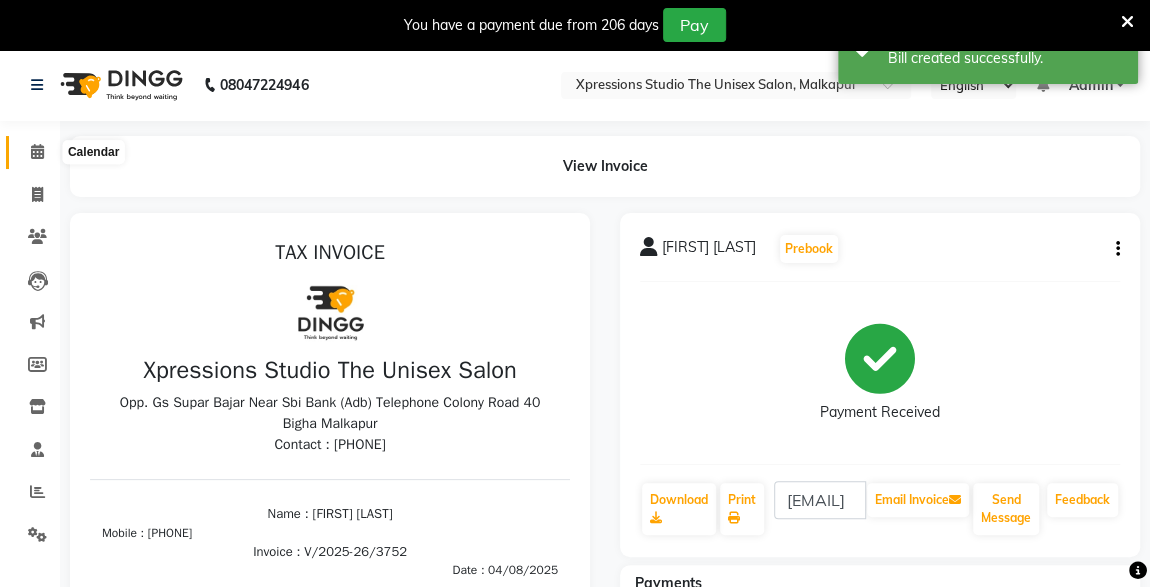 click 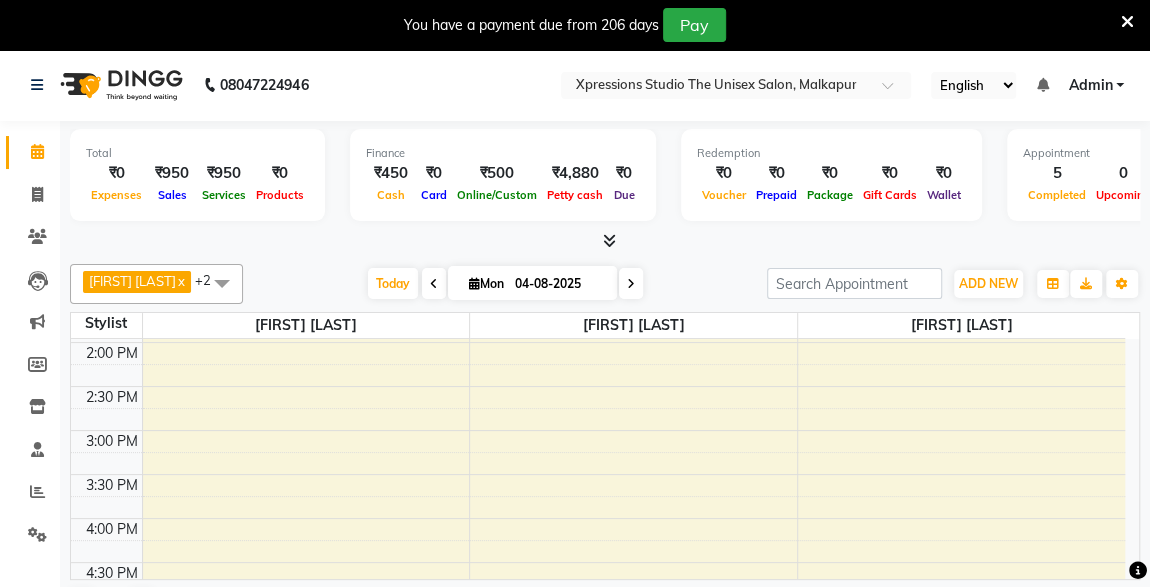 scroll, scrollTop: 516, scrollLeft: 0, axis: vertical 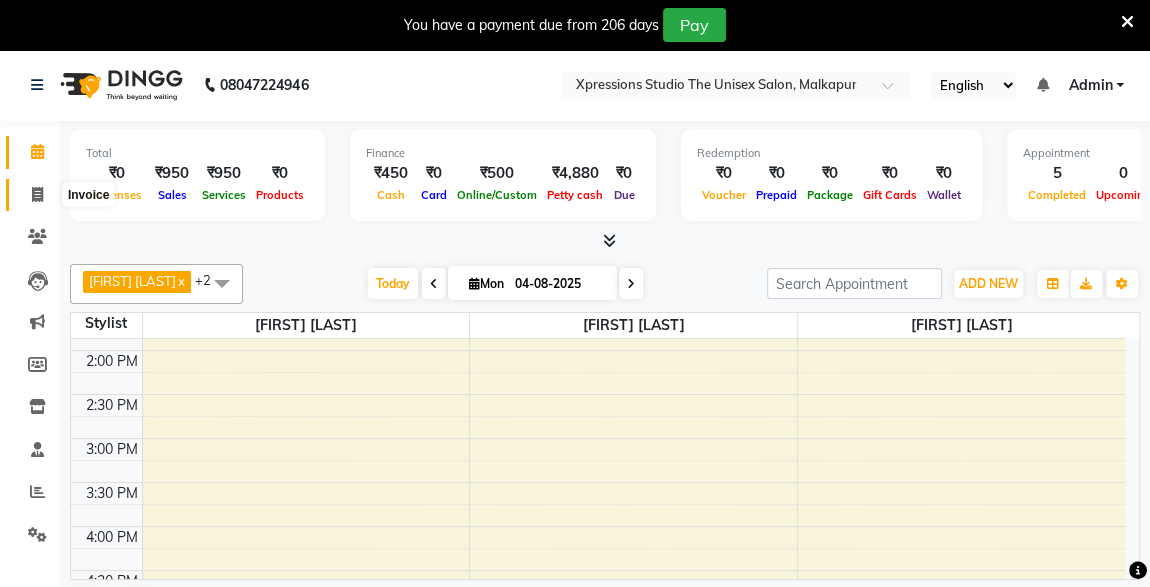click 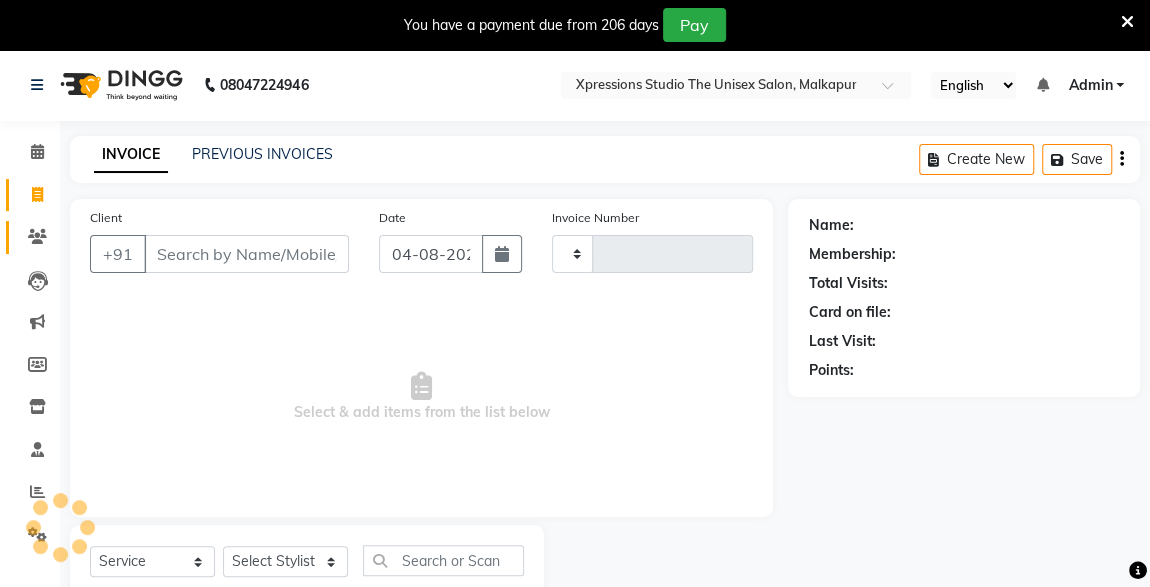 type on "3753" 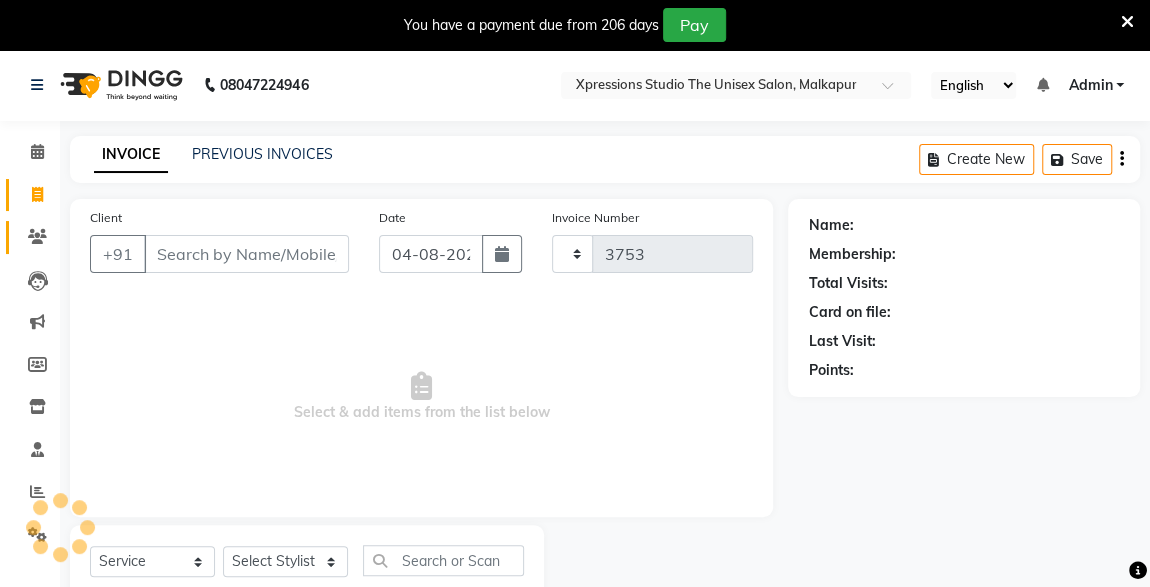 select on "7003" 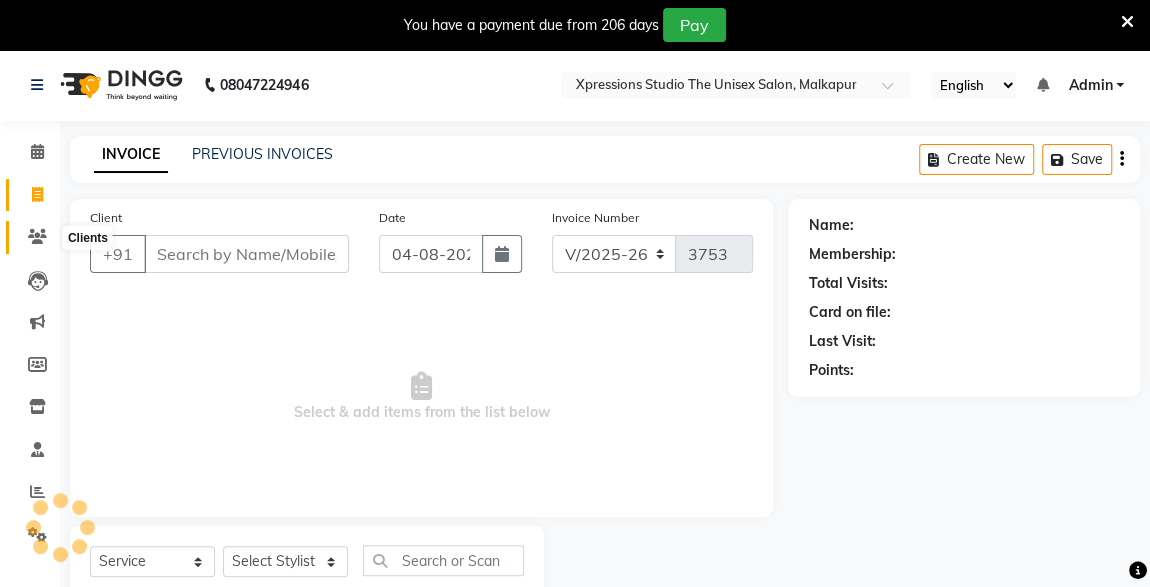 click 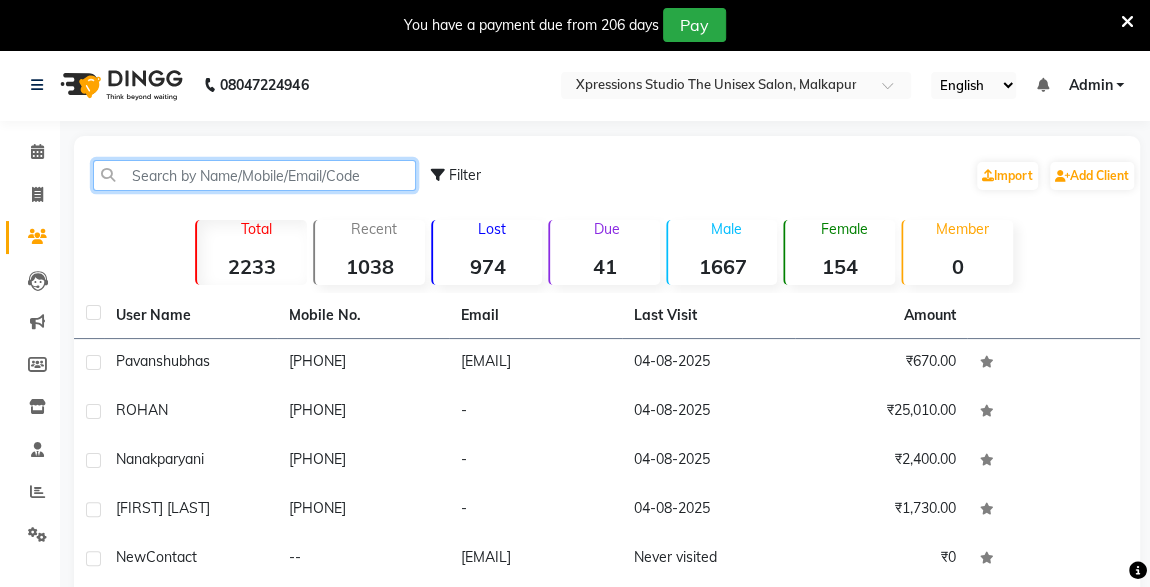 click 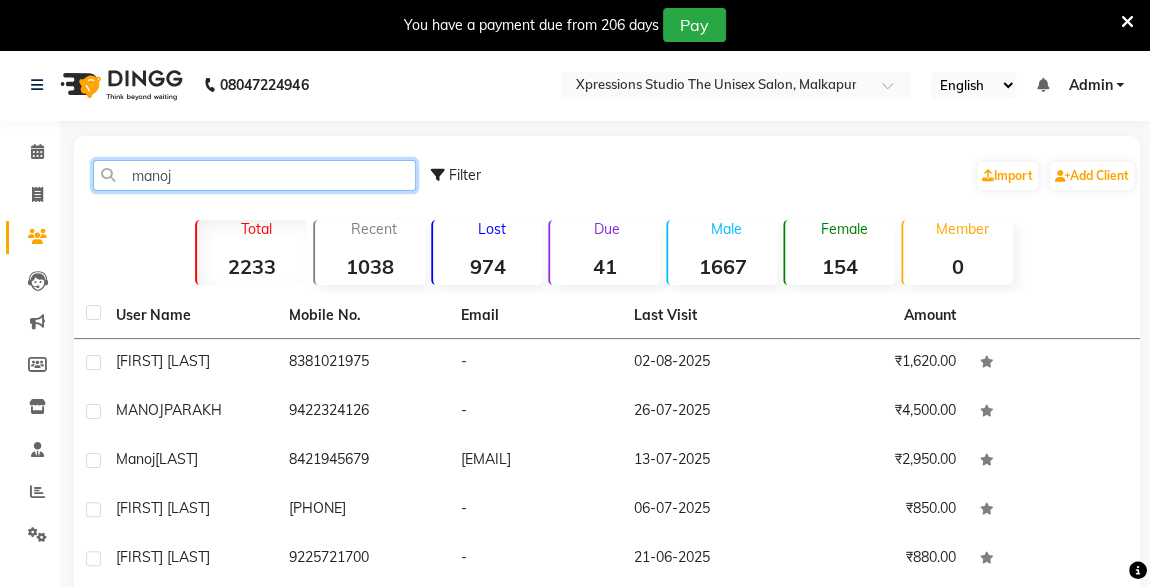 type on "manoj" 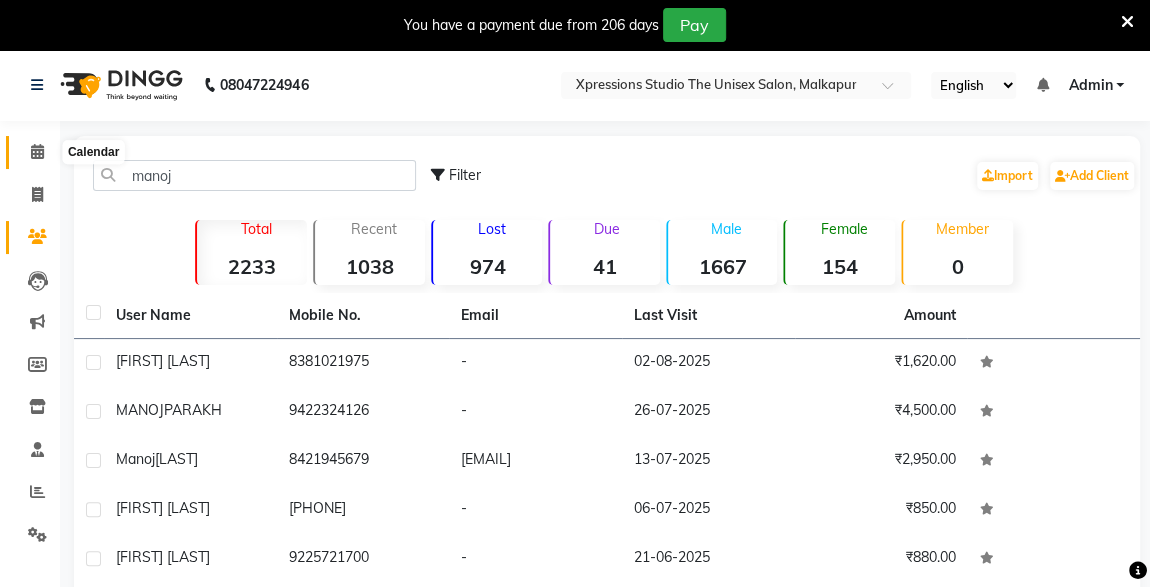 click 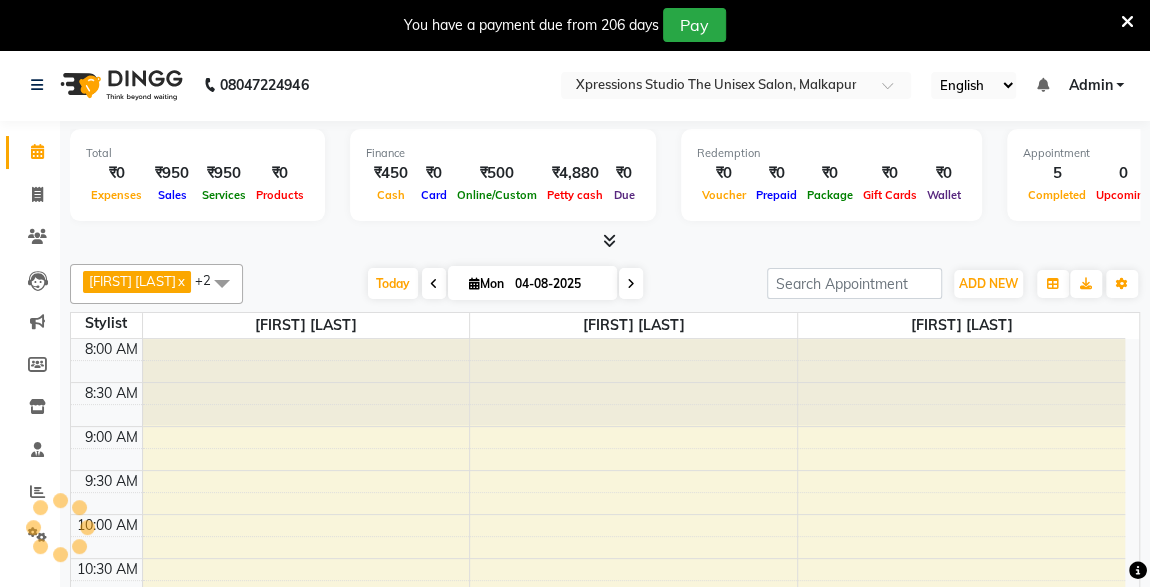 scroll, scrollTop: 0, scrollLeft: 0, axis: both 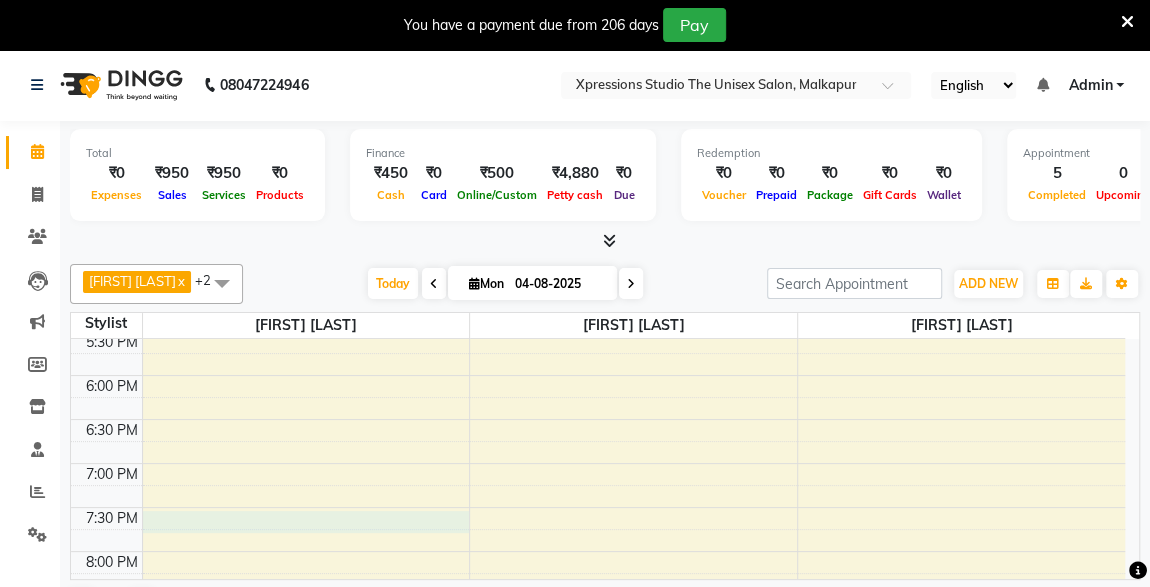 click on "8:00 AM 8:30 AM 9:00 AM 9:30 AM 10:00 AM 10:30 AM 11:00 AM 11:30 AM 12:00 PM 12:30 PM 1:00 PM 1:30 PM 2:00 PM 2:30 PM 3:00 PM 3:30 PM 4:00 PM 4:30 PM 5:00 PM 5:30 PM 6:00 PM 6:30 PM 7:00 PM 7:30 PM 8:00 PM 8:30 PM 9:00 PM 9:30 PM 10:00 PM 10:30 PM [FIRST] [LAST], TK02, 10:30 AM-11:55 AM, Male Hair Cut / Beard ,Massage - Charcole Massage [FIRST] [LAST], TK04, 12:20 PM-01:20 PM, Male Hair Cut / Beard [FIRST] [LAST], TK01, 09:30 AM-10:05 AM, Male Hair Cut [FIRST] [LAST], TK01, 10:00 AM-11:00 AM, BMIINE PROFESSIONL HAIR COLOUR,Male Hair Cut ,Male SEVING [FIRST], TK03, 11:30 AM-12:30 PM, Male Hair Cut / Seving" at bounding box center (598, 155) 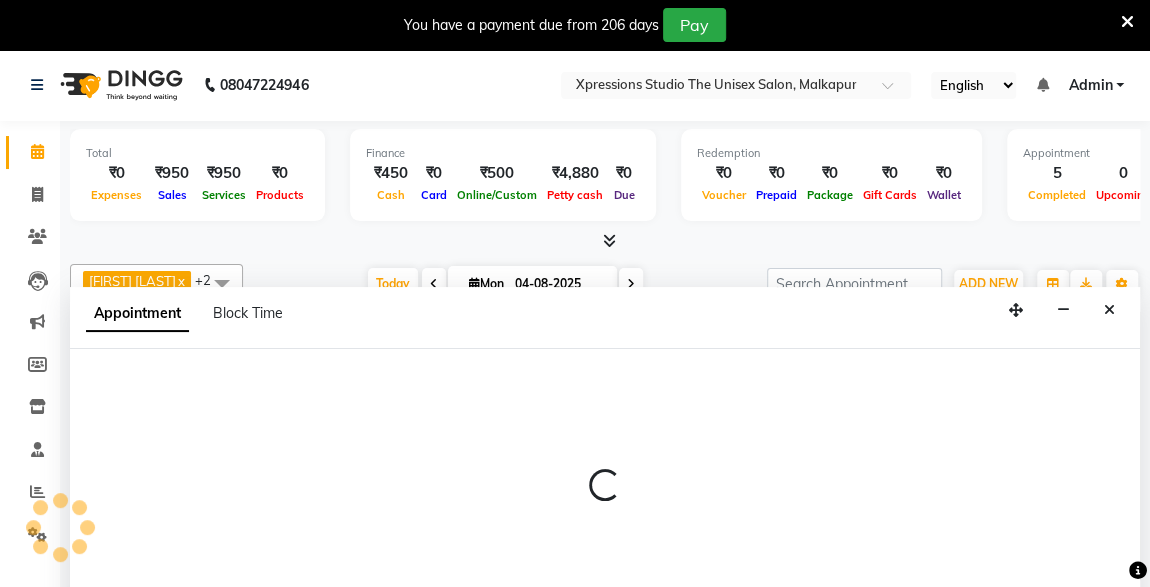 scroll, scrollTop: 49, scrollLeft: 0, axis: vertical 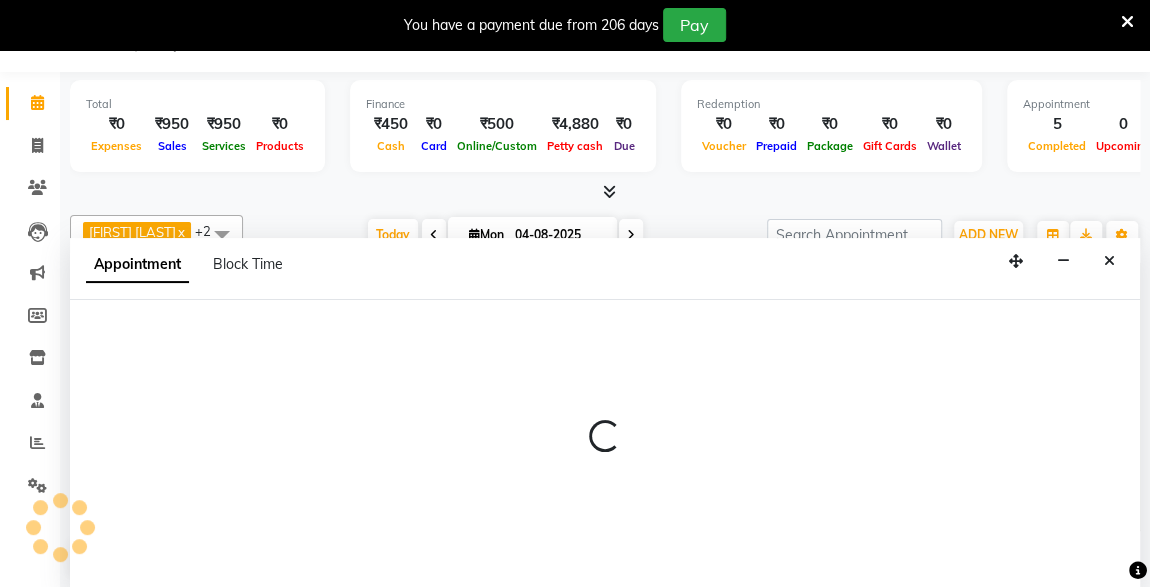 select on "57587" 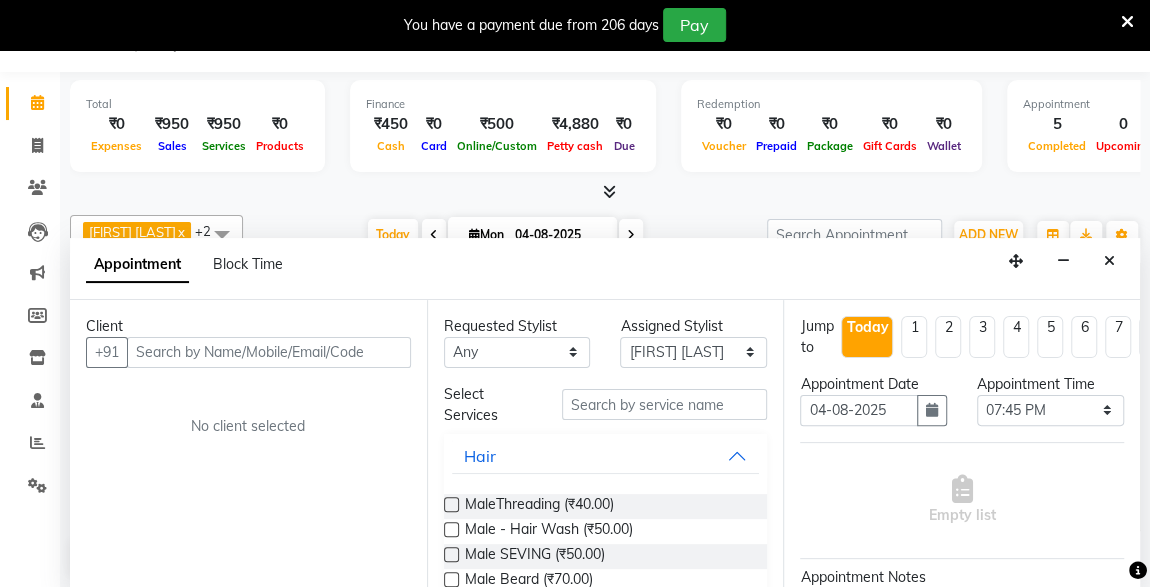 click at bounding box center [269, 352] 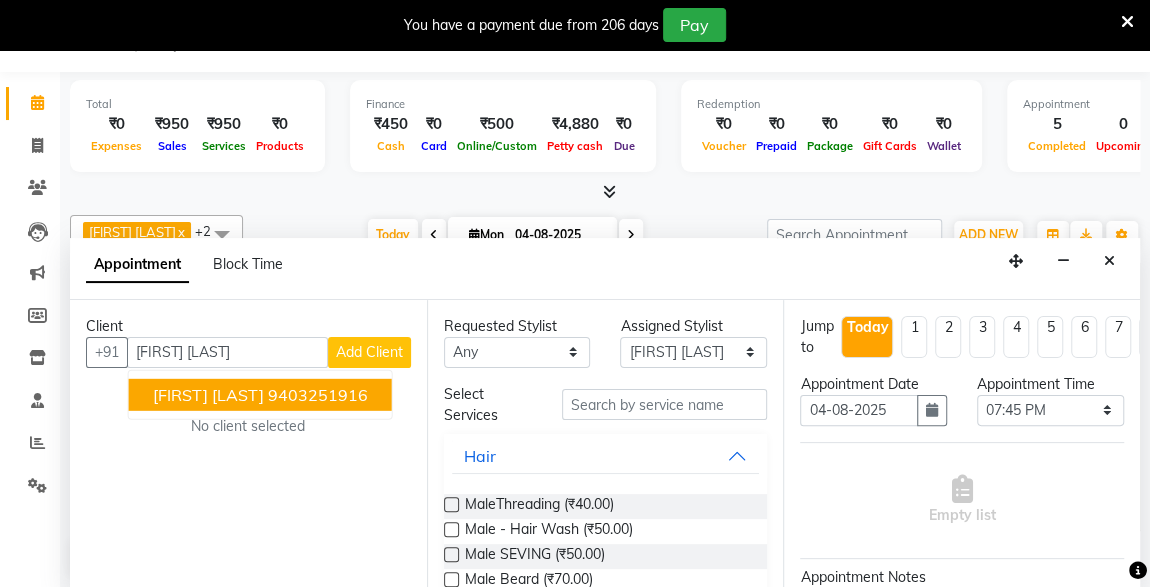 click on "[FIRST] [LAST]" at bounding box center (208, 394) 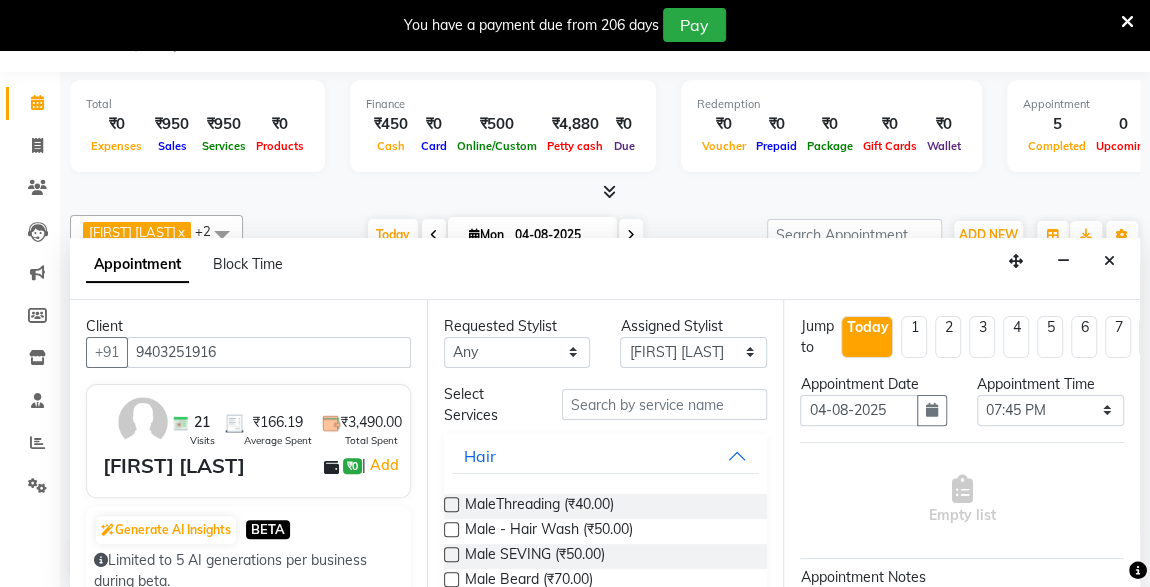 type on "9403251916" 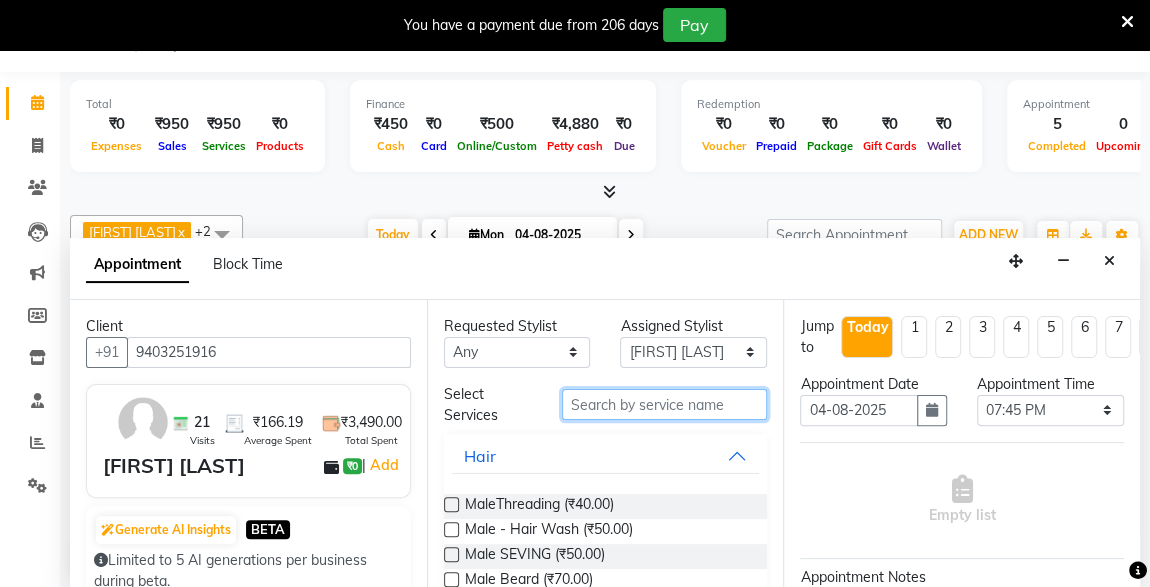 click at bounding box center (665, 404) 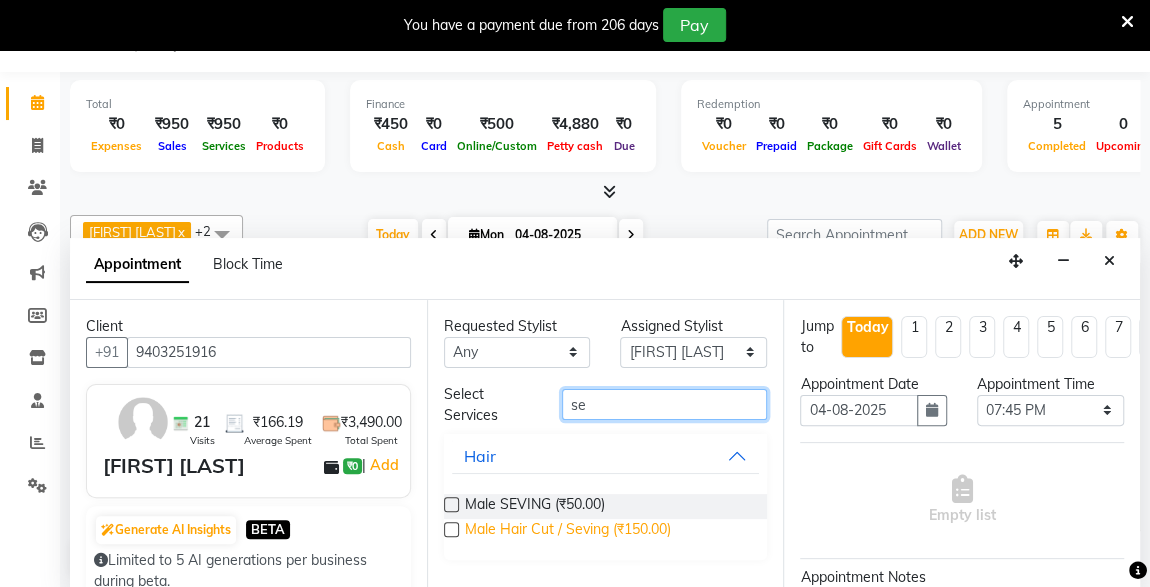 type on "se" 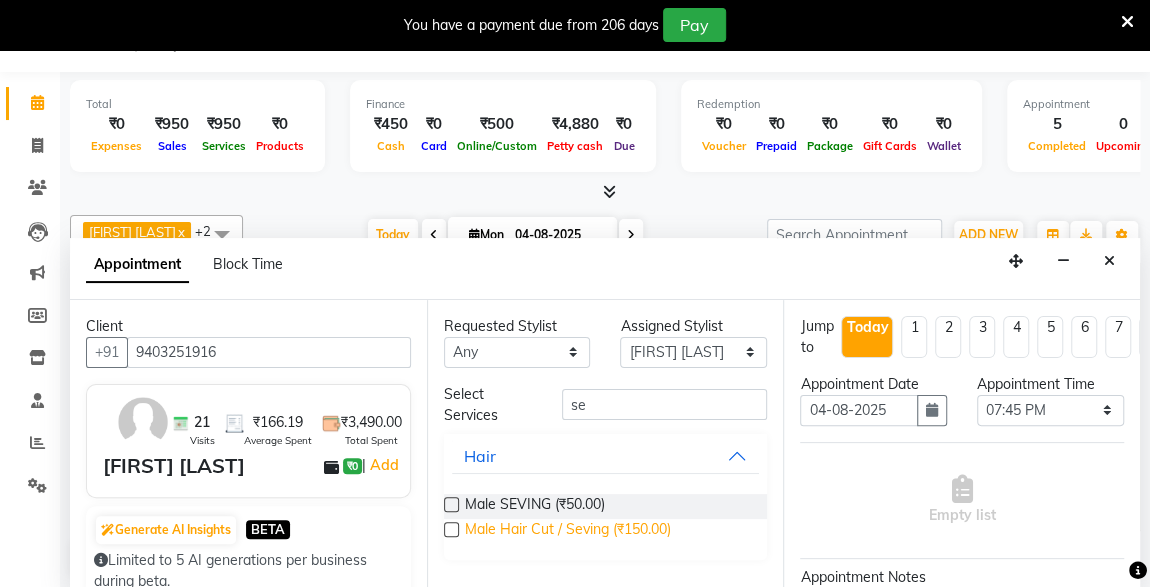 click on "Male Hair Cut / Seving (₹150.00)" at bounding box center [568, 531] 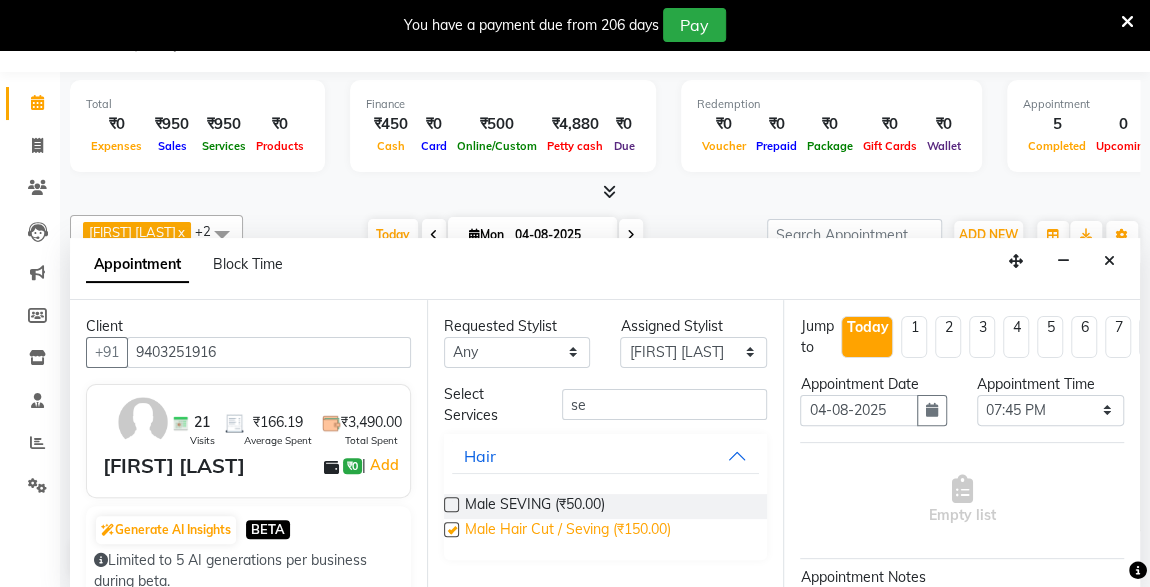 click on "Male Hair Cut / Seving (₹150.00)" at bounding box center (568, 531) 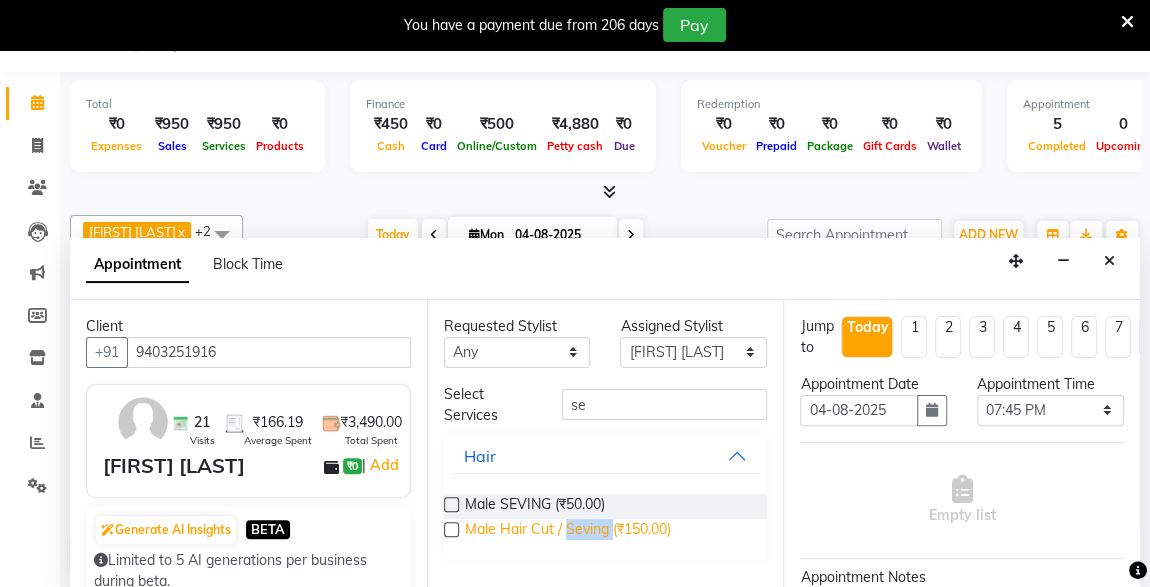 checkbox on "false" 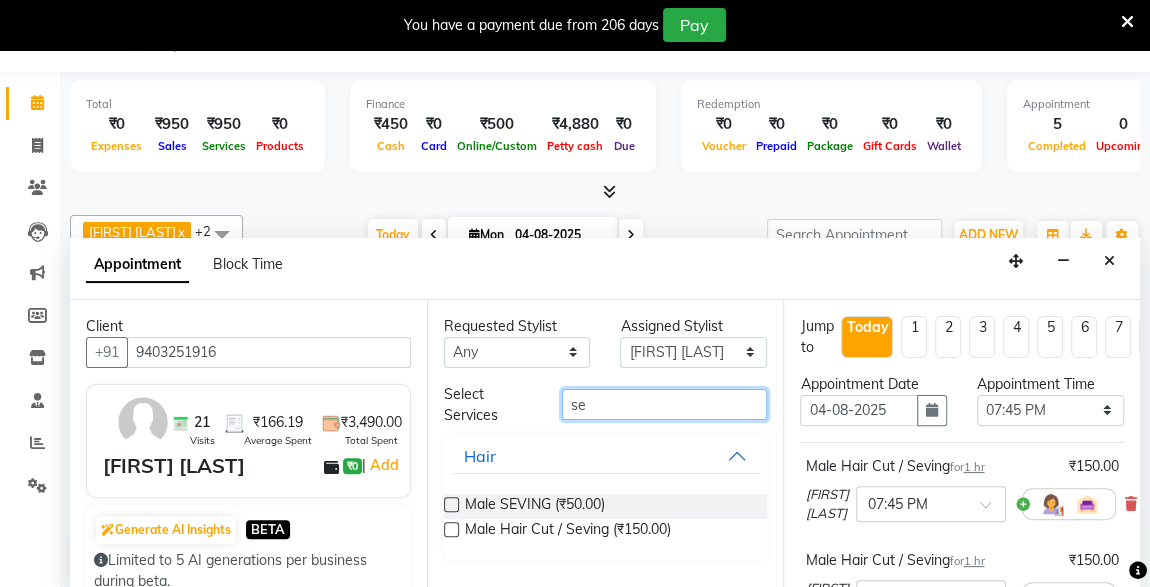 click on "se" at bounding box center (665, 404) 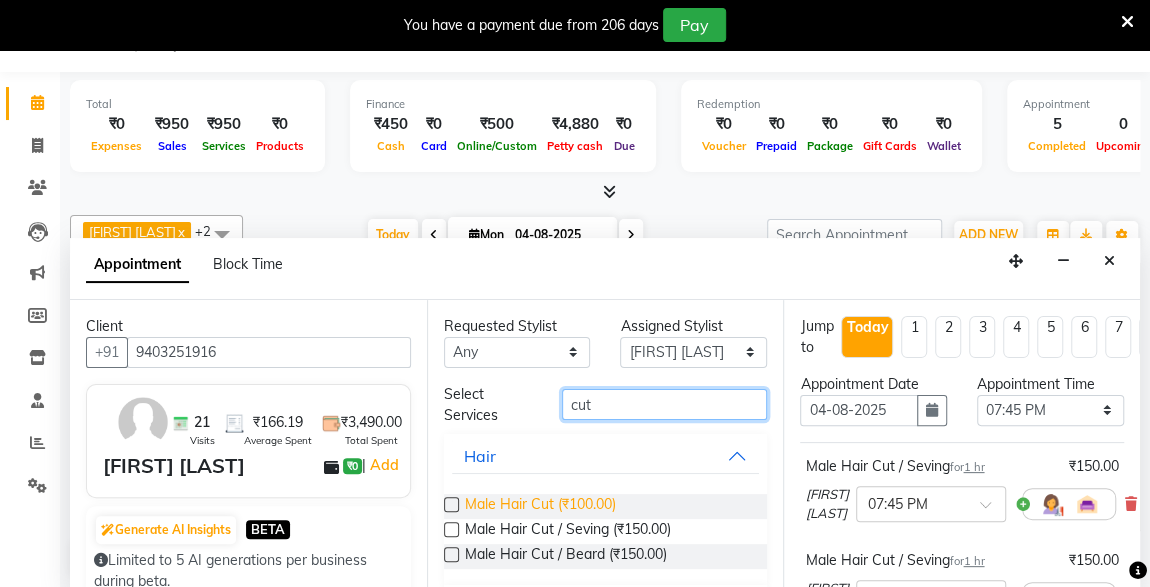 type on "cut" 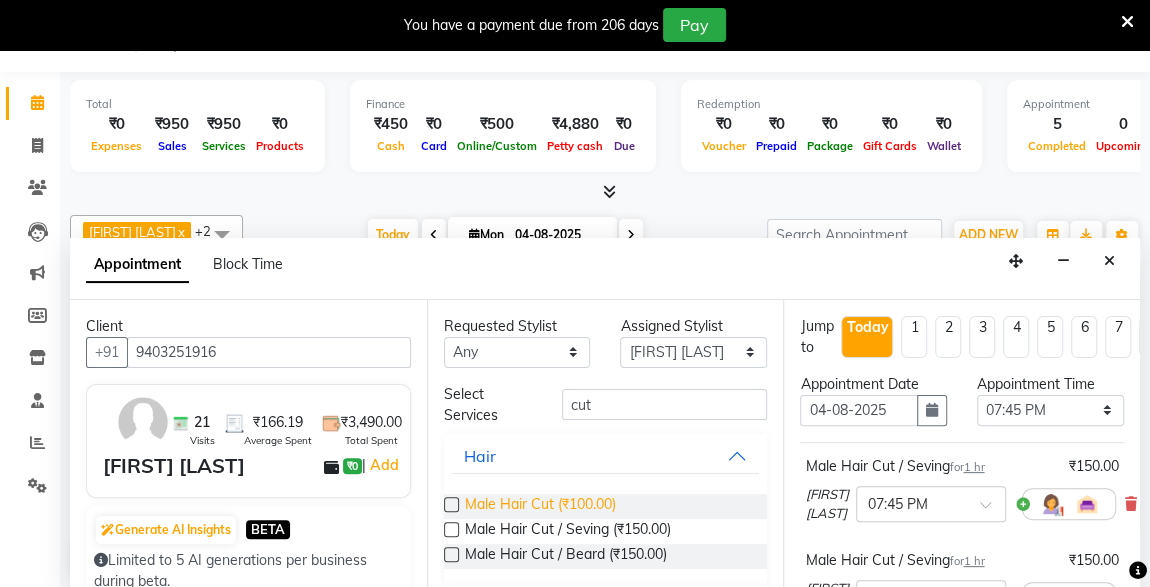 click on "Male Hair Cut  (₹100.00)" at bounding box center [540, 506] 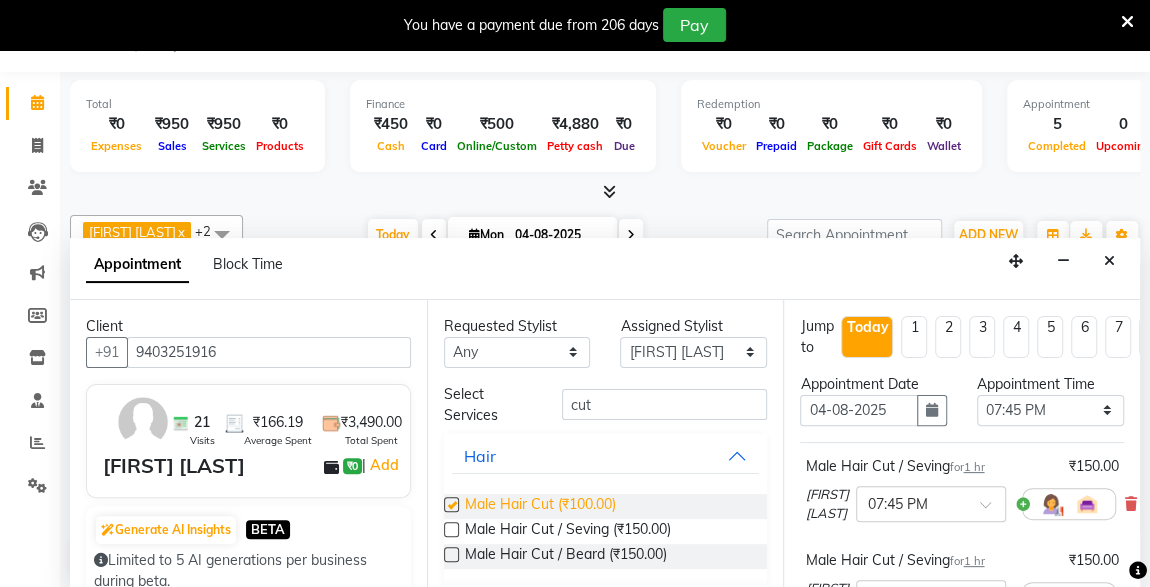 checkbox on "false" 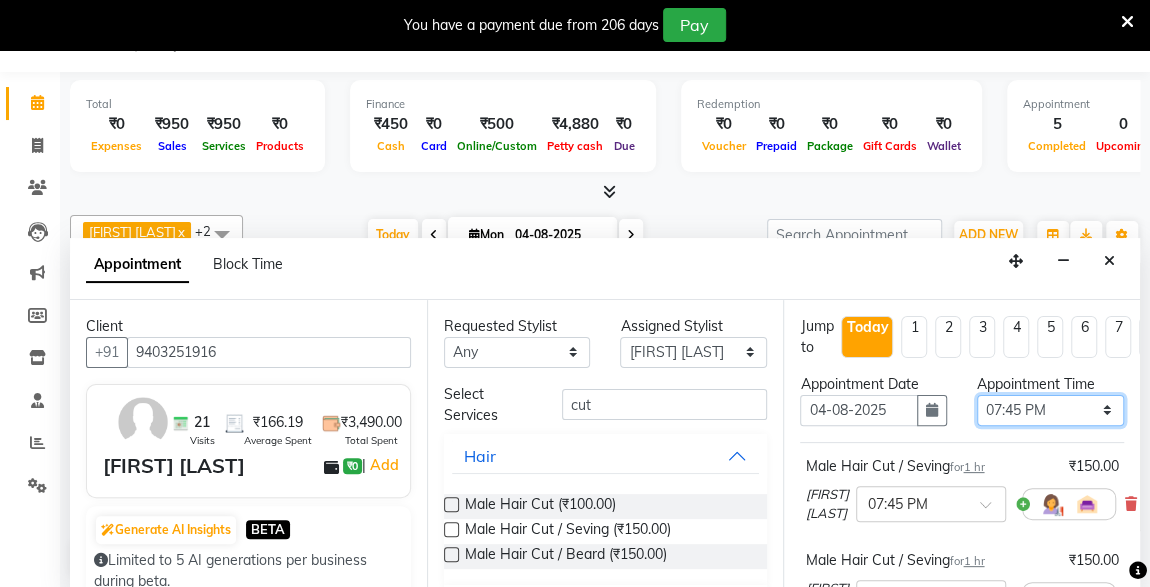 click on "Select 09:00 AM 09:15 AM 09:30 AM 09:45 AM 10:00 AM 10:15 AM 10:30 AM 10:45 AM 11:00 AM 11:15 AM 11:30 AM 11:45 AM 12:00 PM 12:15 PM 12:30 PM 12:45 PM 01:00 PM 01:15 PM 01:30 PM 01:45 PM 02:00 PM 02:15 PM 02:30 PM 02:45 PM 03:00 PM 03:15 PM 03:30 PM 03:45 PM 04:00 PM 04:15 PM 04:30 PM 04:45 PM 05:00 PM 05:15 PM 05:30 PM 05:45 PM 06:00 PM 06:15 PM 06:30 PM 06:45 PM 07:00 PM 07:15 PM 07:30 PM 07:45 PM 08:00 PM 08:15 PM 08:30 PM 08:45 PM 09:00 PM 09:15 PM 09:30 PM 09:45 PM 10:00 PM" at bounding box center [1050, 410] 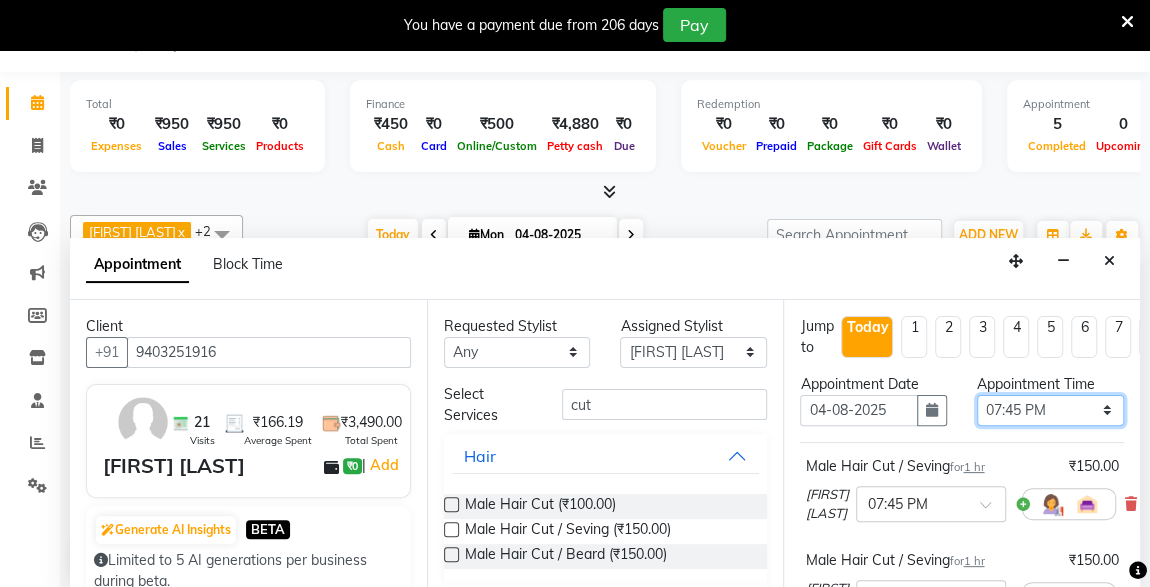 select on "1200" 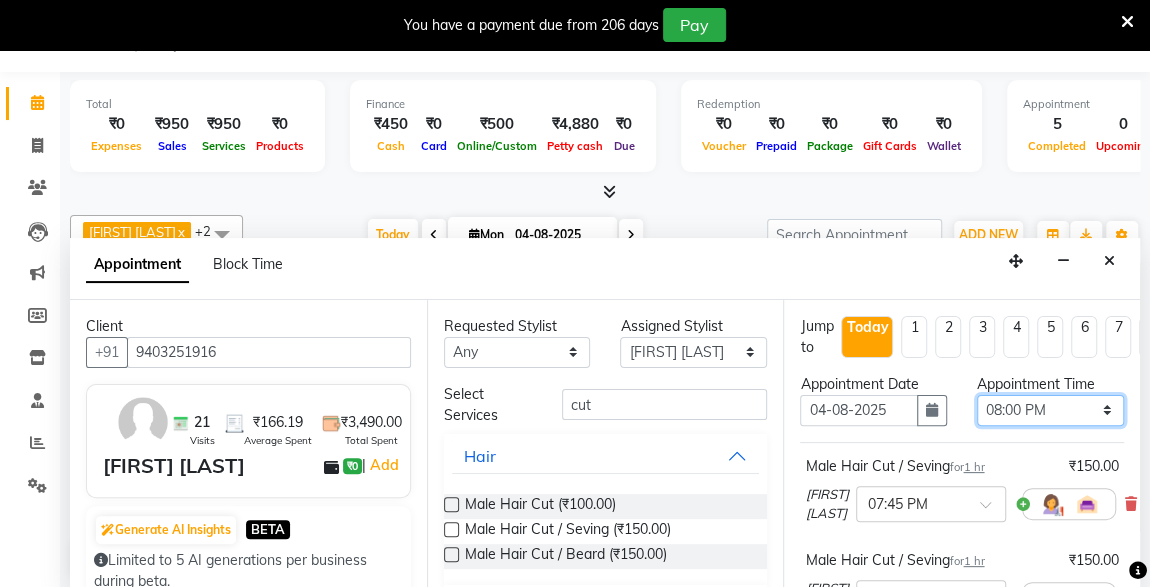 click on "Select 09:00 AM 09:15 AM 09:30 AM 09:45 AM 10:00 AM 10:15 AM 10:30 AM 10:45 AM 11:00 AM 11:15 AM 11:30 AM 11:45 AM 12:00 PM 12:15 PM 12:30 PM 12:45 PM 01:00 PM 01:15 PM 01:30 PM 01:45 PM 02:00 PM 02:15 PM 02:30 PM 02:45 PM 03:00 PM 03:15 PM 03:30 PM 03:45 PM 04:00 PM 04:15 PM 04:30 PM 04:45 PM 05:00 PM 05:15 PM 05:30 PM 05:45 PM 06:00 PM 06:15 PM 06:30 PM 06:45 PM 07:00 PM 07:15 PM 07:30 PM 07:45 PM 08:00 PM 08:15 PM 08:30 PM 08:45 PM 09:00 PM 09:15 PM 09:30 PM 09:45 PM 10:00 PM" at bounding box center [1050, 410] 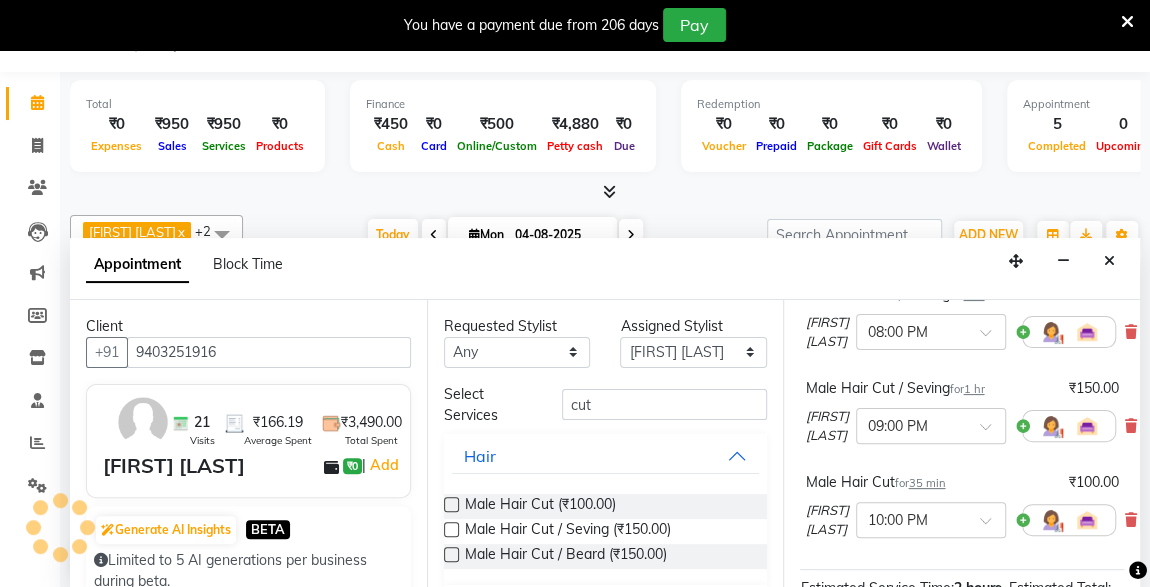scroll, scrollTop: 476, scrollLeft: 0, axis: vertical 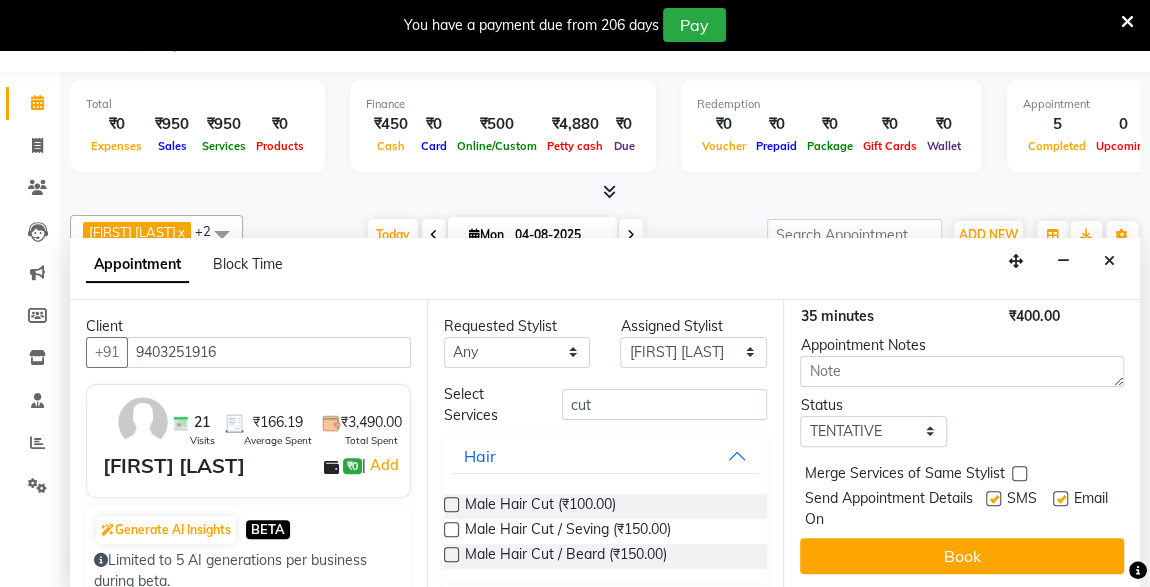 click at bounding box center (993, 498) 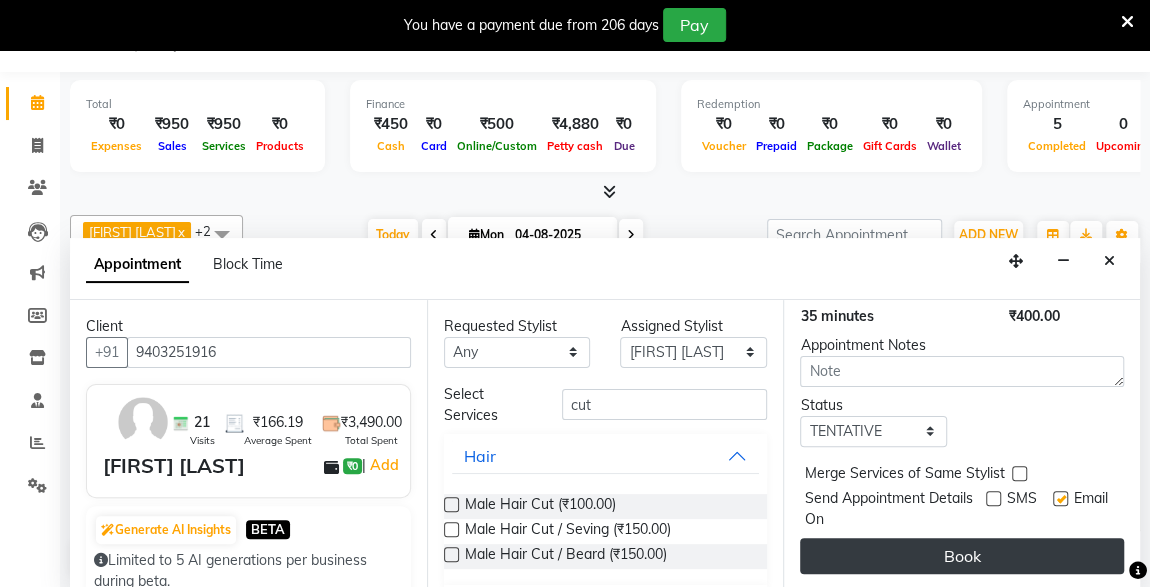 click on "Book" at bounding box center (962, 556) 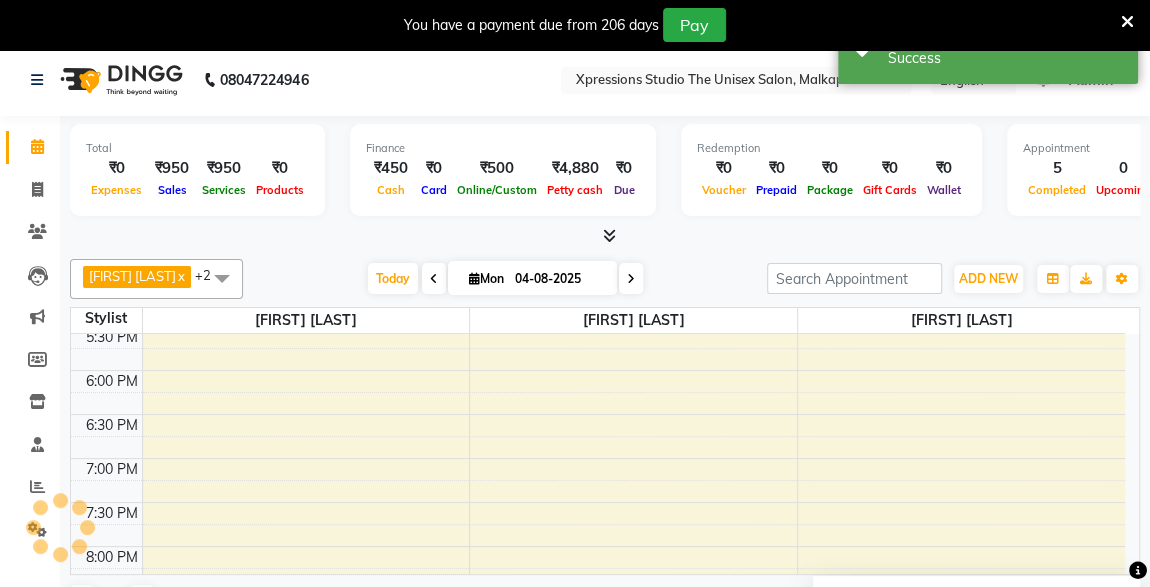 scroll, scrollTop: 0, scrollLeft: 0, axis: both 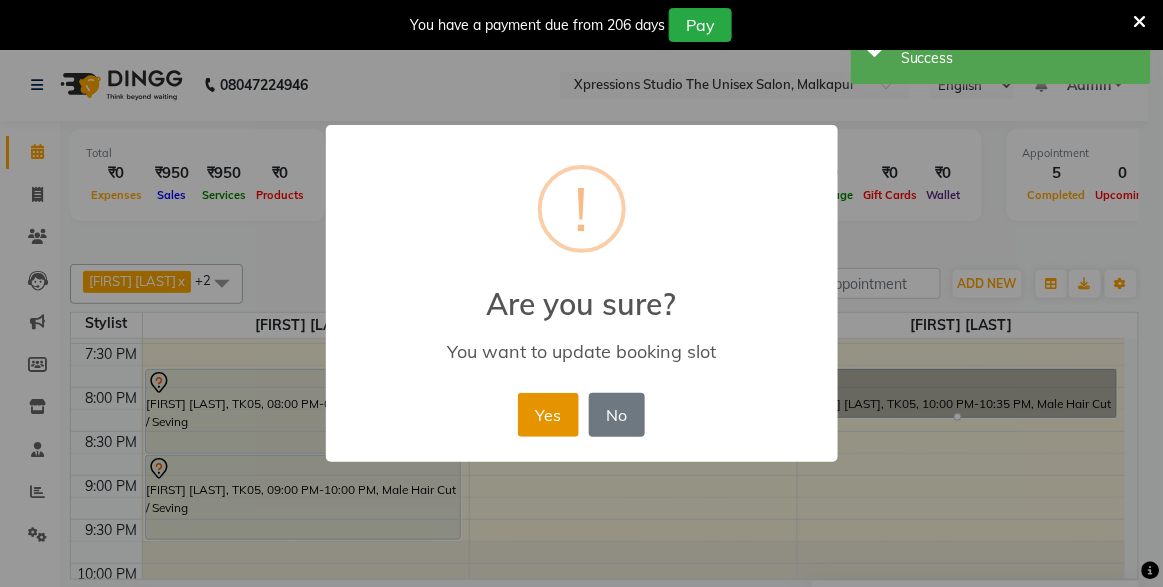 click on "Yes" at bounding box center [548, 415] 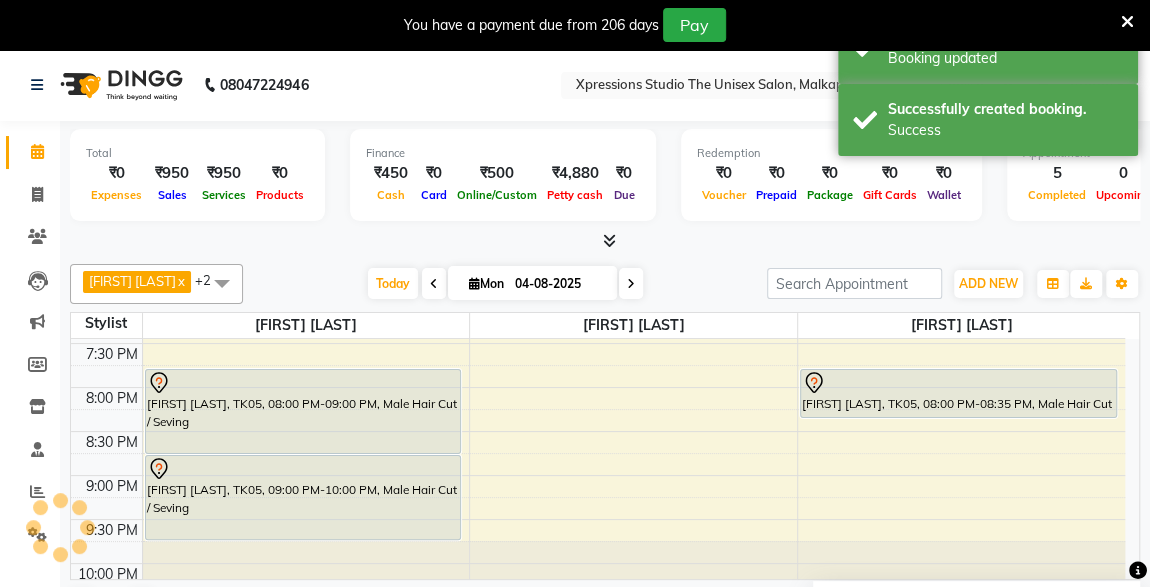 click on "[FIRST] [LAST], TK05, 09:00 PM-10:00 PM, Male Hair Cut / Seving" at bounding box center (303, 497) 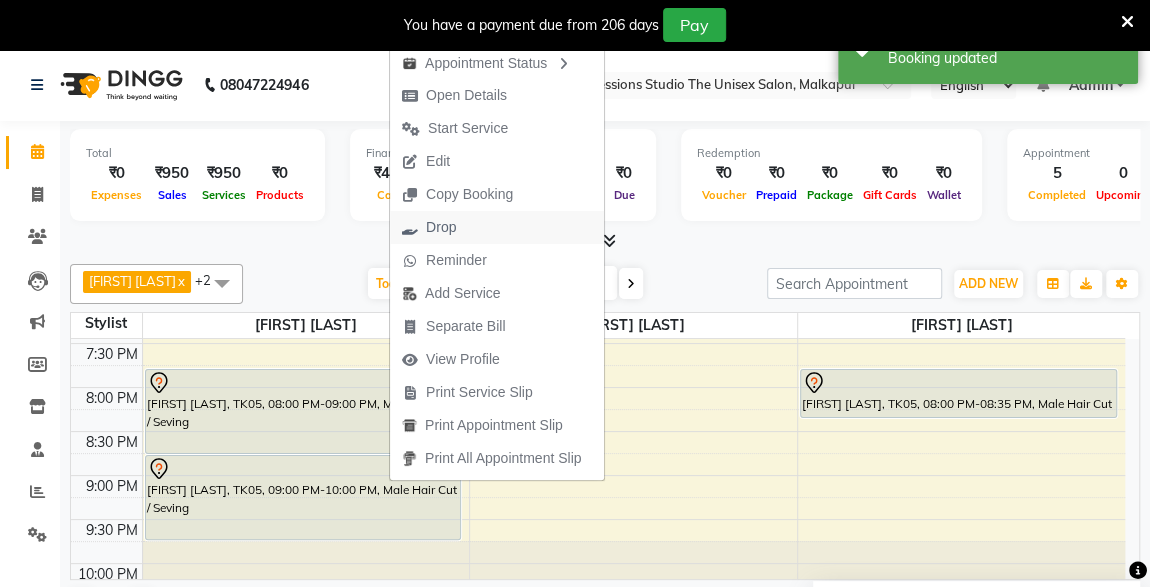 click on "Drop" at bounding box center (441, 227) 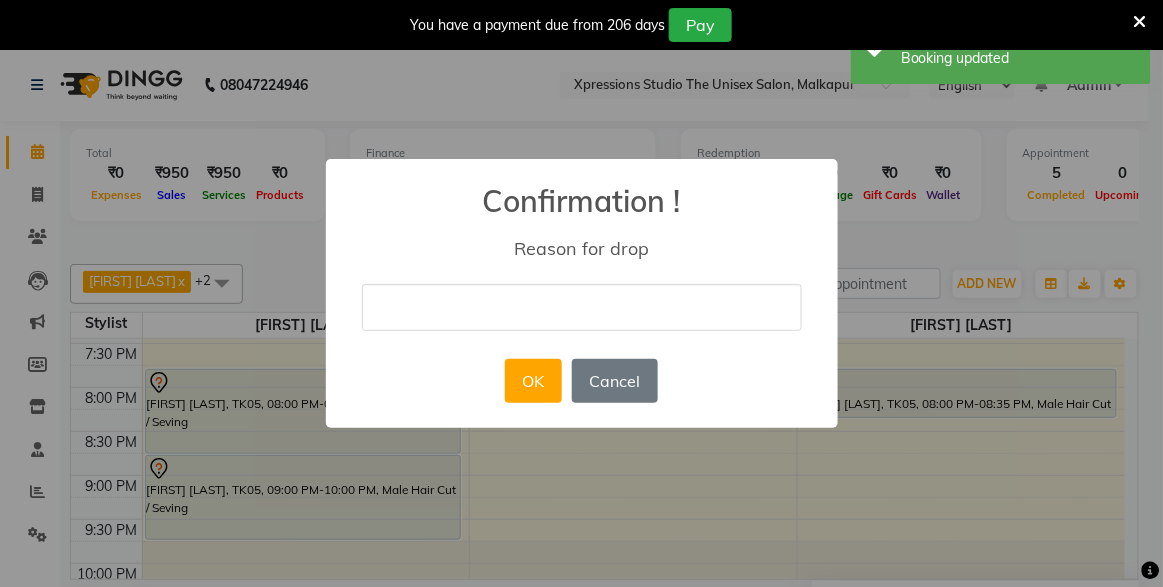 click at bounding box center [582, 307] 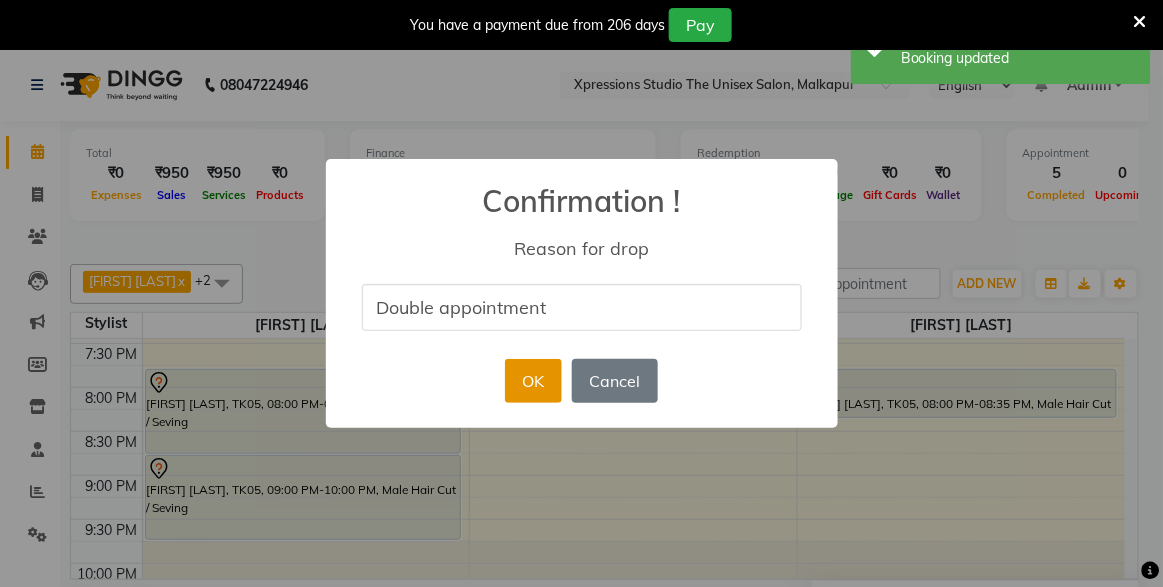 click on "OK" at bounding box center [533, 381] 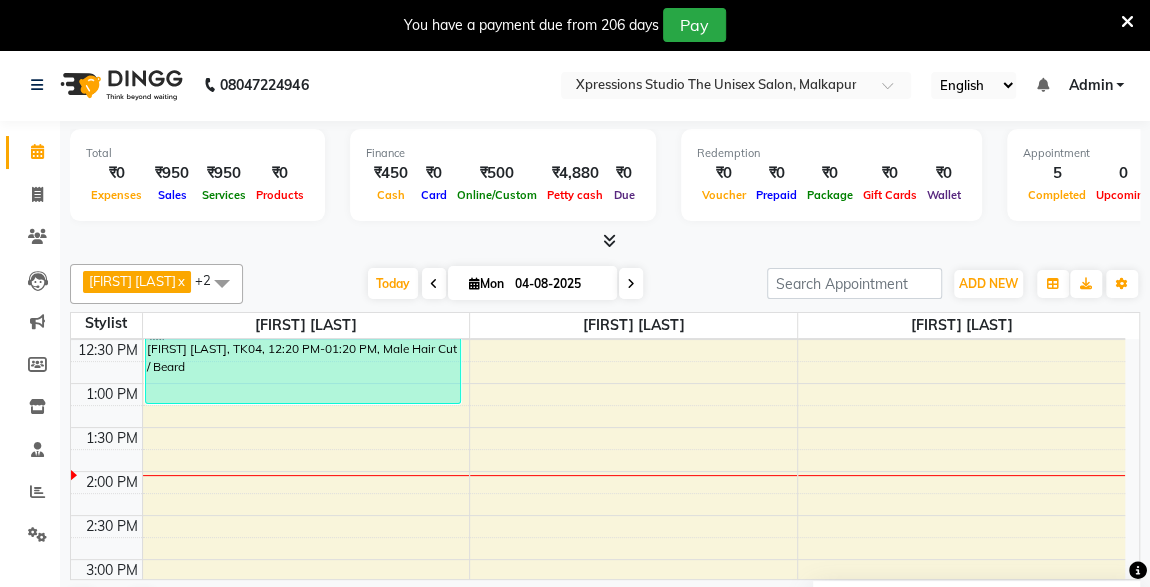 scroll, scrollTop: 389, scrollLeft: 0, axis: vertical 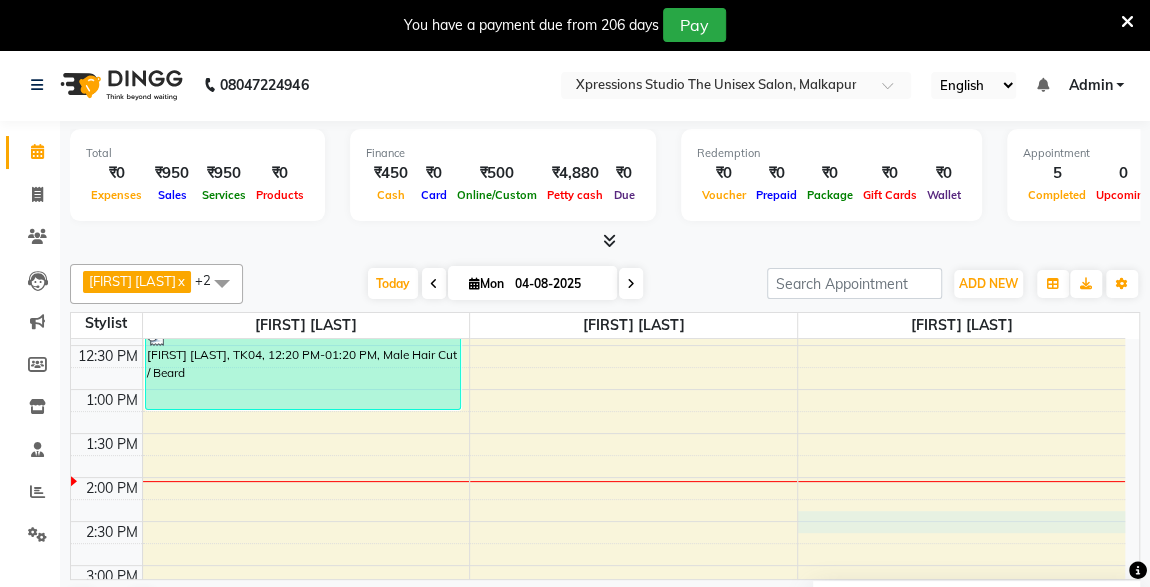 click on "8:00 AM 8:30 AM 9:00 AM 9:30 AM 10:00 AM 10:30 AM 11:00 AM 11:30 AM 12:00 PM 12:30 PM 1:00 PM 1:30 PM 2:00 PM 2:30 PM 3:00 PM 3:30 PM 4:00 PM 4:30 PM 5:00 PM 5:30 PM 6:00 PM 6:30 PM 7:00 PM 7:30 PM 8:00 PM 8:30 PM 9:00 PM 9:30 PM 10:00 PM 10:30 PM [FIRST] [LAST], TK02, 10:30 AM-11:55 AM, Male Hair Cut / Beard ,Massage - Charcole Massage [FIRST] [LAST], TK04, 12:20 PM-01:20 PM, Male Hair Cut / Beard [FIRST] [LAST], TK05, 08:00 PM-09:00 PM, Male Hair Cut / Seving [FIRST] [LAST], TK01, 09:30 AM-10:05 AM, Male Hair Cut [FIRST] [LAST], TK01, 10:00 AM-11:00 AM, BMIINE PROFESSIONL HAIR COLOUR,Male Hair Cut ,Male SEVING [FIRST], TK03, 11:30 AM-12:30 PM, Male Hair Cut / Seving [FIRST] [LAST], TK05, 08:00 PM-08:35 PM, Male Hair Cut" at bounding box center (598, 609) 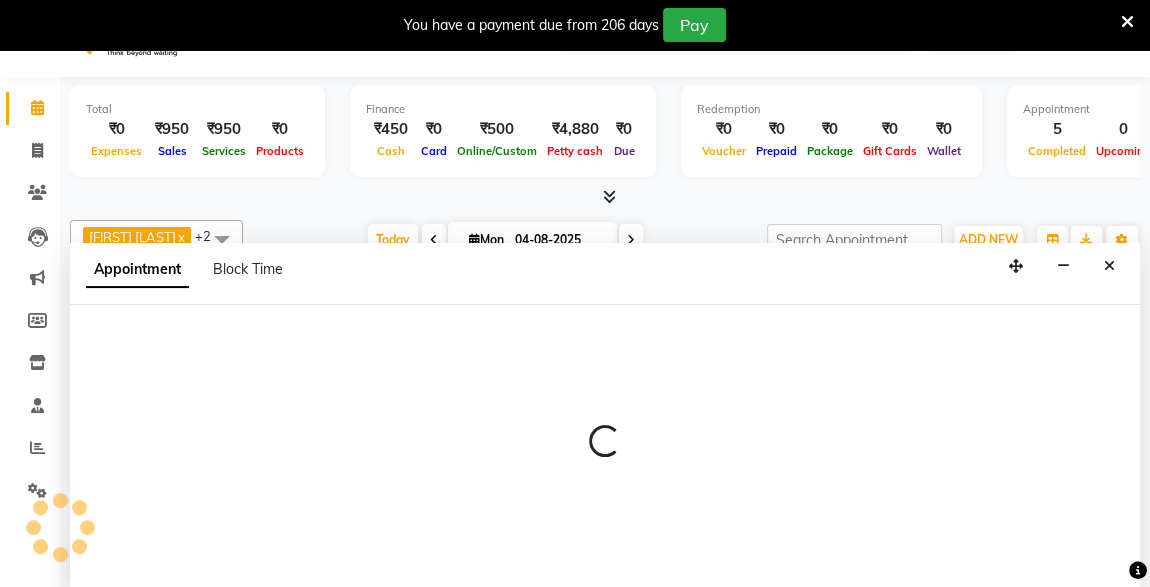 select on "57589" 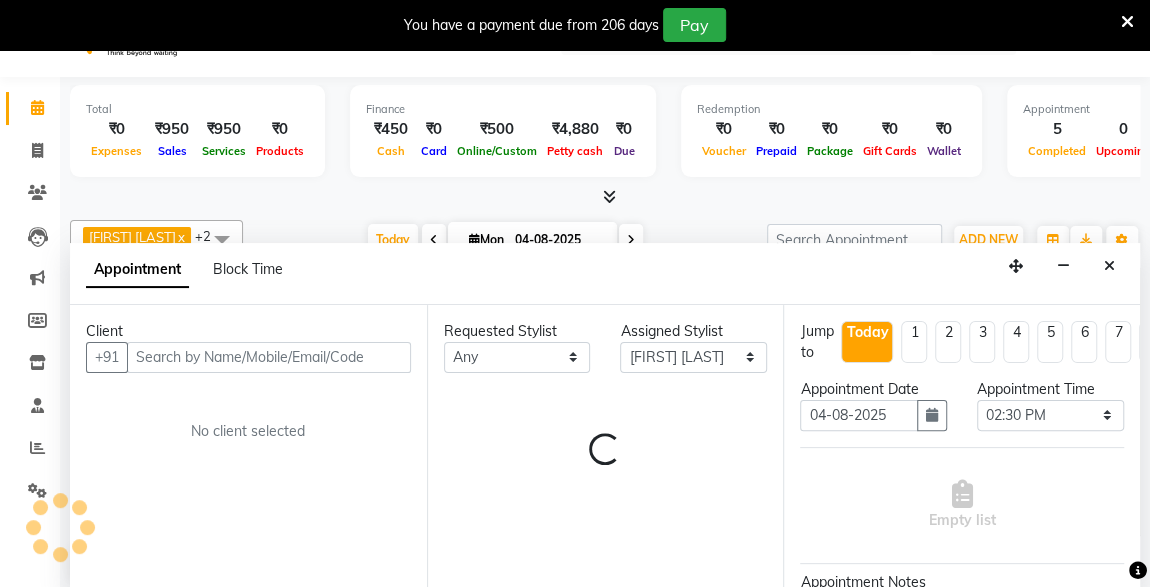 scroll, scrollTop: 49, scrollLeft: 0, axis: vertical 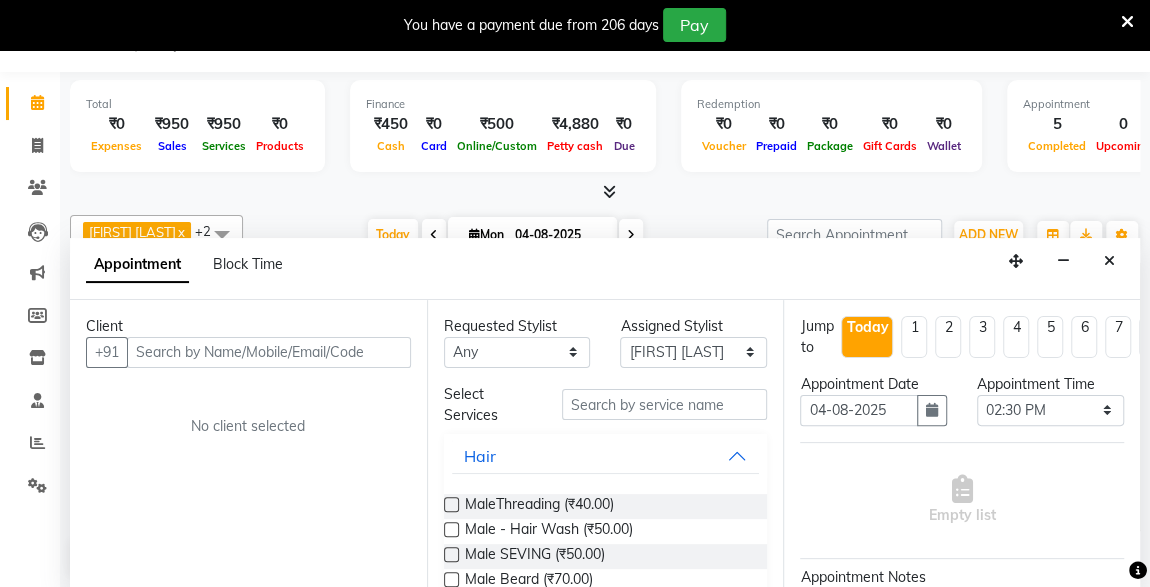 click at bounding box center (269, 352) 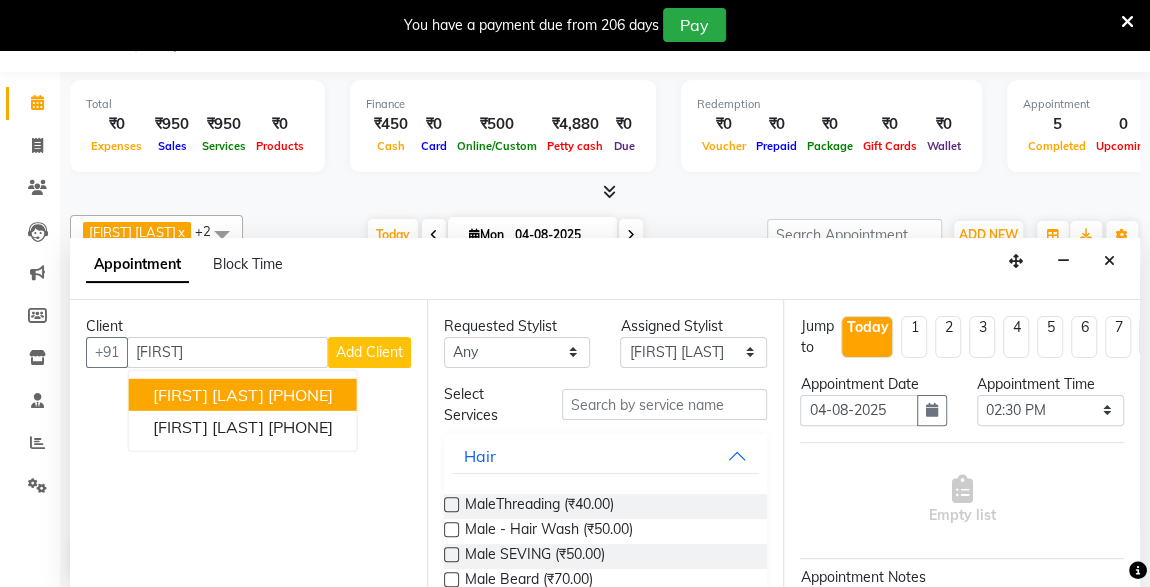 click on "[FIRST] [LAST]" at bounding box center [208, 394] 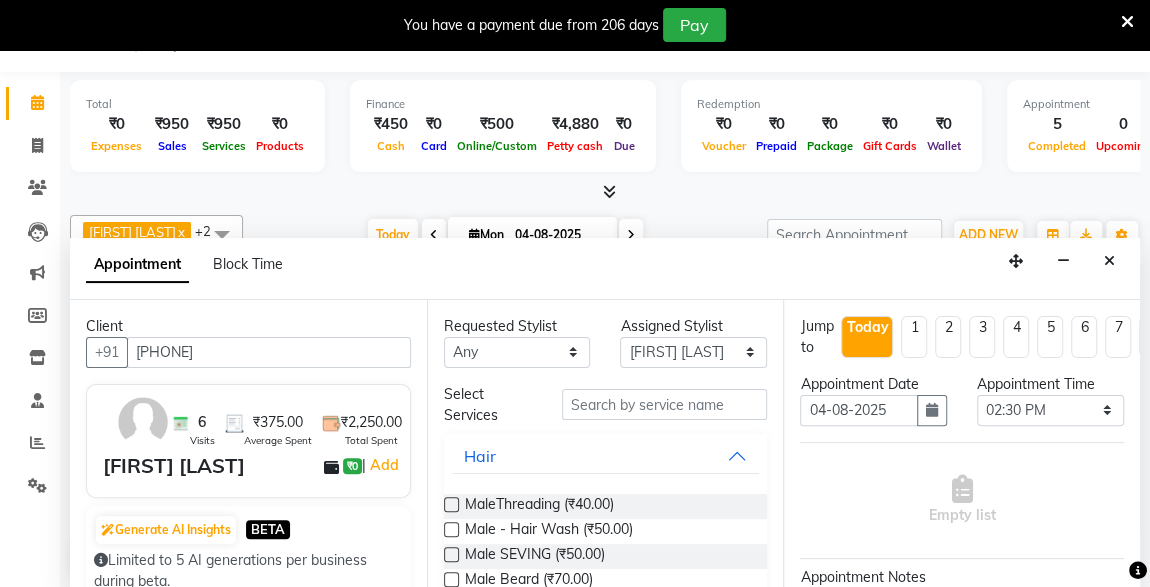 type on "[PHONE]" 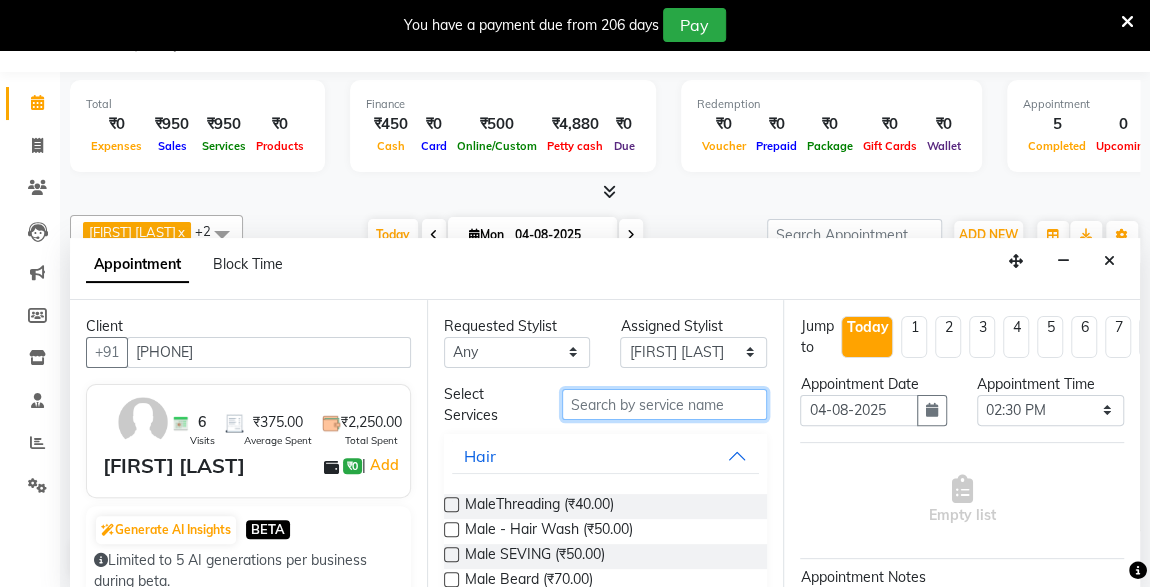 click at bounding box center (665, 404) 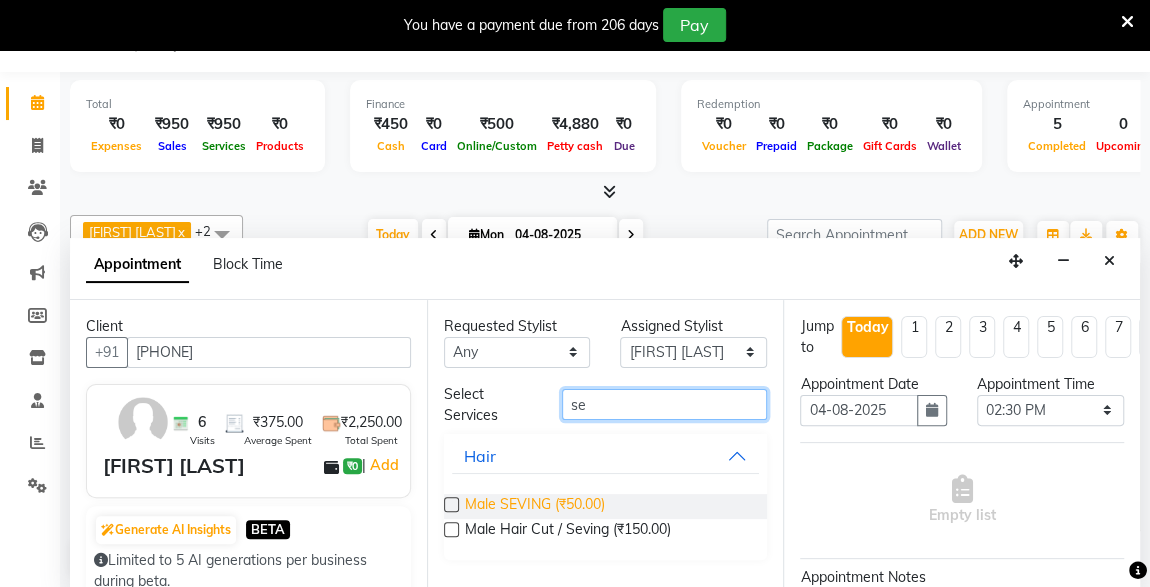 type on "se" 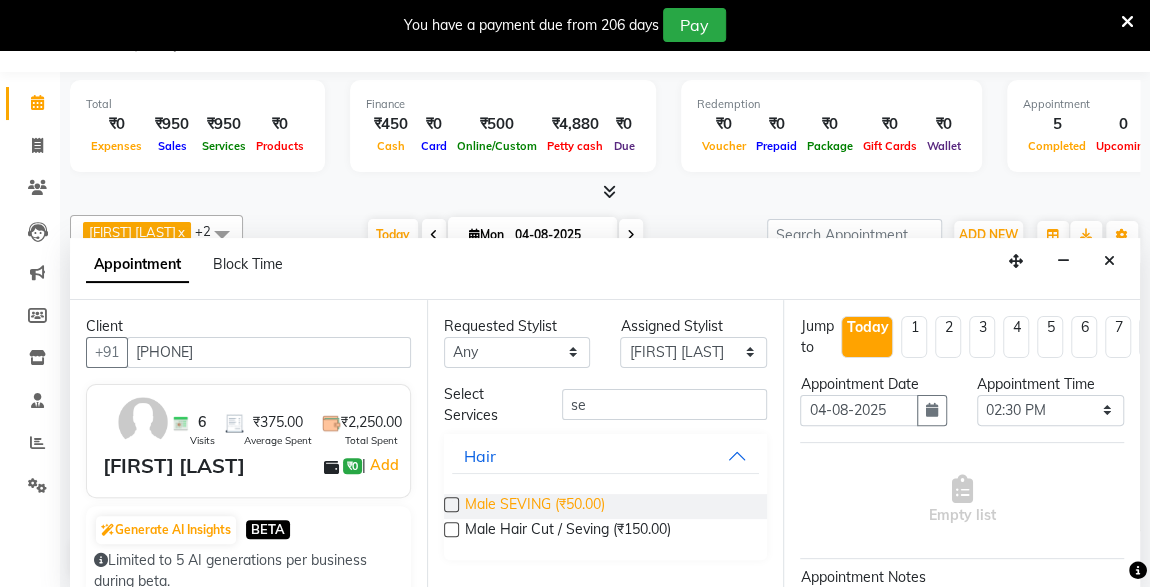 click on "Male SEVING  (₹50.00)" at bounding box center (535, 506) 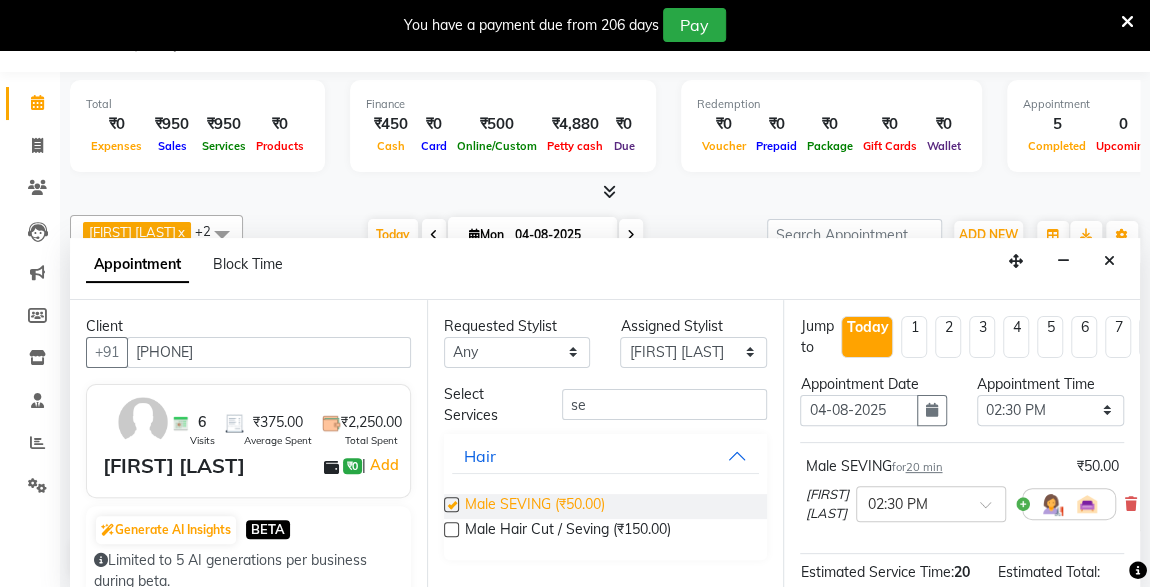 checkbox on "false" 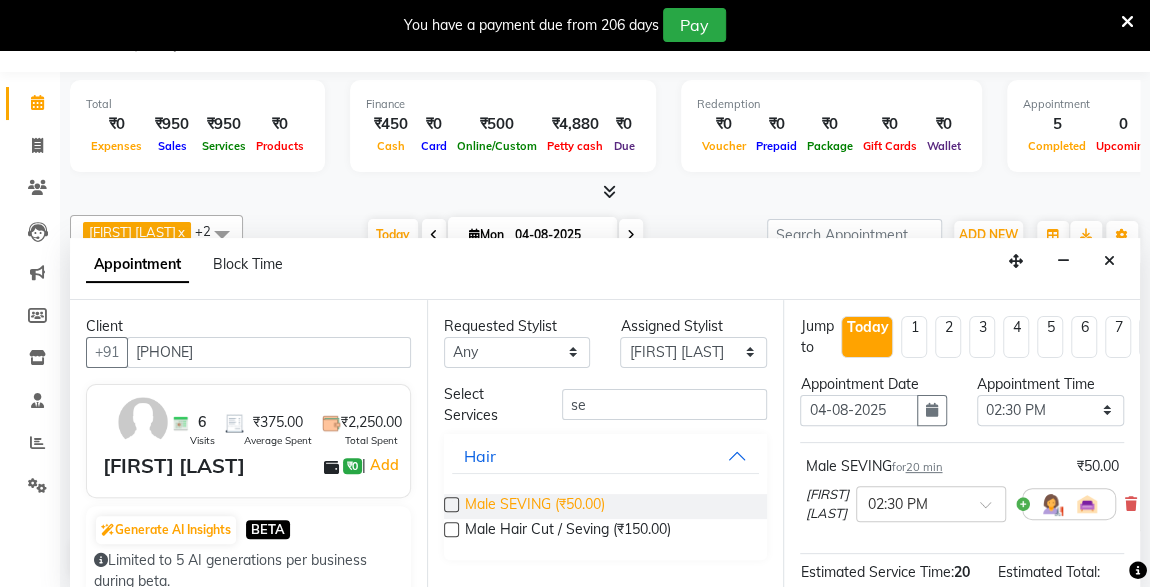 scroll, scrollTop: 289, scrollLeft: 0, axis: vertical 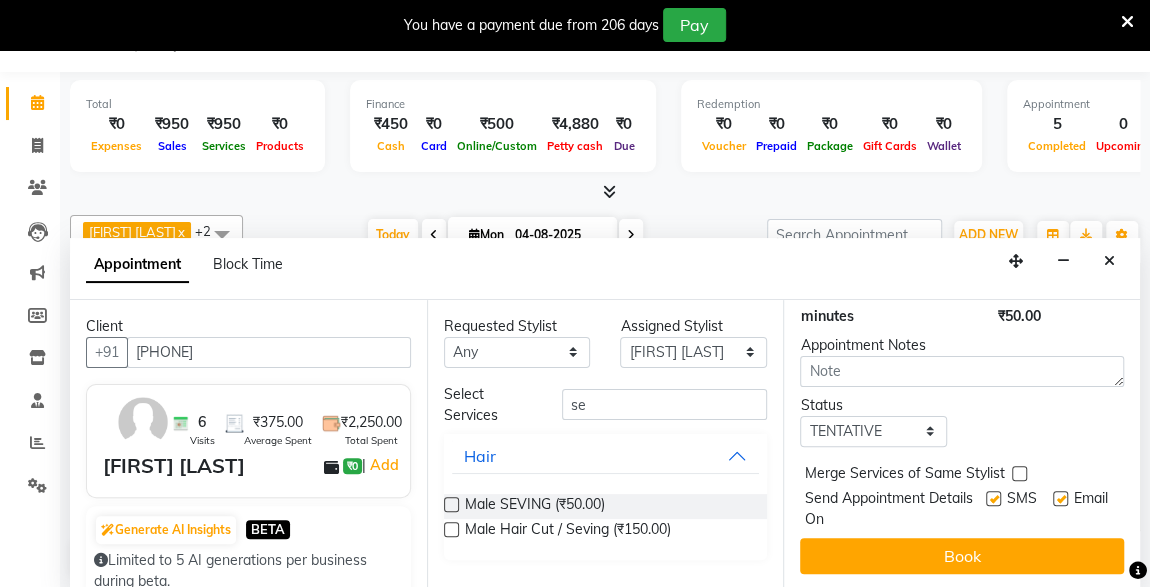 click at bounding box center (993, 498) 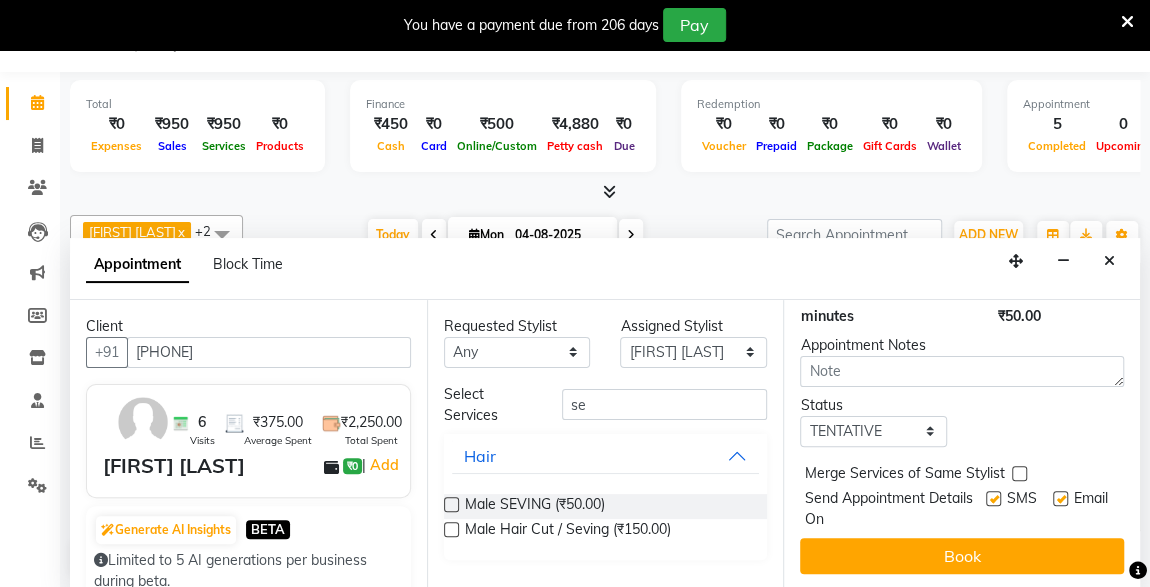 click at bounding box center (992, 500) 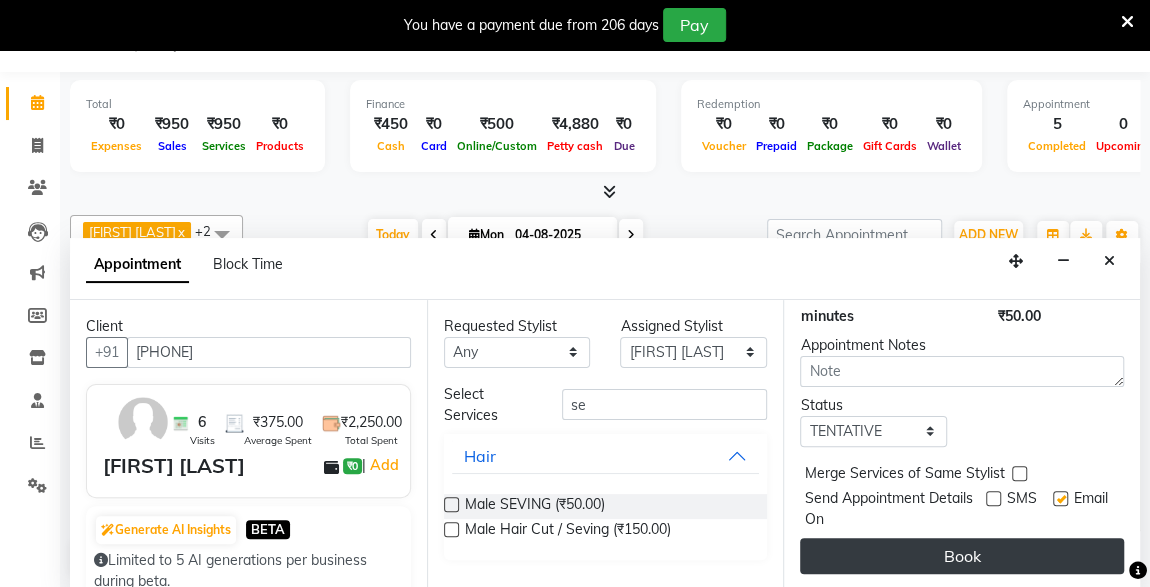click on "Book" at bounding box center (962, 556) 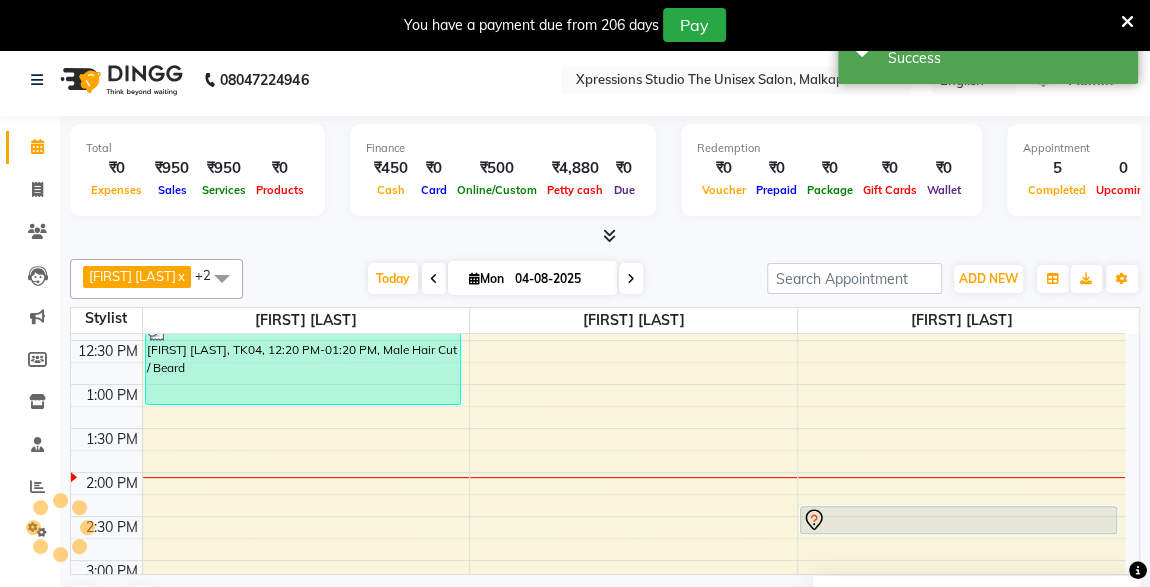 scroll, scrollTop: 0, scrollLeft: 0, axis: both 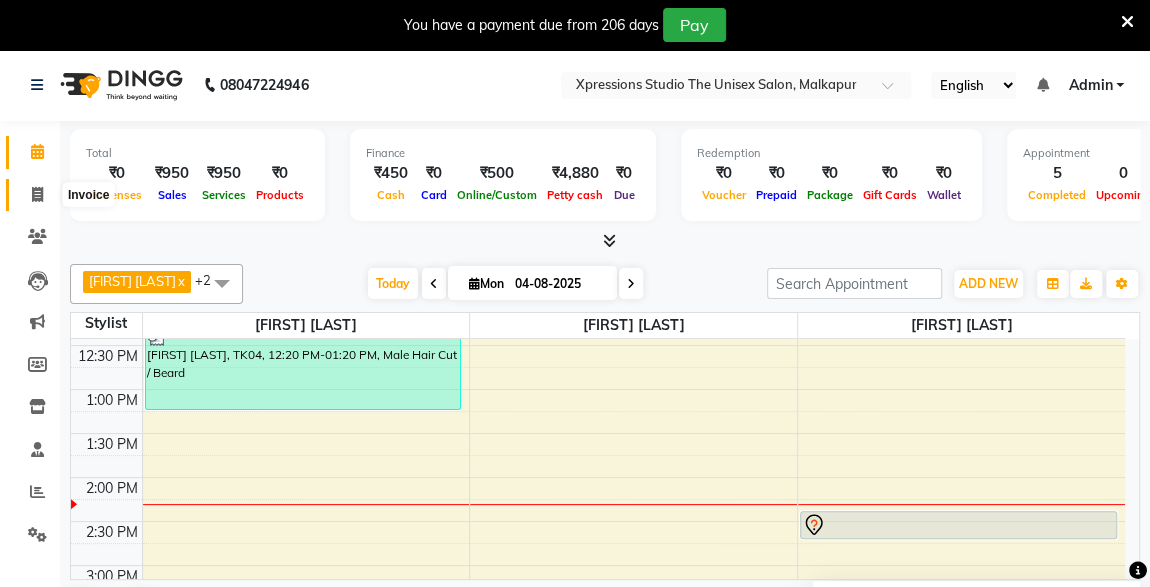 click 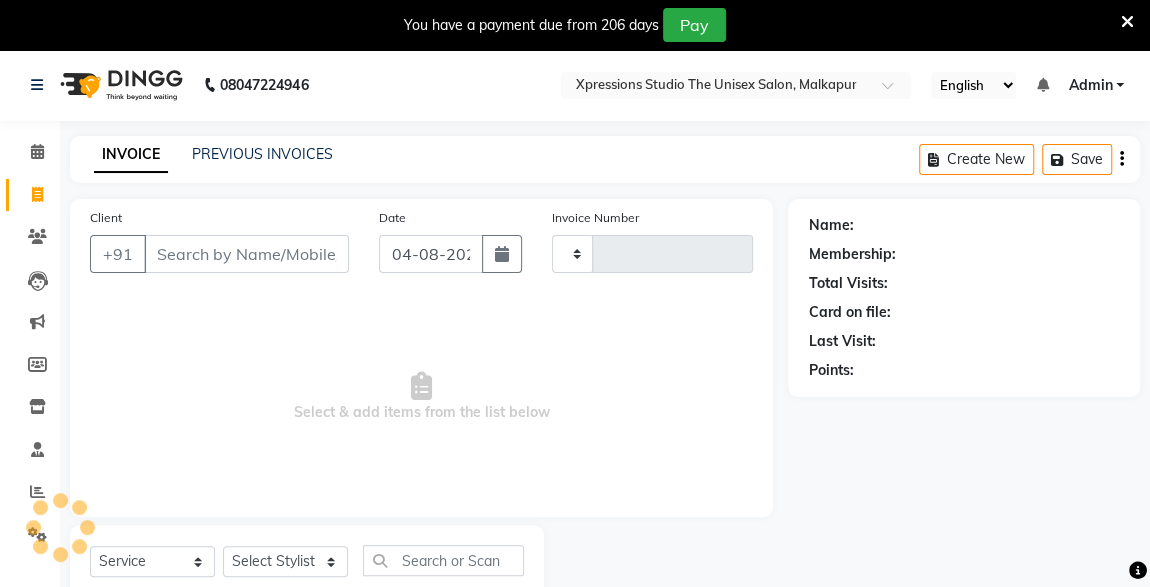 type on "3753" 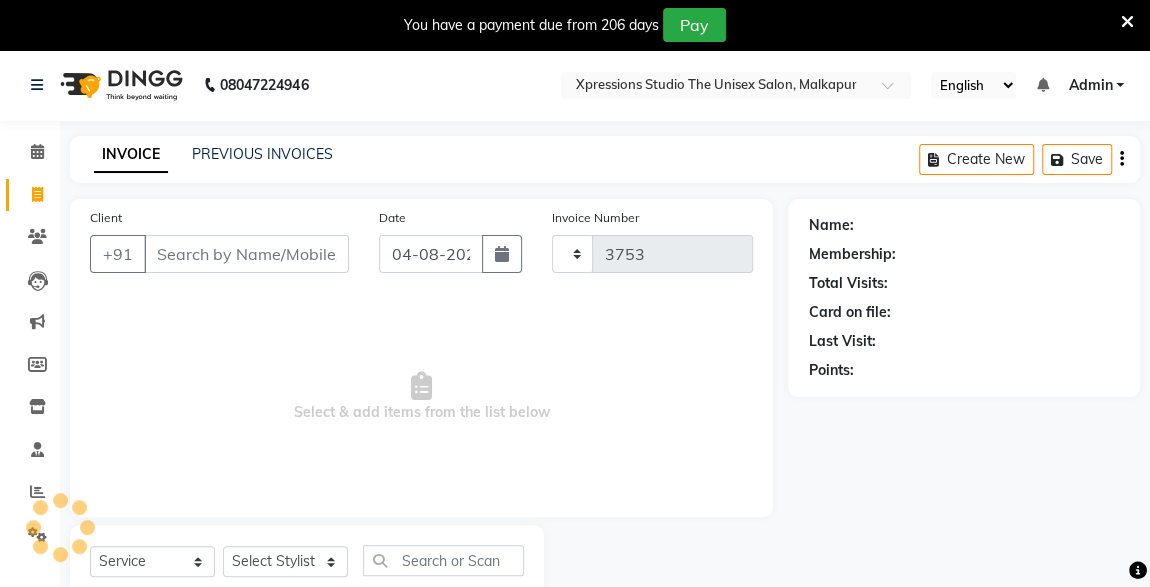 select on "7003" 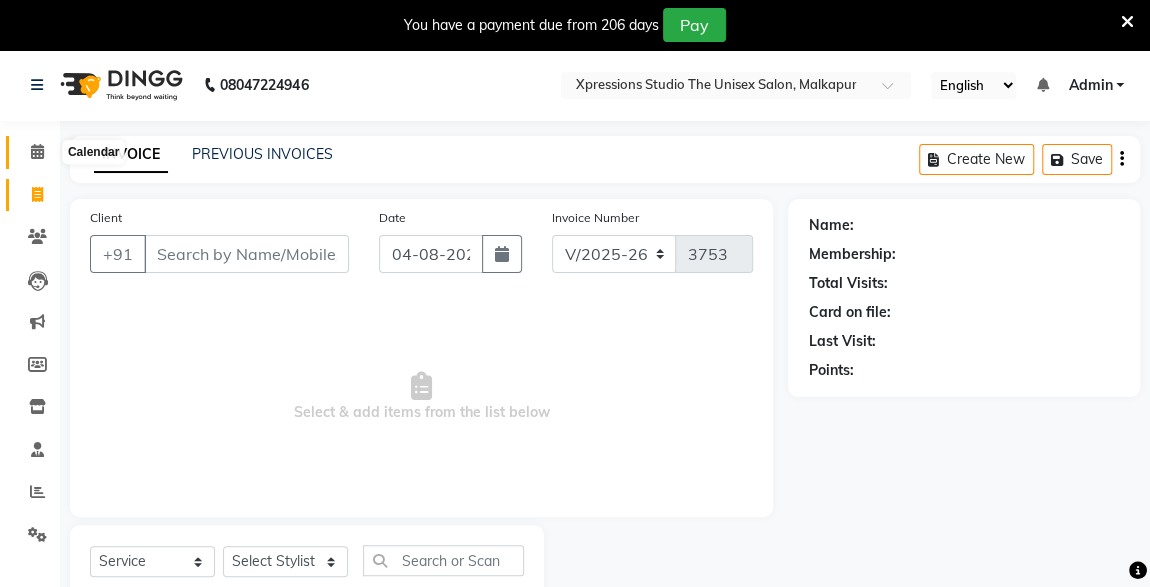 click 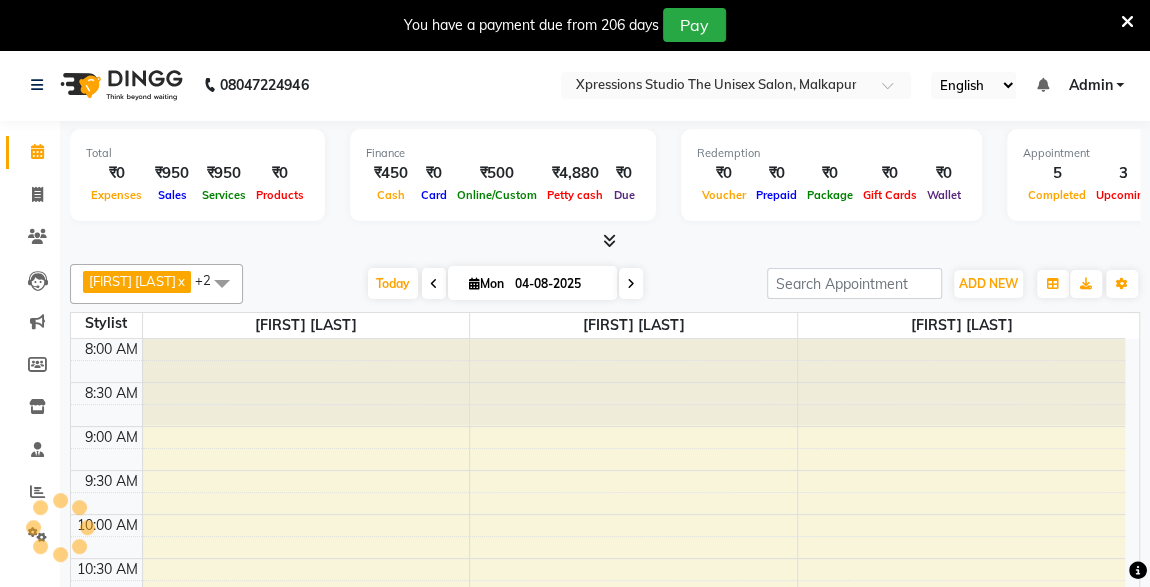 scroll, scrollTop: 0, scrollLeft: 0, axis: both 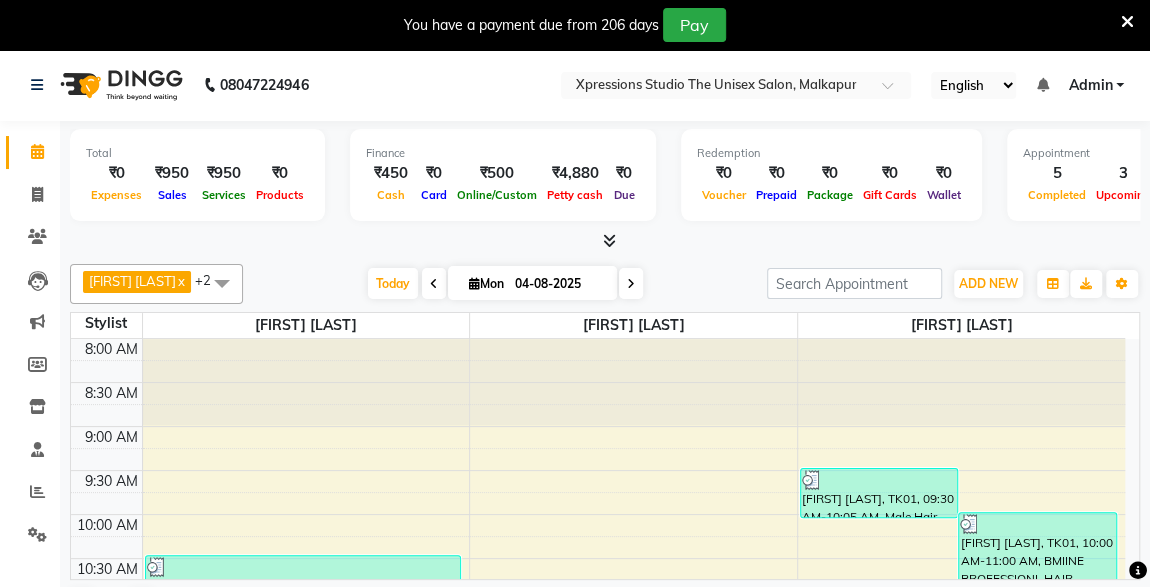 click on "8:00 AM 8:30 AM 9:00 AM 9:30 AM 10:00 AM 10:30 AM 11:00 AM 11:30 AM 12:00 PM 12:30 PM 1:00 PM 1:30 PM 2:00 PM 2:30 PM 3:00 PM 3:30 PM 4:00 PM 4:30 PM 5:00 PM 5:30 PM 6:00 PM 6:30 PM 7:00 PM 7:30 PM 8:00 PM 8:30 PM 9:00 PM 9:30 PM 10:00 PM 10:30 PM [FIRST] [LAST], TK02, 10:30 AM-11:55 AM, Male Hair Cut / Beard ,Massage - Charcole Massage [FIRST] [LAST], TK04, 12:20 PM-01:20 PM, Male Hair Cut / Beard [FIRST] [LAST], TK05, 08:00 PM-09:00 PM, Male Hair Cut / Seving [FIRST] [LAST], TK01, 09:30 AM-10:05 AM, Male Hair Cut [FIRST] [LAST], TK01, 10:00 AM-11:00 AM, BMIINE PROFESSIONL HAIR COLOUR,Male Hair Cut ,Male SEVING [FIRST], TK03, 11:30 AM-12:30 PM, Male Hair Cut / Seving [FIRST] [LAST], TK05, 08:00 PM-08:35 PM, Male Hair Cut" at bounding box center (605, 459) 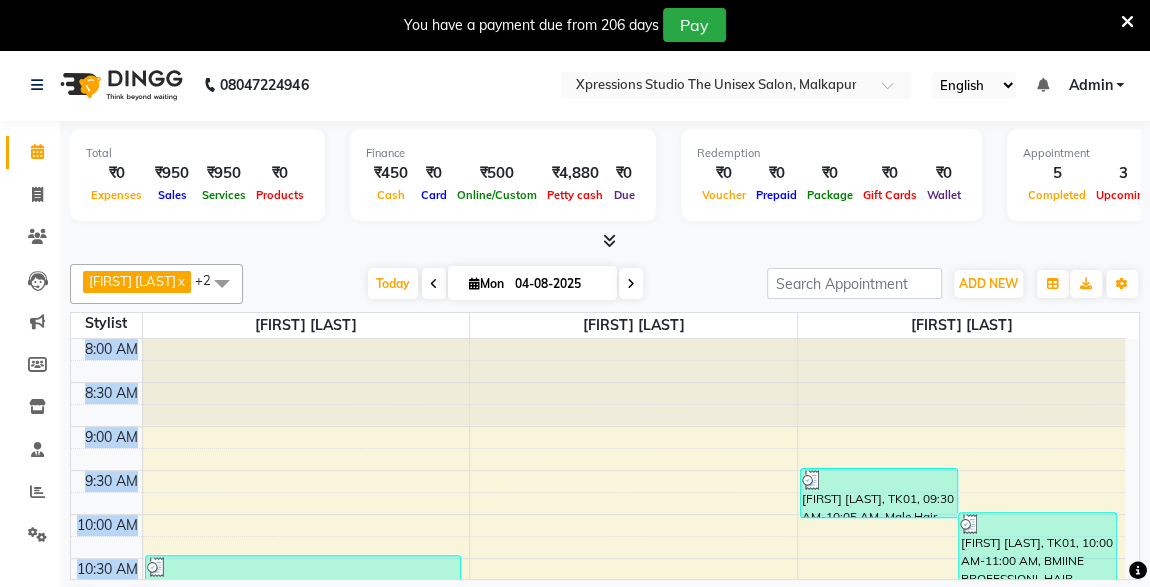 click on "8:00 AM 8:30 AM 9:00 AM 9:30 AM 10:00 AM 10:30 AM 11:00 AM 11:30 AM 12:00 PM 12:30 PM 1:00 PM 1:30 PM 2:00 PM 2:30 PM 3:00 PM 3:30 PM 4:00 PM 4:30 PM 5:00 PM 5:30 PM 6:00 PM 6:30 PM 7:00 PM 7:30 PM 8:00 PM 8:30 PM 9:00 PM 9:30 PM 10:00 PM 10:30 PM [FIRST] [LAST], TK02, 10:30 AM-11:55 AM, Male Hair Cut / Beard ,Massage - Charcole Massage [FIRST] [LAST], TK04, 12:20 PM-01:20 PM, Male Hair Cut / Beard [FIRST] [LAST], TK05, 08:00 PM-09:00 PM, Male Hair Cut / Seving [FIRST] [LAST], TK01, 09:30 AM-10:05 AM, Male Hair Cut [FIRST] [LAST], TK01, 10:00 AM-11:00 AM, BMIINE PROFESSIONL HAIR COLOUR,Male Hair Cut ,Male SEVING [FIRST], TK03, 11:30 AM-12:30 PM, Male Hair Cut / Seving [FIRST] [LAST], TK05, 08:00 PM-08:35 PM, Male Hair Cut" at bounding box center (605, 459) 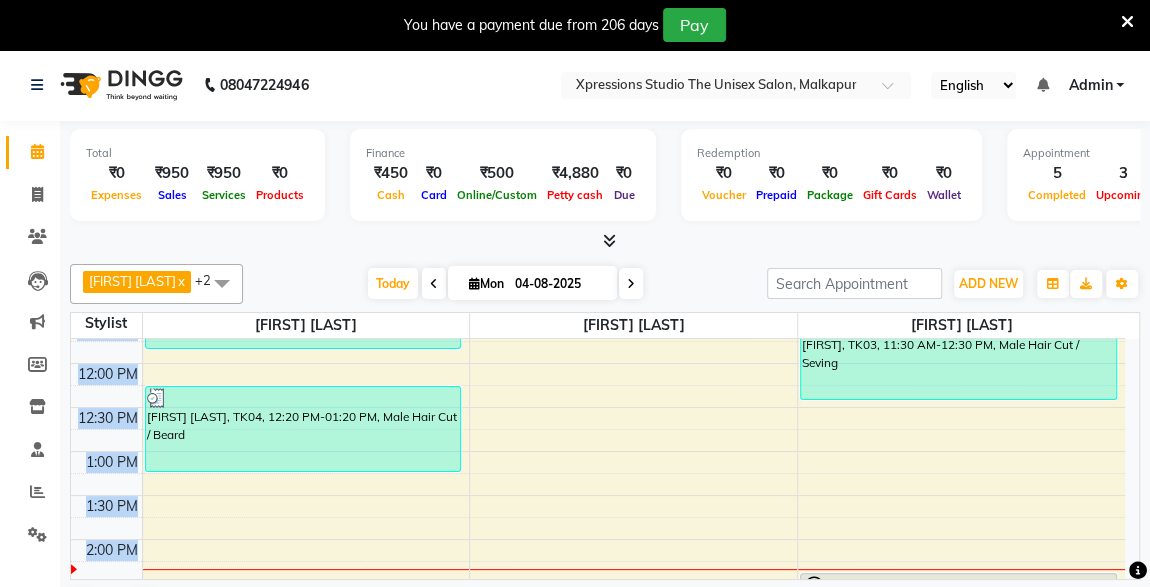 scroll, scrollTop: 421, scrollLeft: 0, axis: vertical 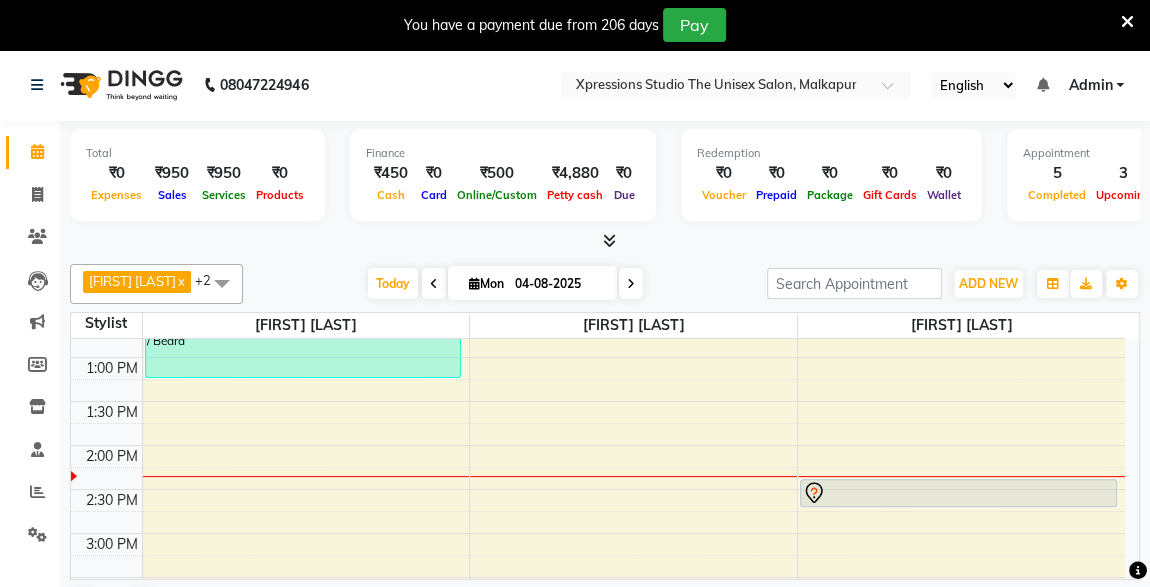 click on "Total ₹0 Expenses ₹950 Sales ₹950 Services ₹0 Products Finance ₹450 Cash ₹0 Card ₹500 Online/Custom ₹4,880 Petty cash ₹0 Due Redemption ₹0 Voucher ₹0 Prepaid ₹0 Package ₹0 Gift Cards ₹0 Wallet Appointment 5 Completed 3 Upcoming 0 Ongoing 0 No show Other sales ₹0 Packages ₹0 Memberships ₹0 Vouchers ₹0 Prepaids ₹0 Gift Cards" at bounding box center [605, 178] 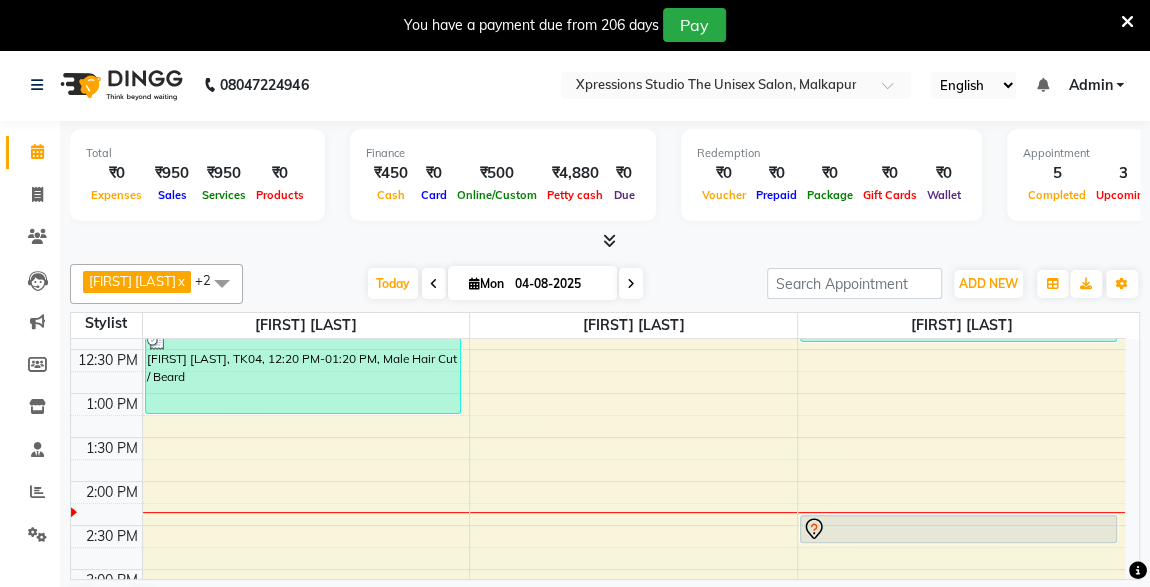 scroll, scrollTop: 349, scrollLeft: 0, axis: vertical 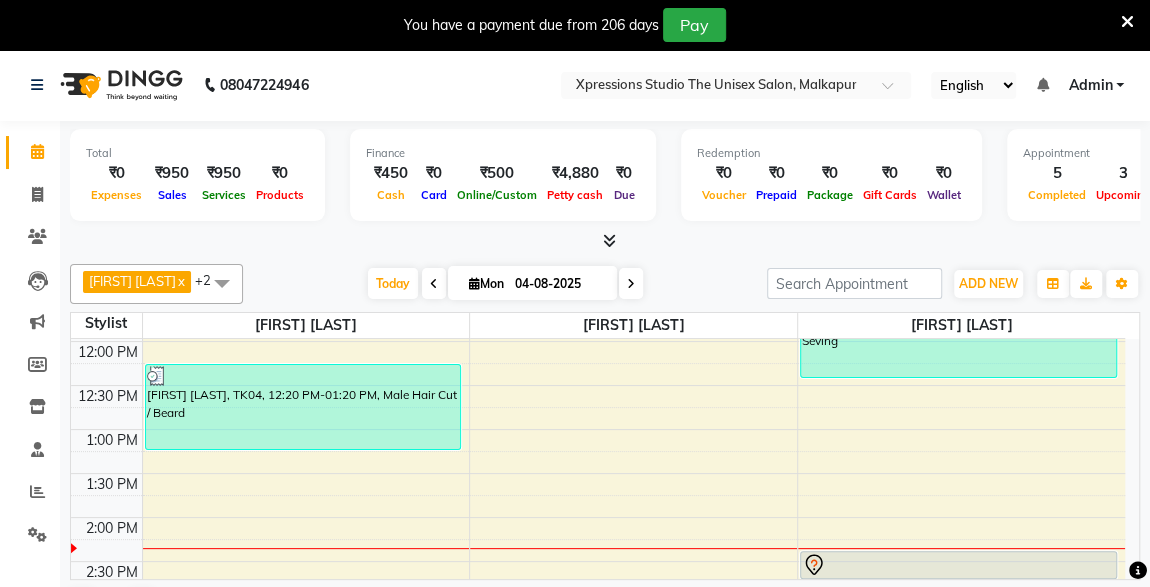 click at bounding box center [605, 241] 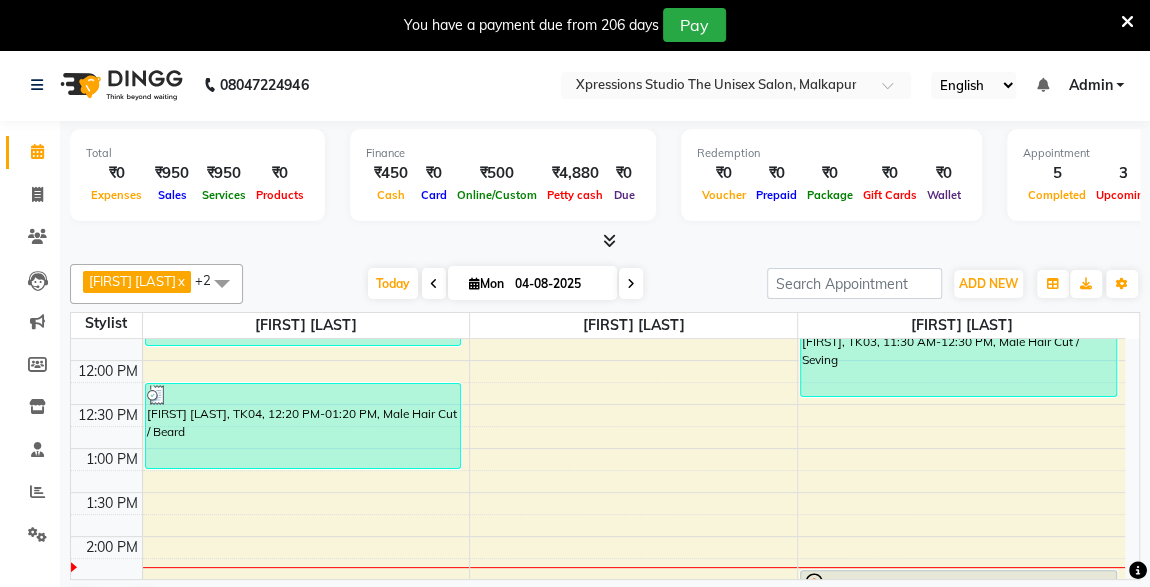 scroll, scrollTop: 312, scrollLeft: 0, axis: vertical 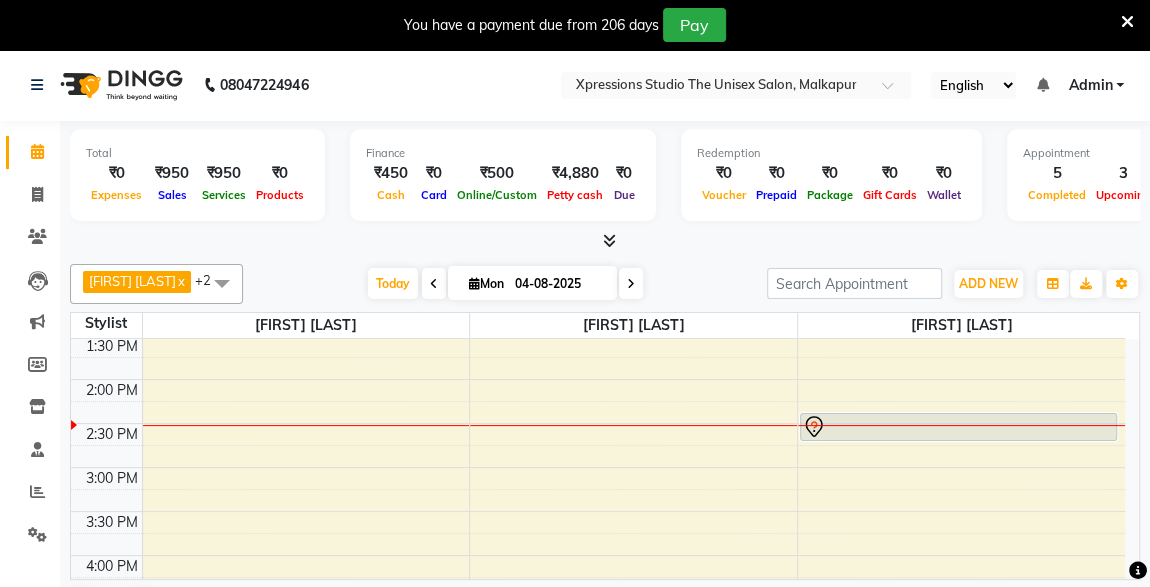 click at bounding box center (1127, 22) 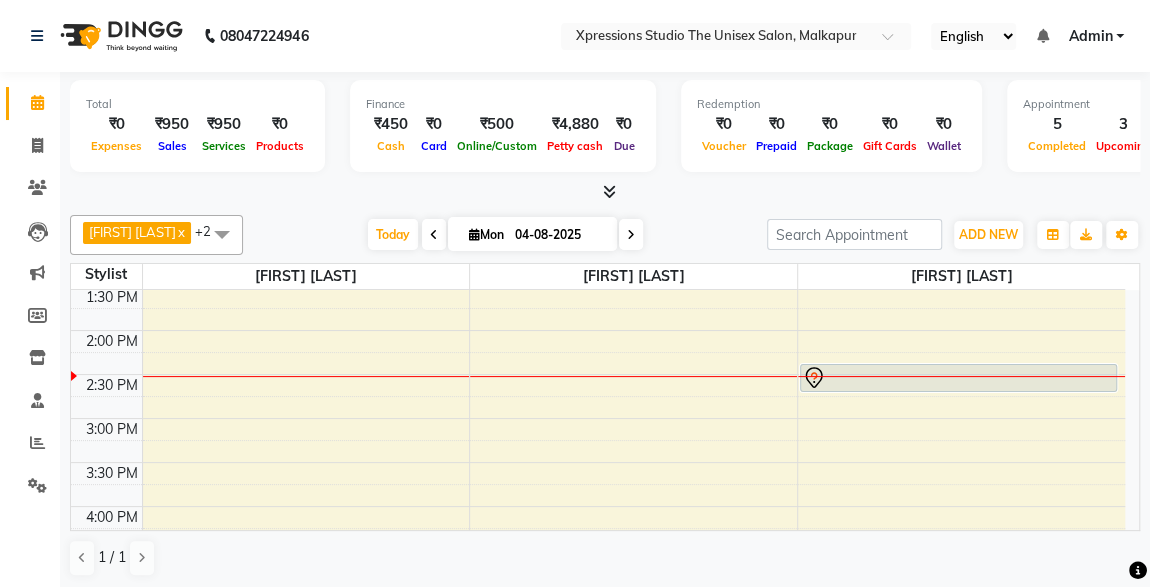 click at bounding box center [605, 192] 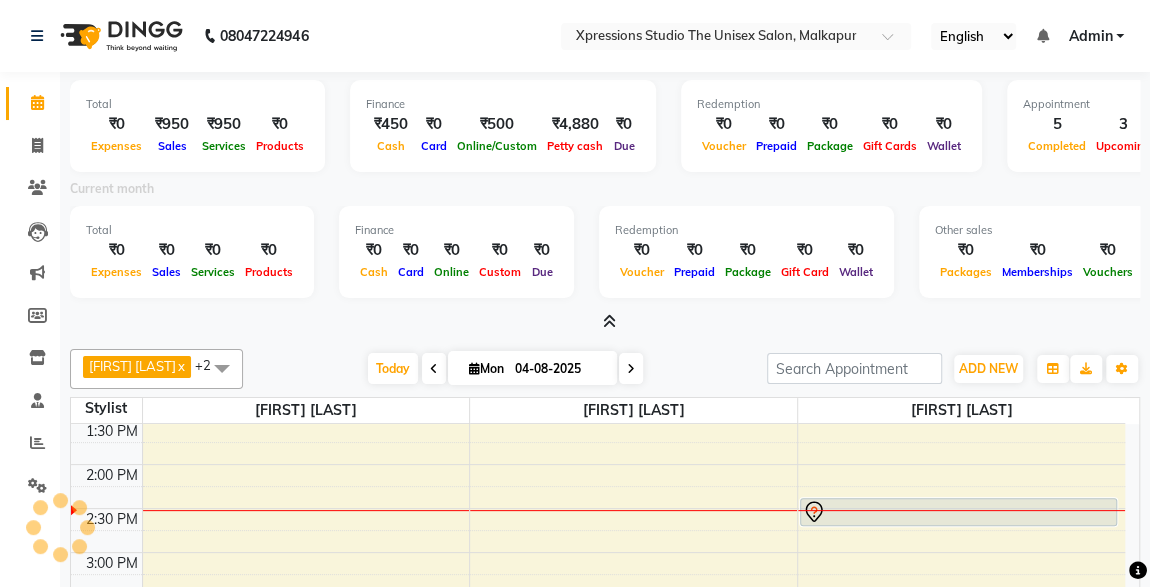 click on "Current month" at bounding box center [605, 192] 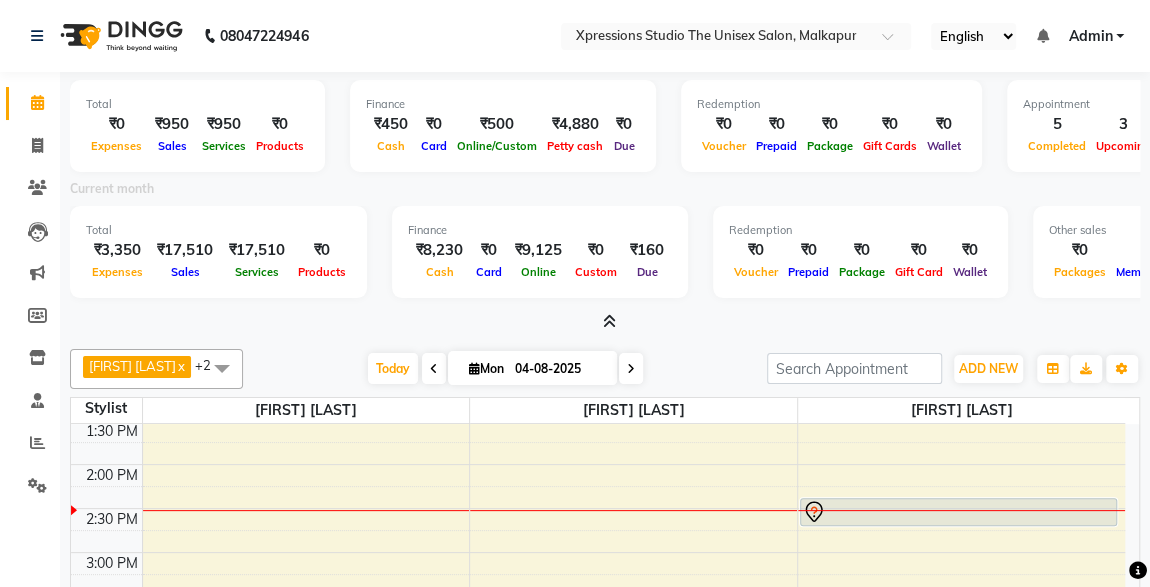 click at bounding box center [605, 322] 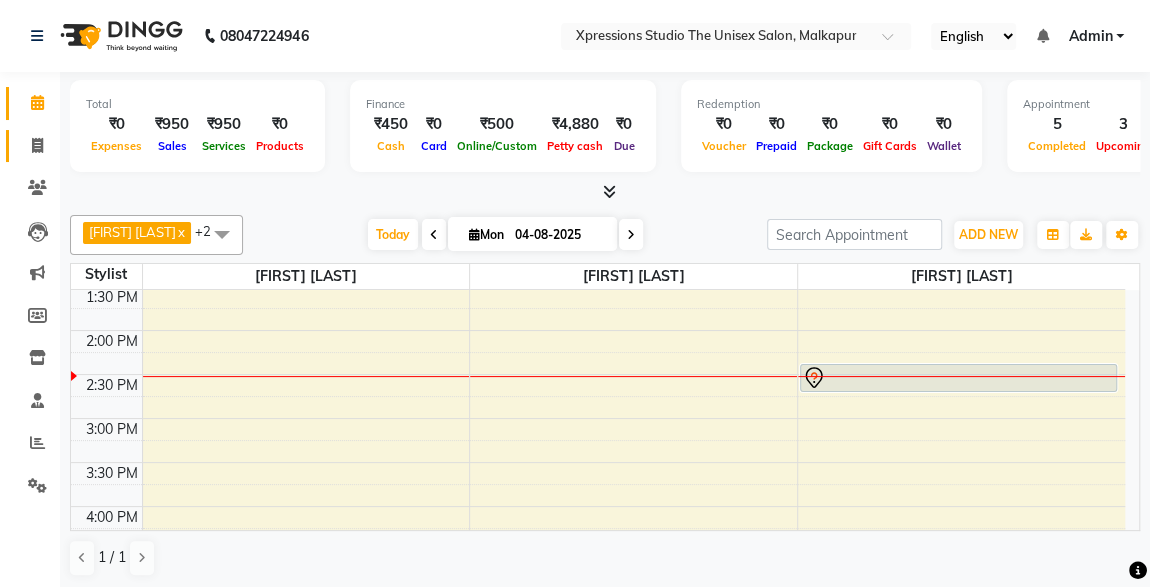 click on "Invoice" 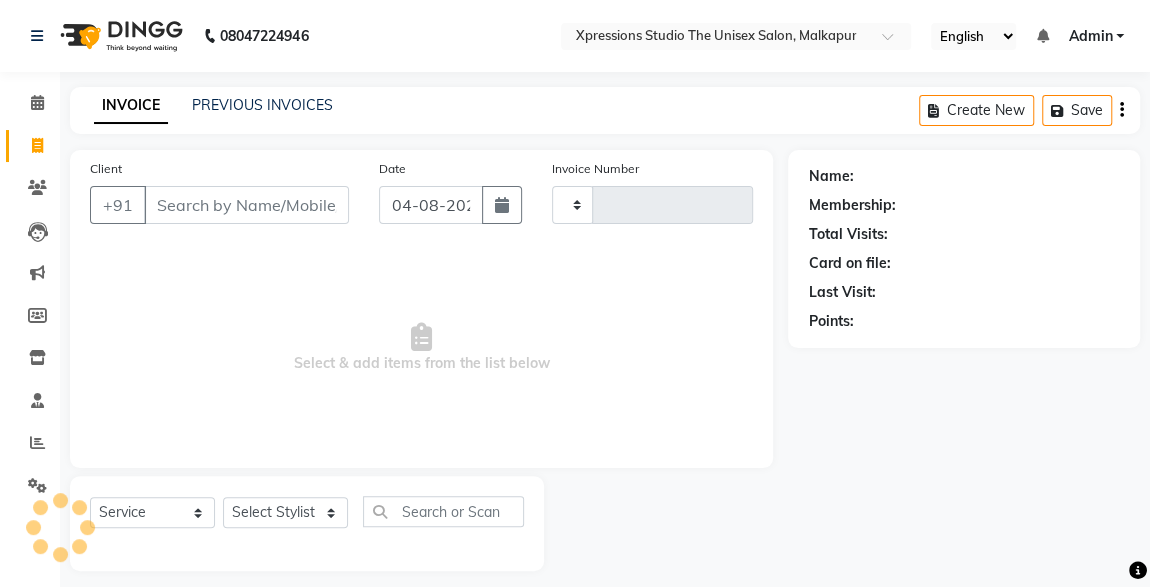 type on "3753" 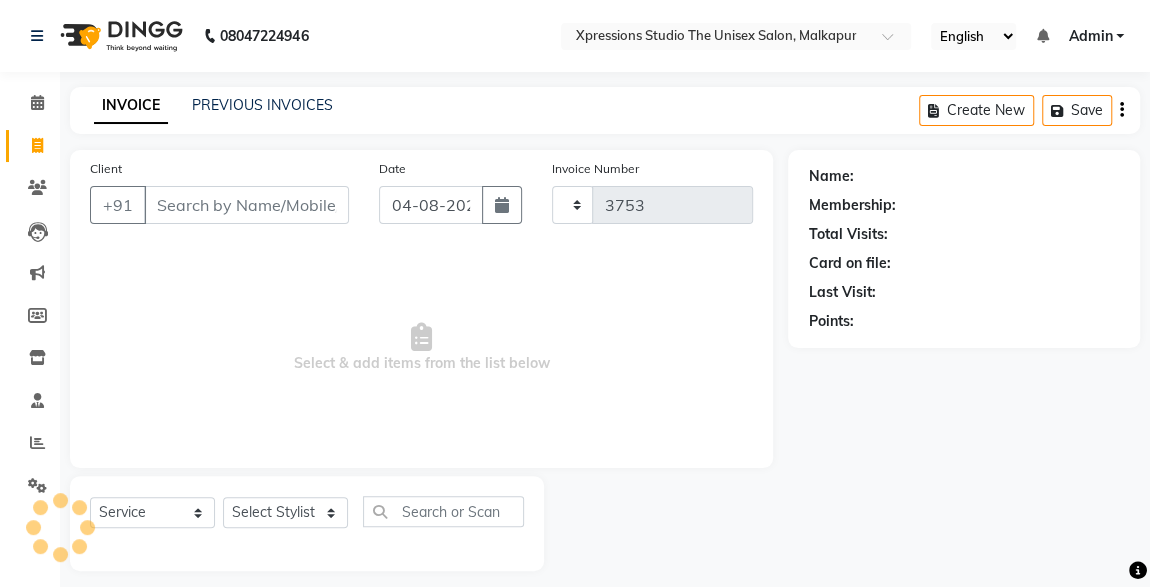 select on "7003" 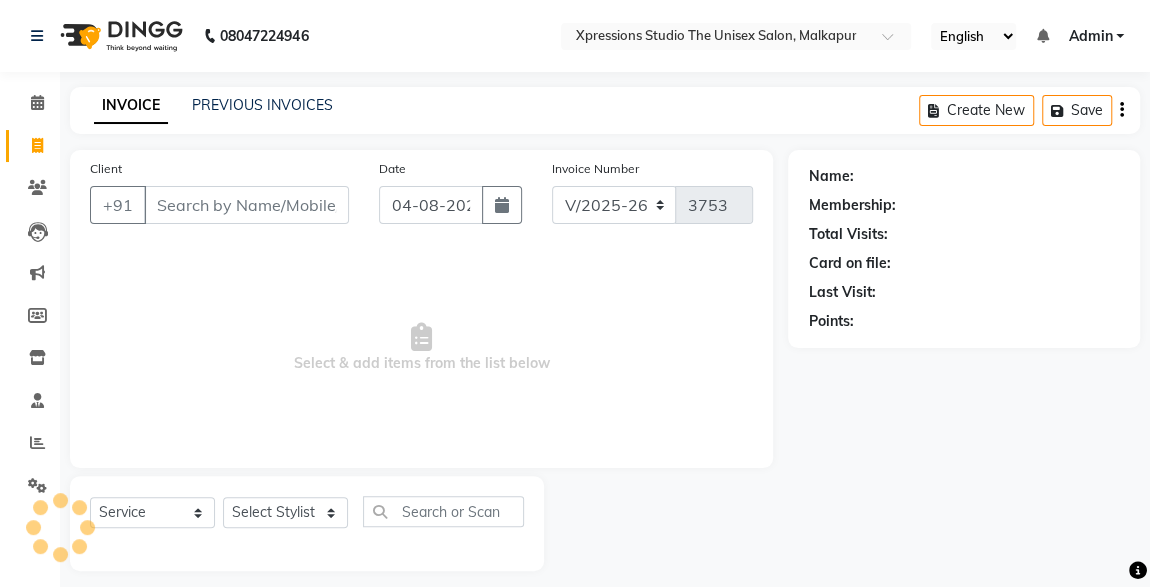 click on "Client" at bounding box center [246, 205] 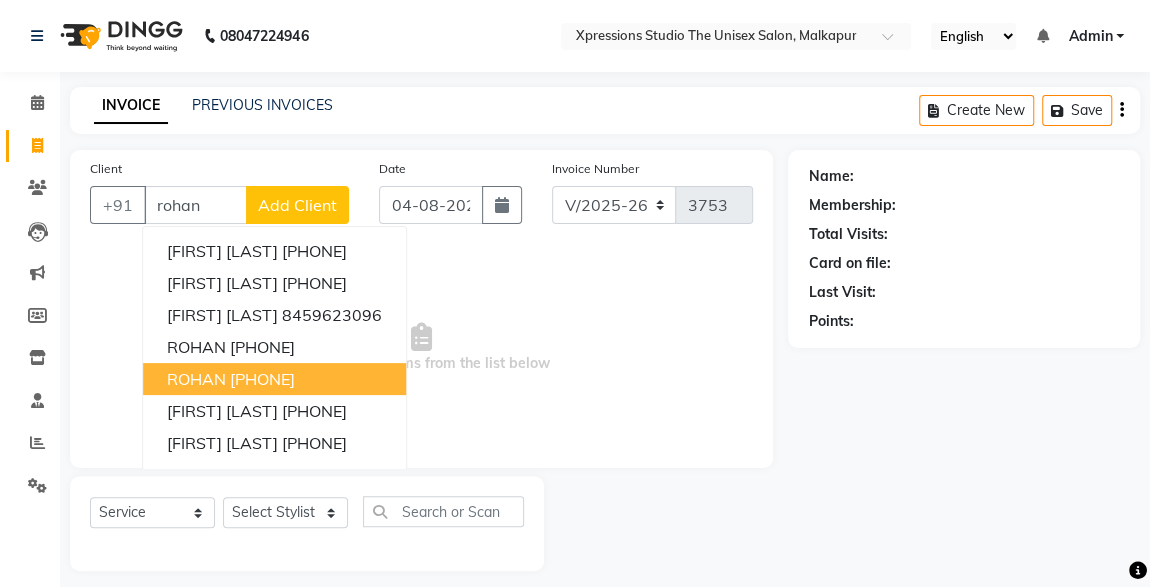 click on "[FIRST] [PHONE]" at bounding box center (274, 379) 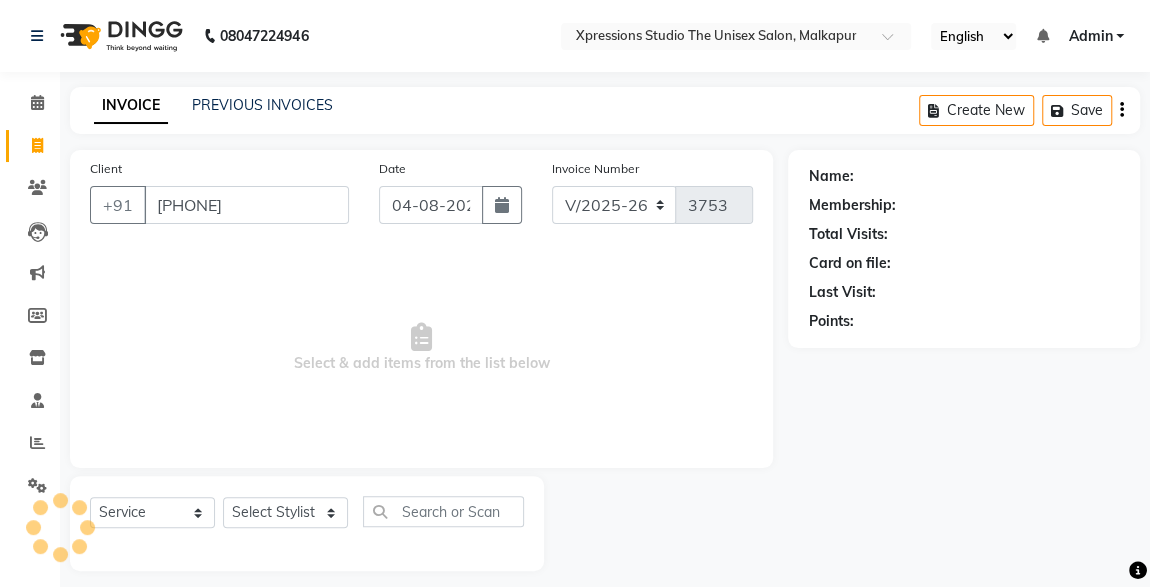 type on "[PHONE]" 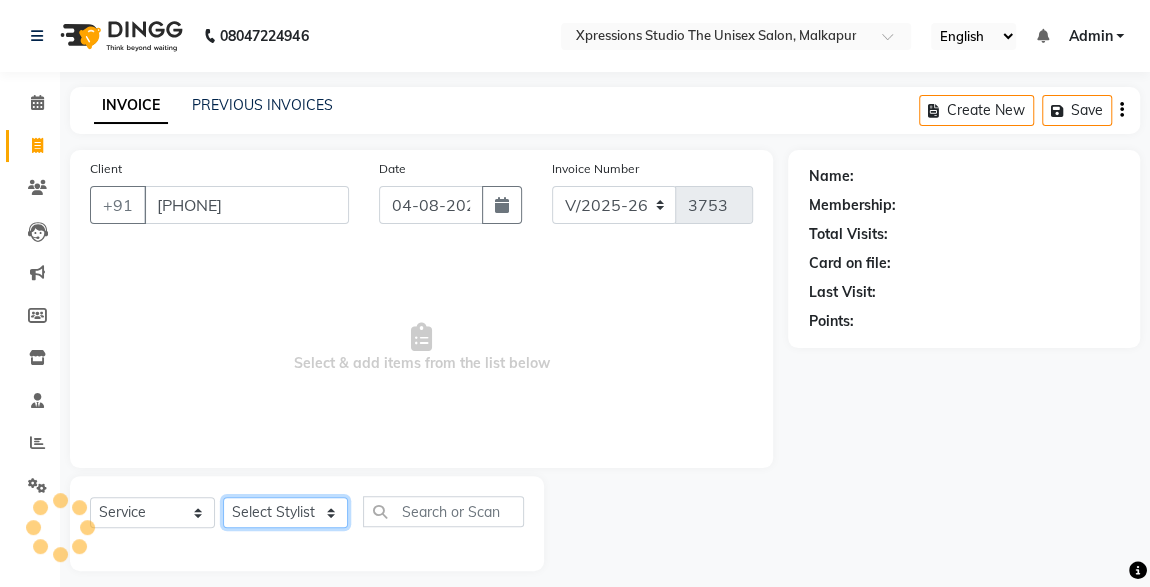 click on "Select Stylist [FIRST] [LAST] [FIRST] [LAST] [FIRST] [LAST]" 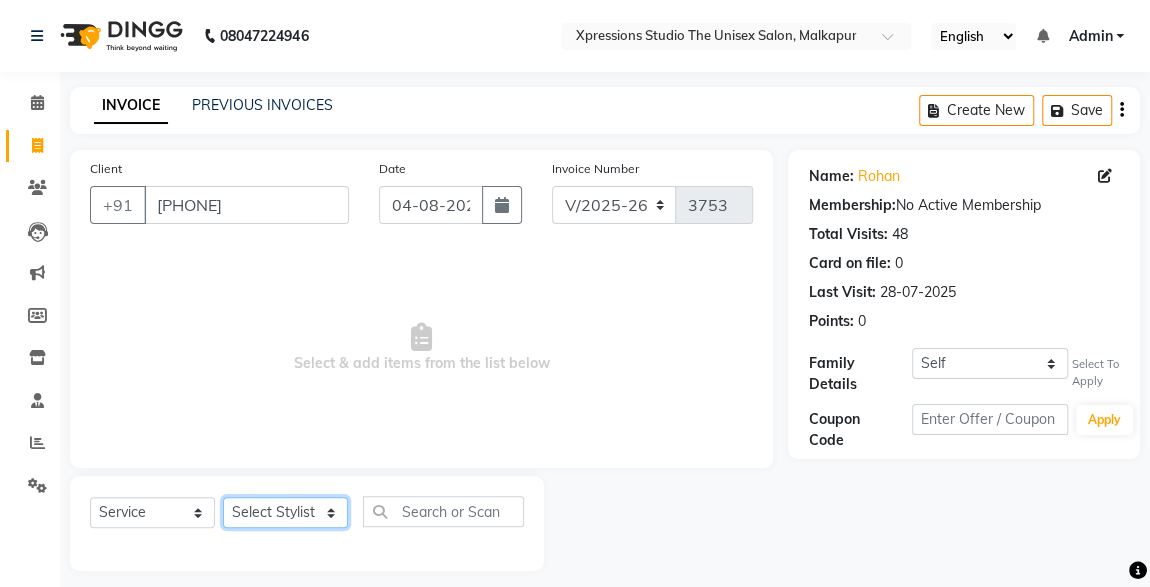 select on "57587" 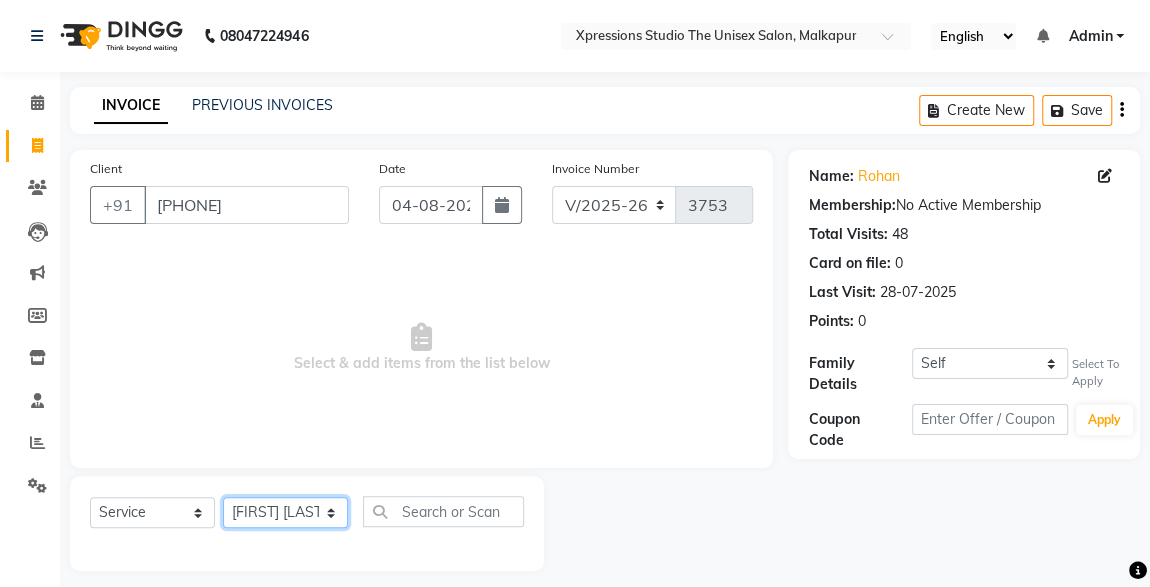click on "Select Stylist [FIRST] [LAST] [FIRST] [LAST] [FIRST] [LAST]" 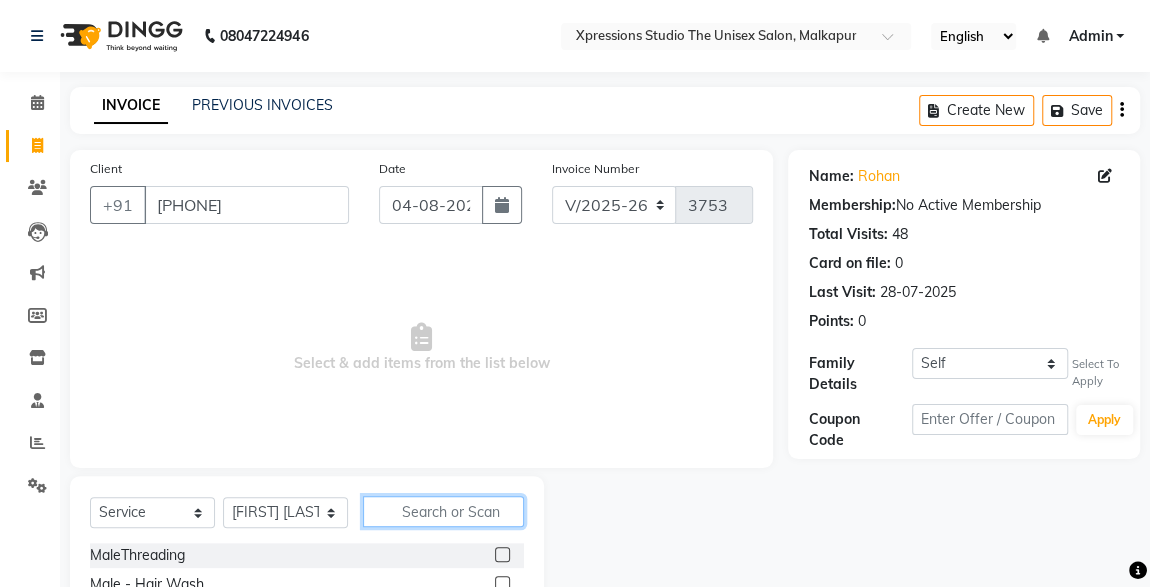 click 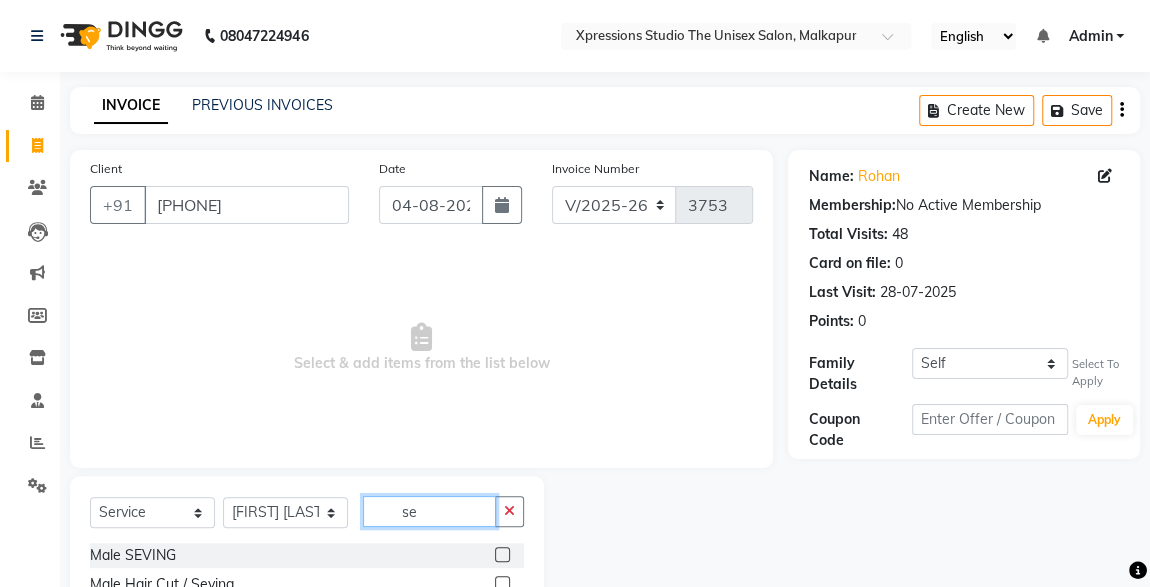 scroll, scrollTop: 70, scrollLeft: 0, axis: vertical 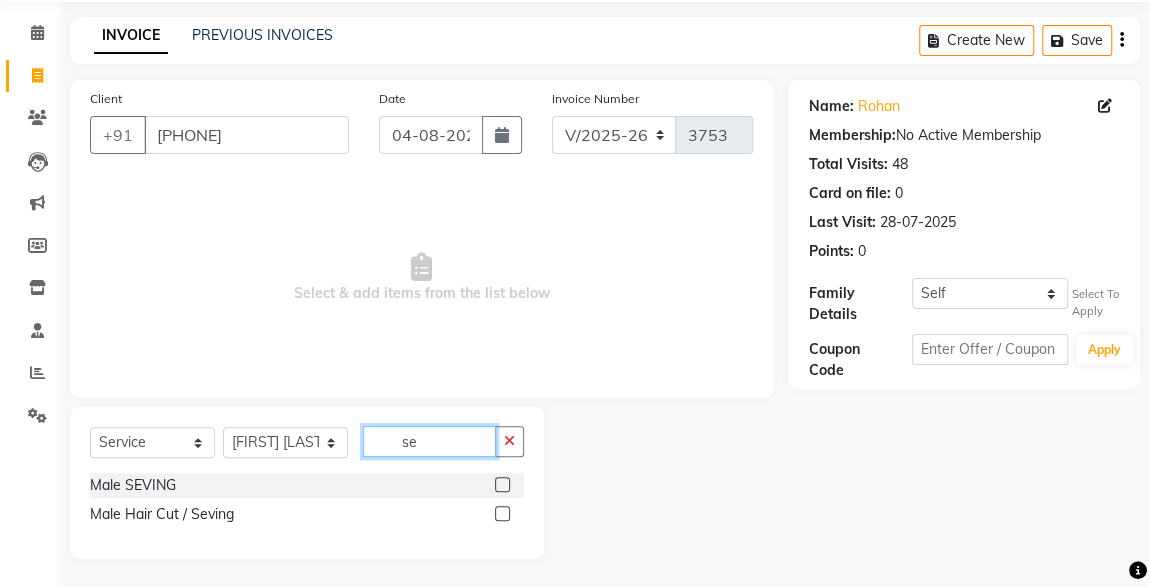 type on "se" 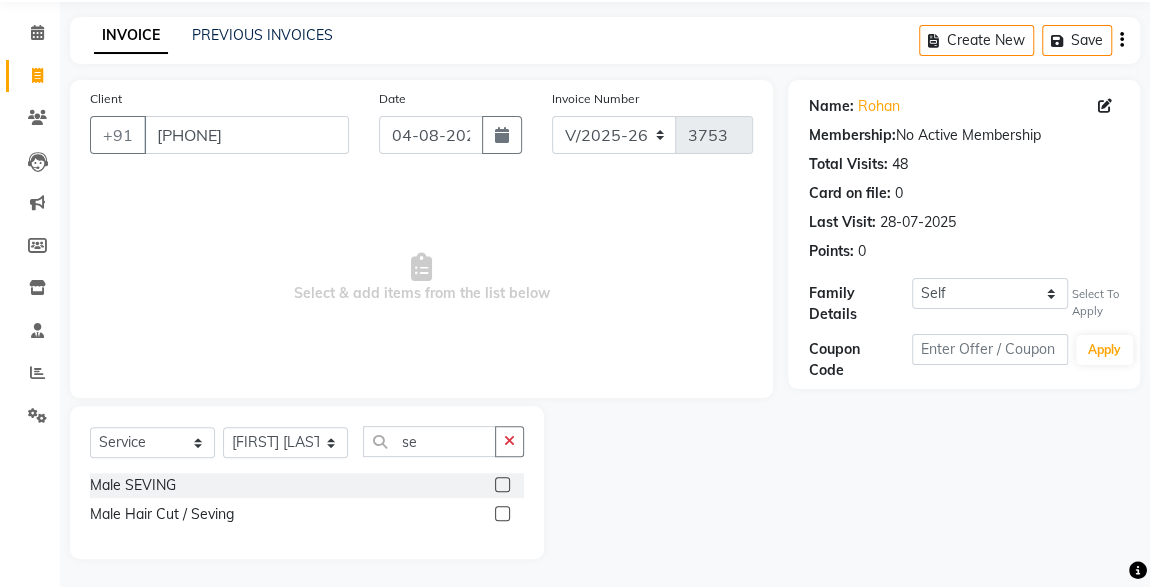 click 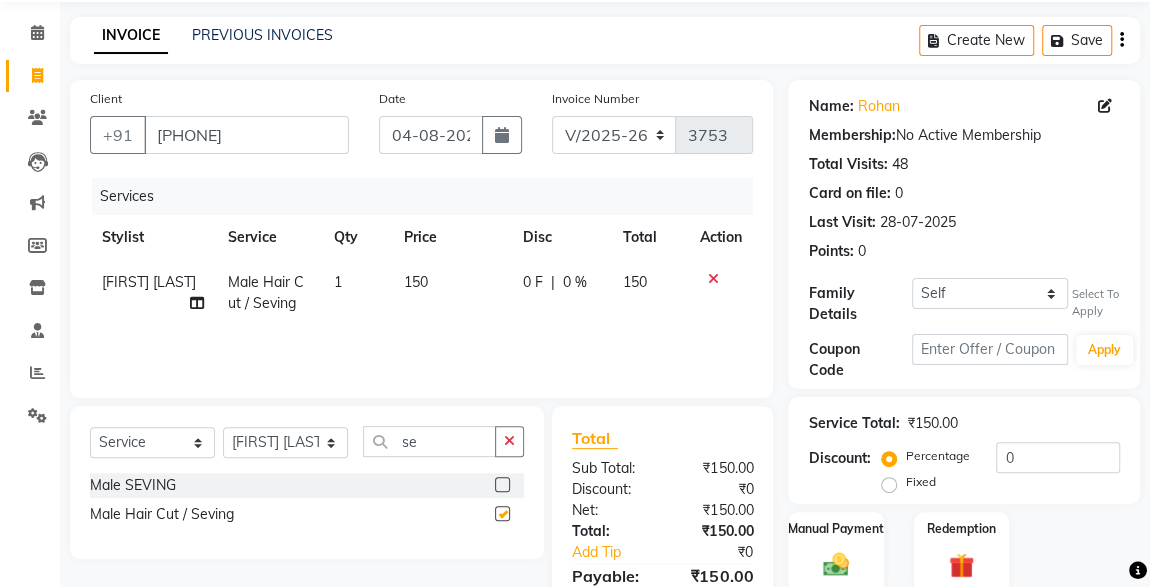 checkbox on "false" 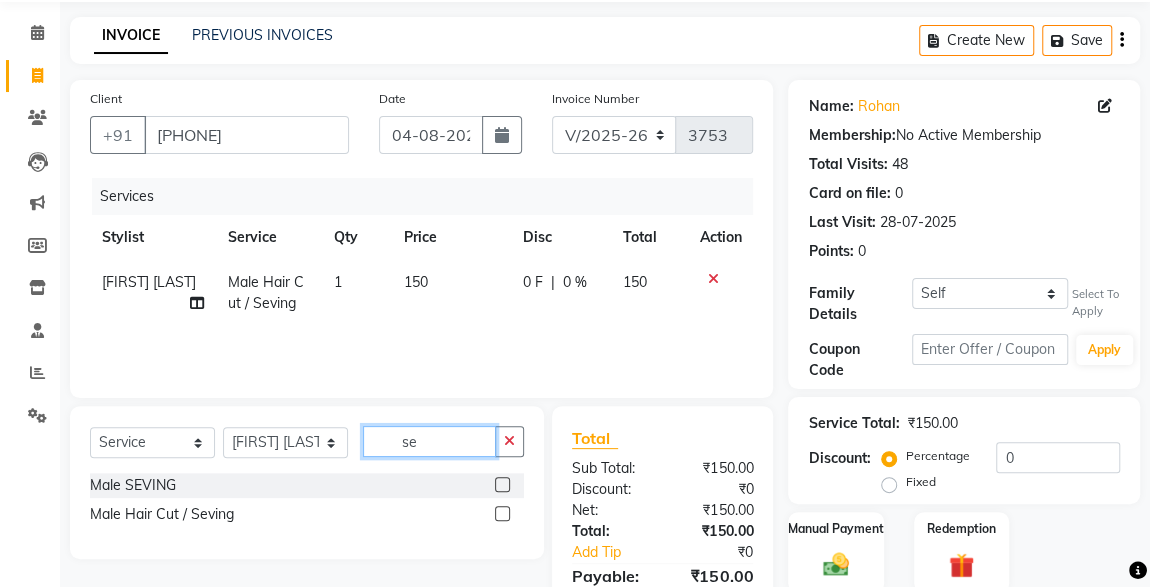 click on "se" 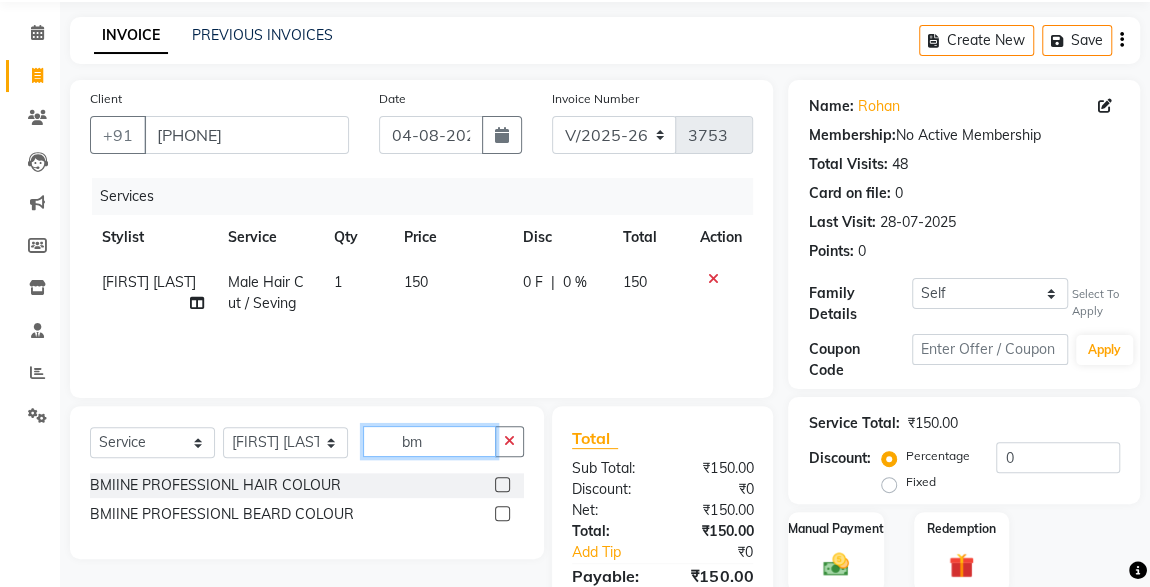 type on "bm" 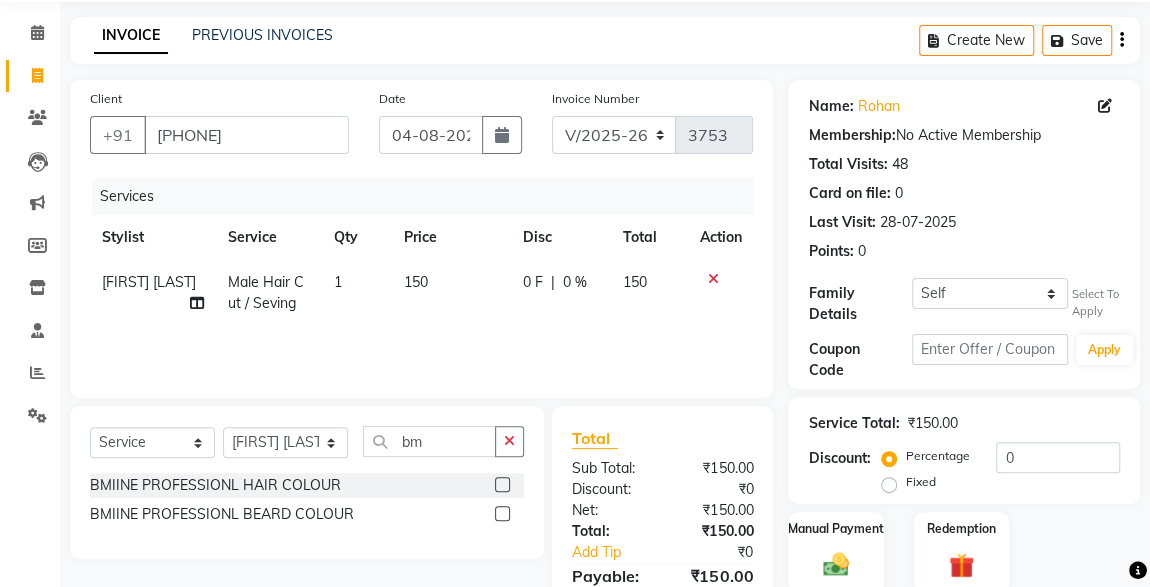 click 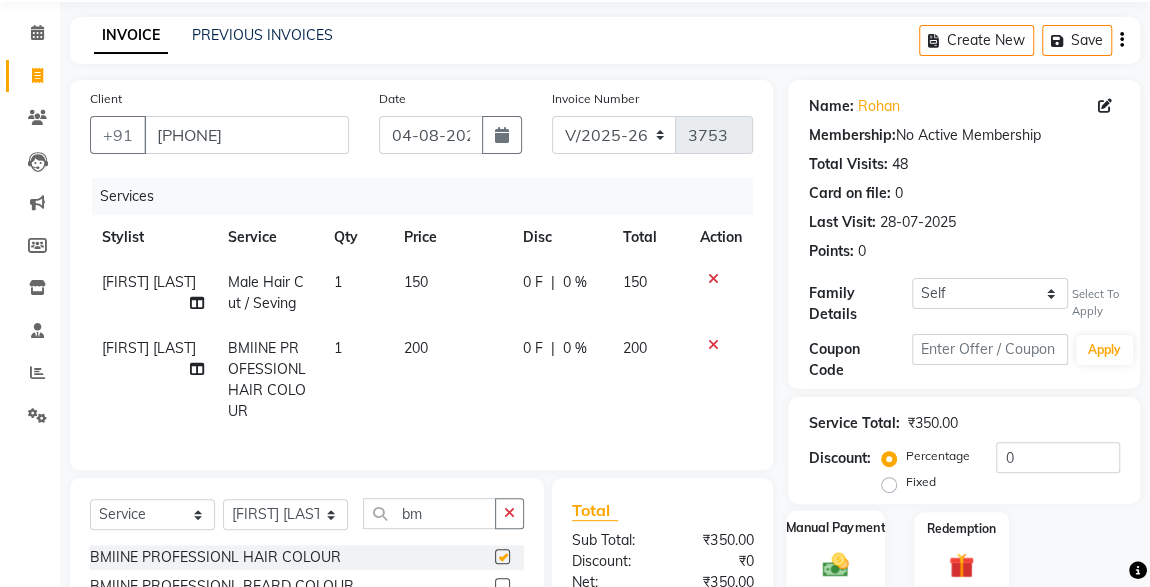 click on "Manual Payment" 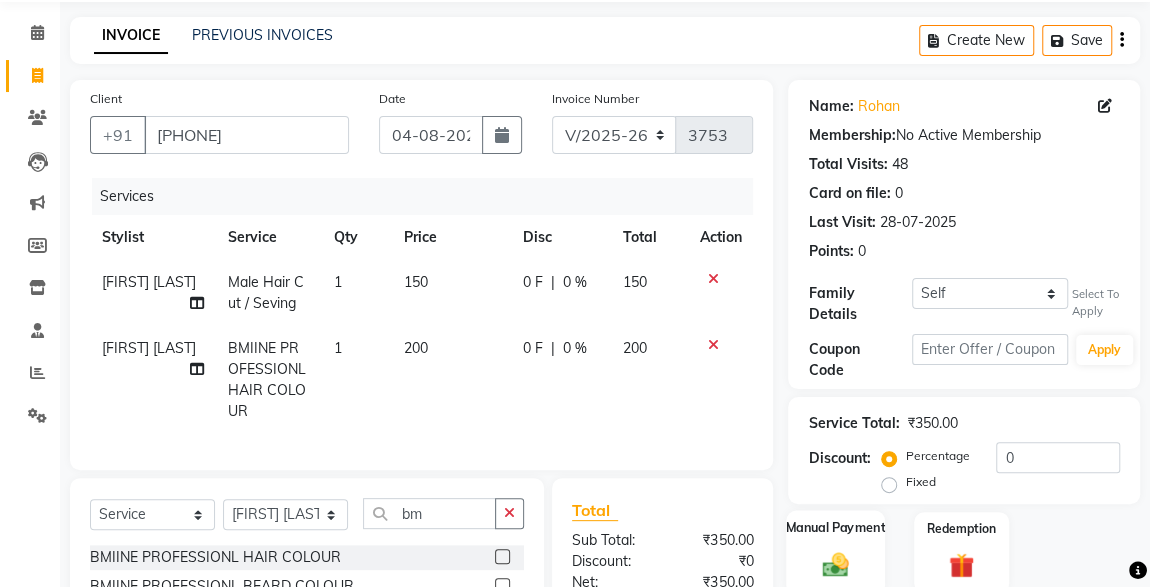 checkbox on "false" 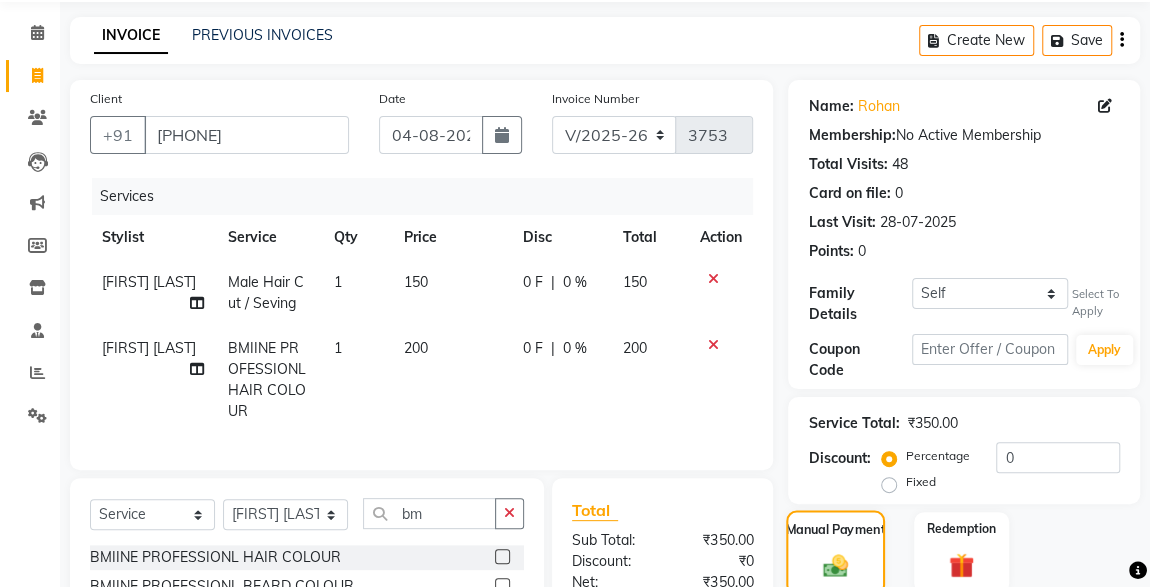 scroll, scrollTop: 273, scrollLeft: 0, axis: vertical 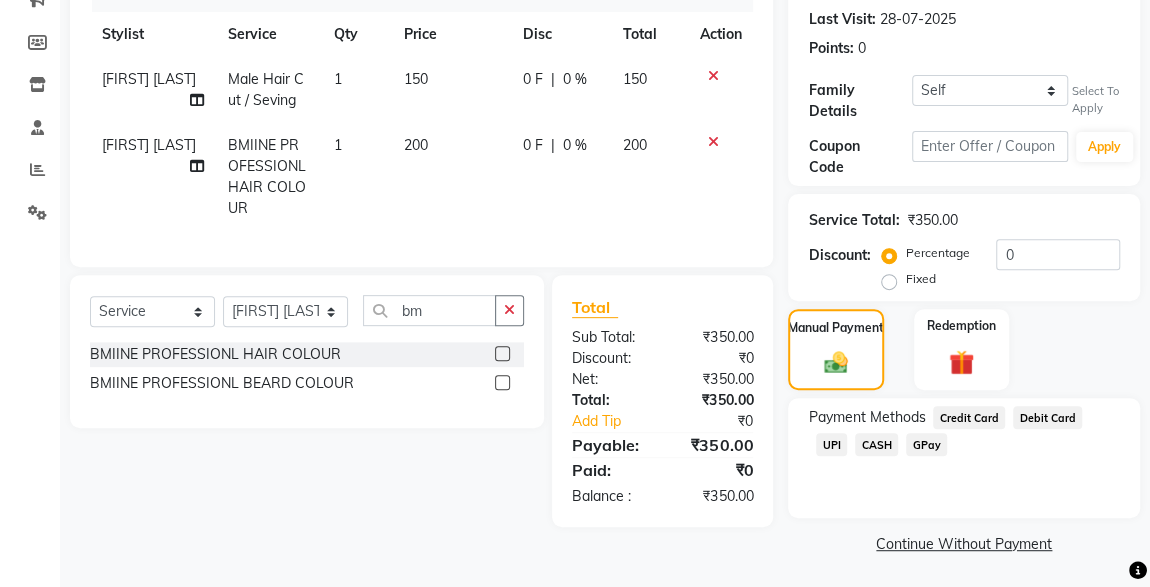 click on "UPI" 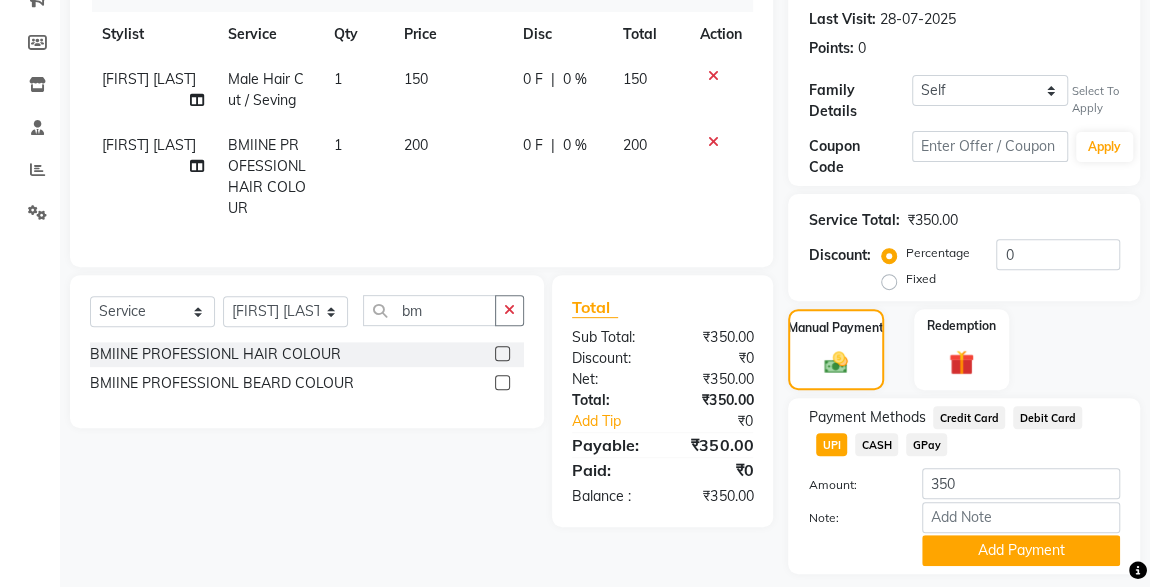 click on "Add Payment" 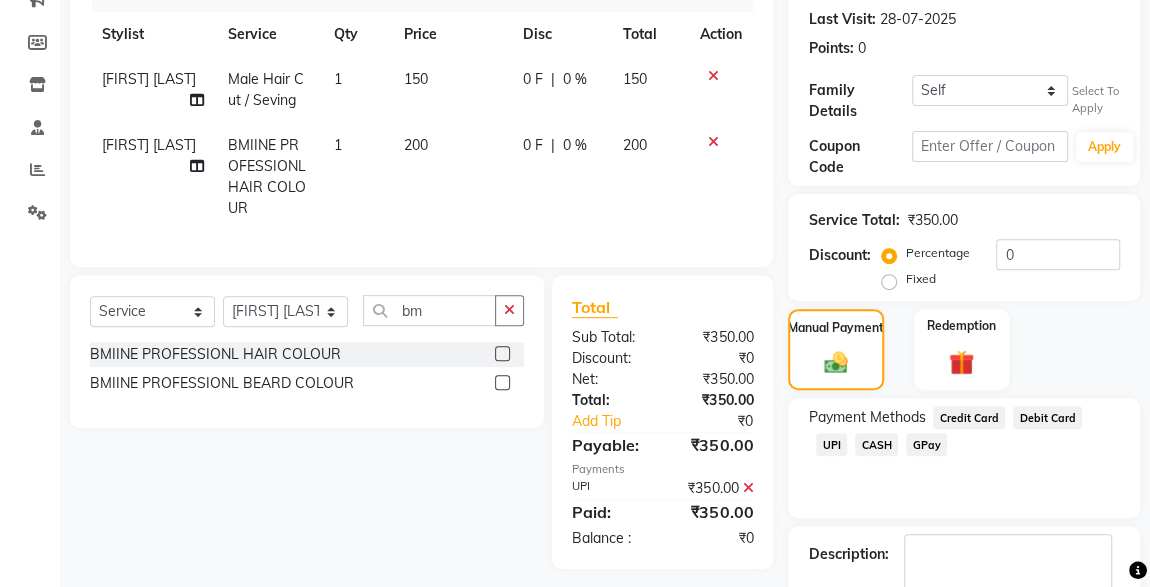 scroll, scrollTop: 385, scrollLeft: 0, axis: vertical 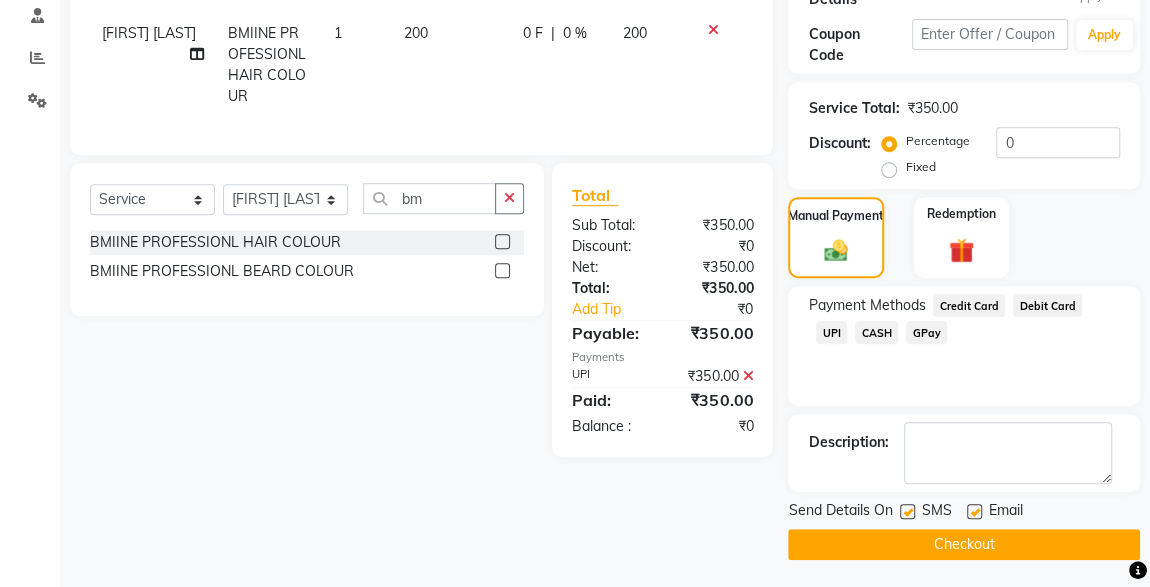 click 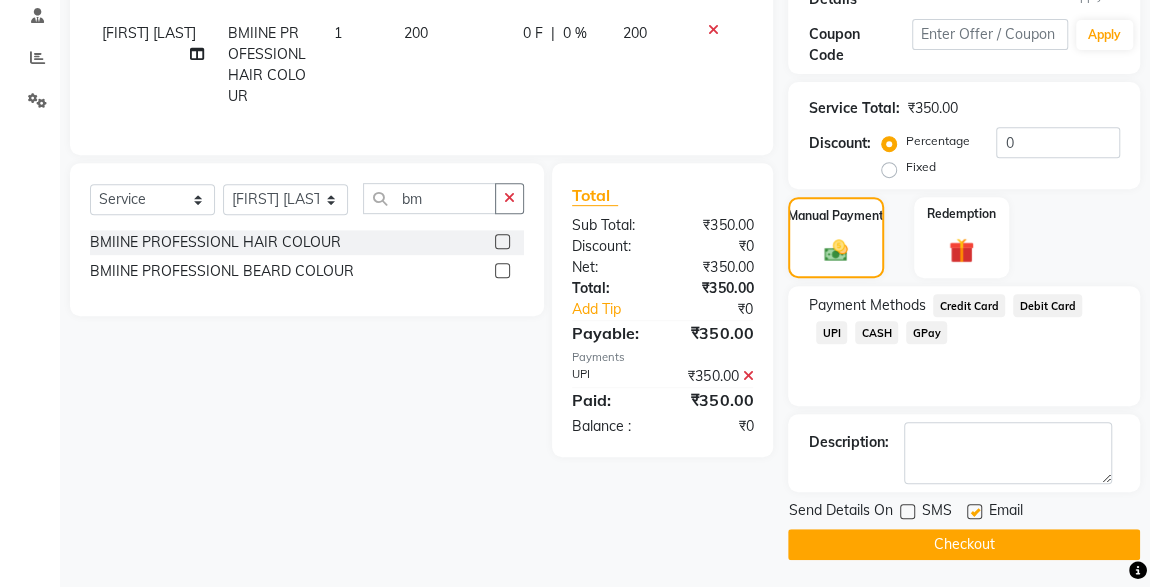 click on "Checkout" 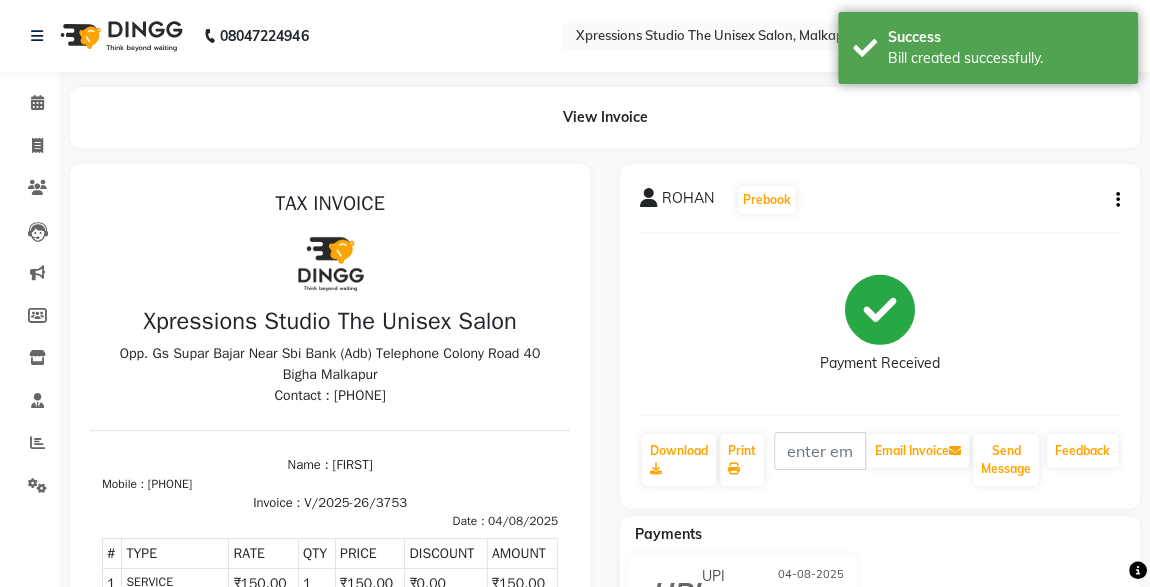 scroll, scrollTop: 0, scrollLeft: 0, axis: both 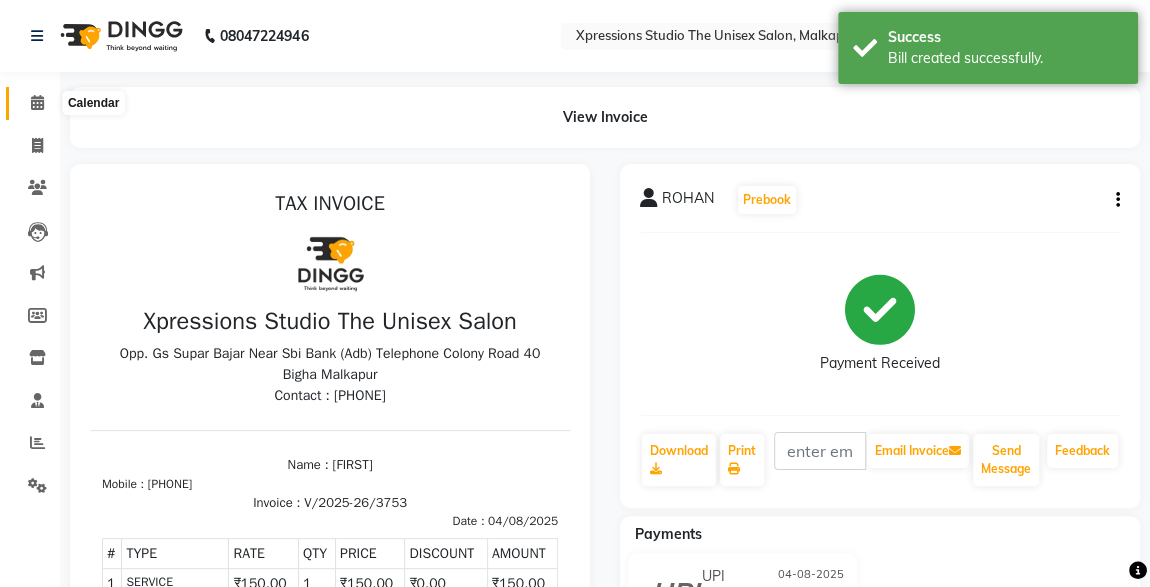 click 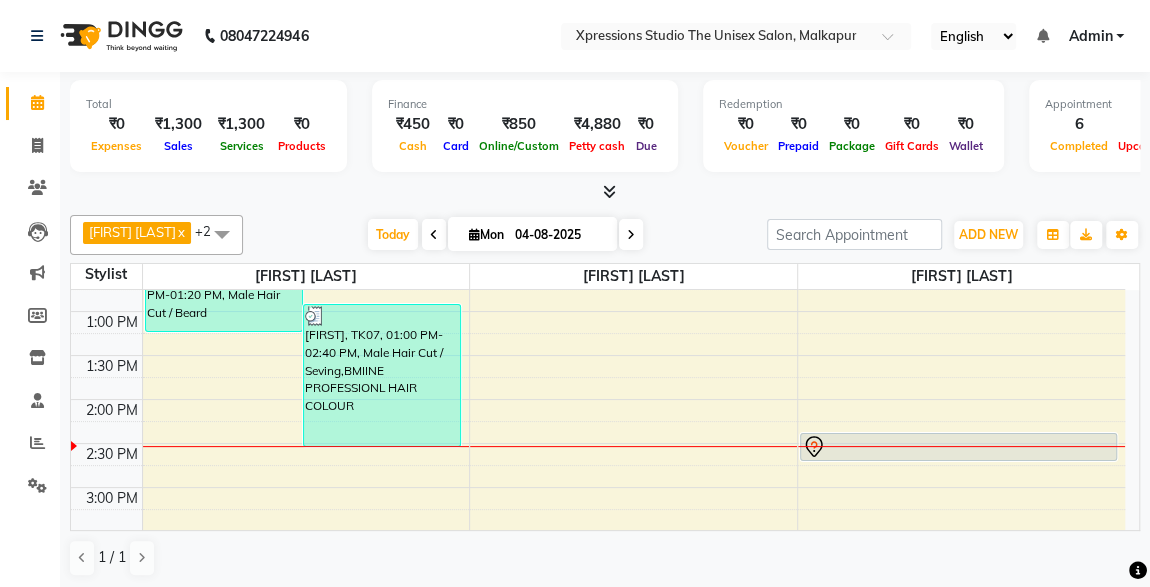scroll, scrollTop: 399, scrollLeft: 0, axis: vertical 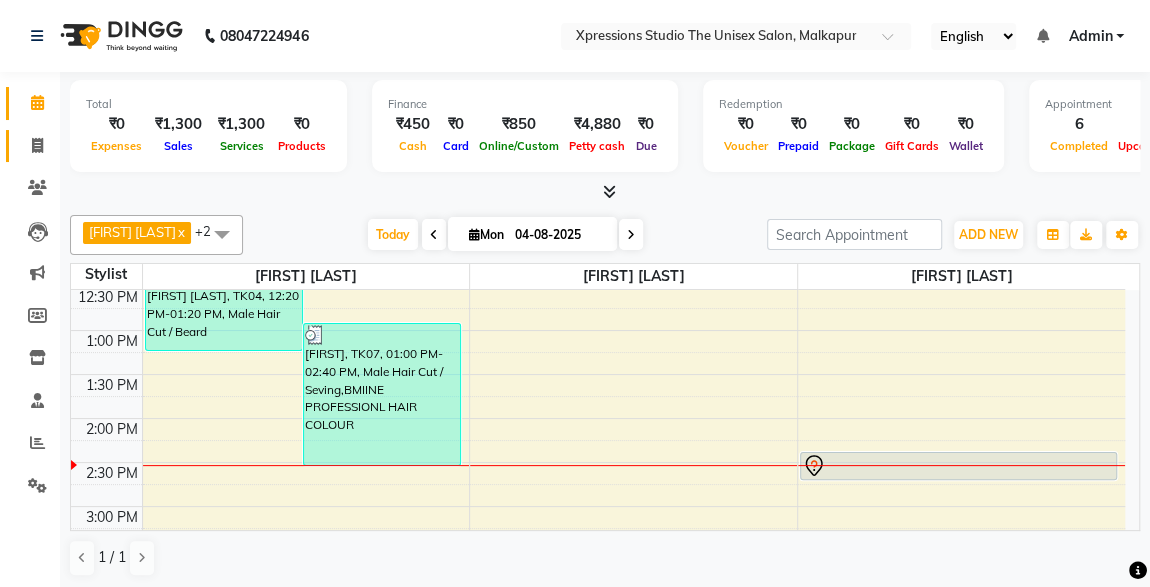 click on "Invoice" 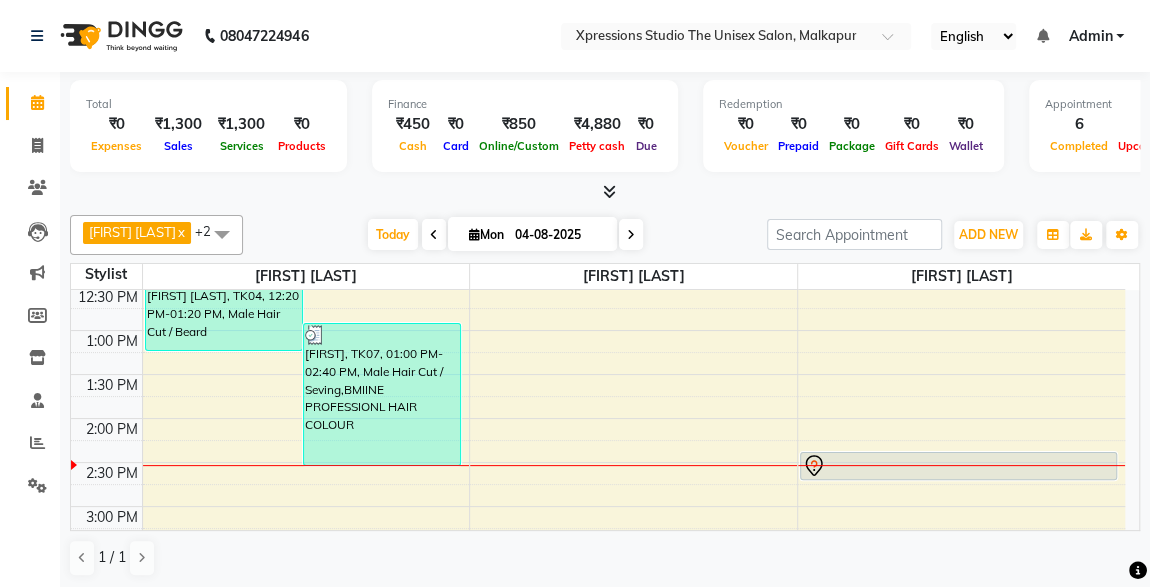 select on "service" 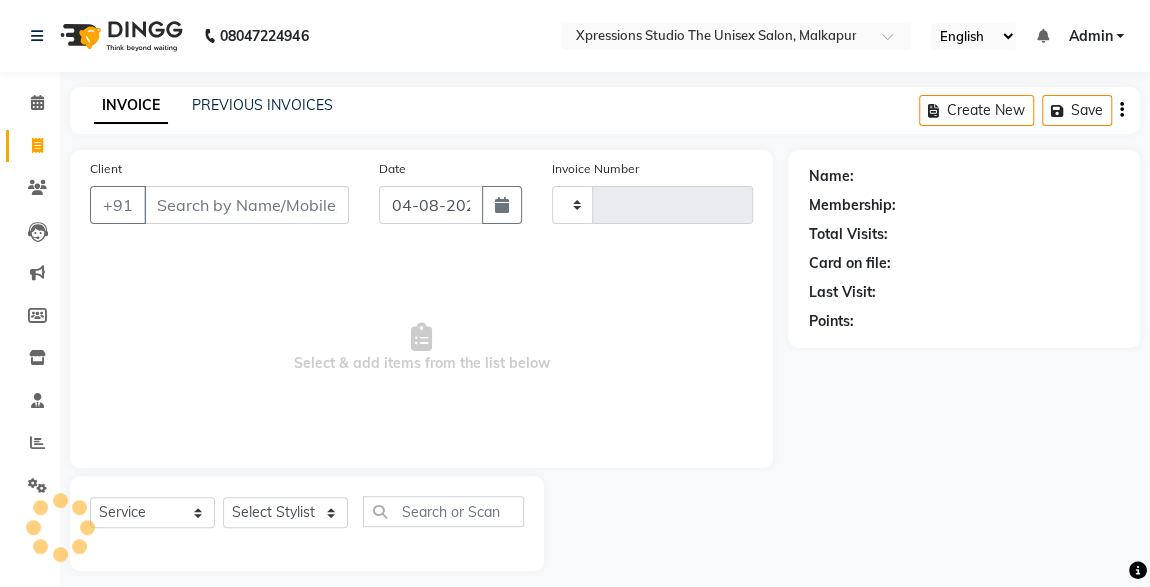 type on "3754" 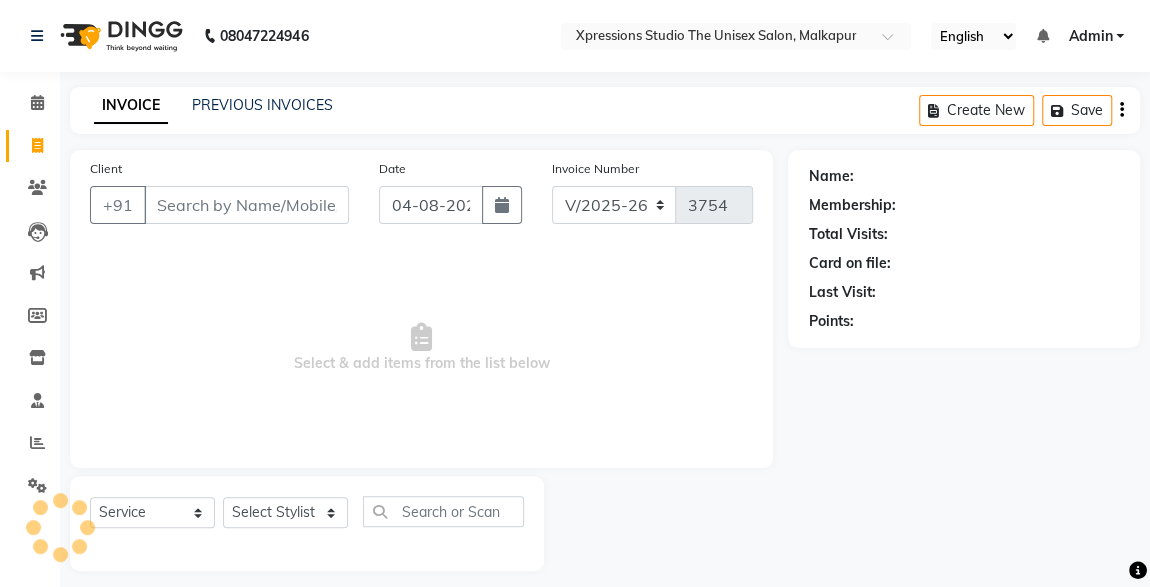 click on "Client" at bounding box center [246, 205] 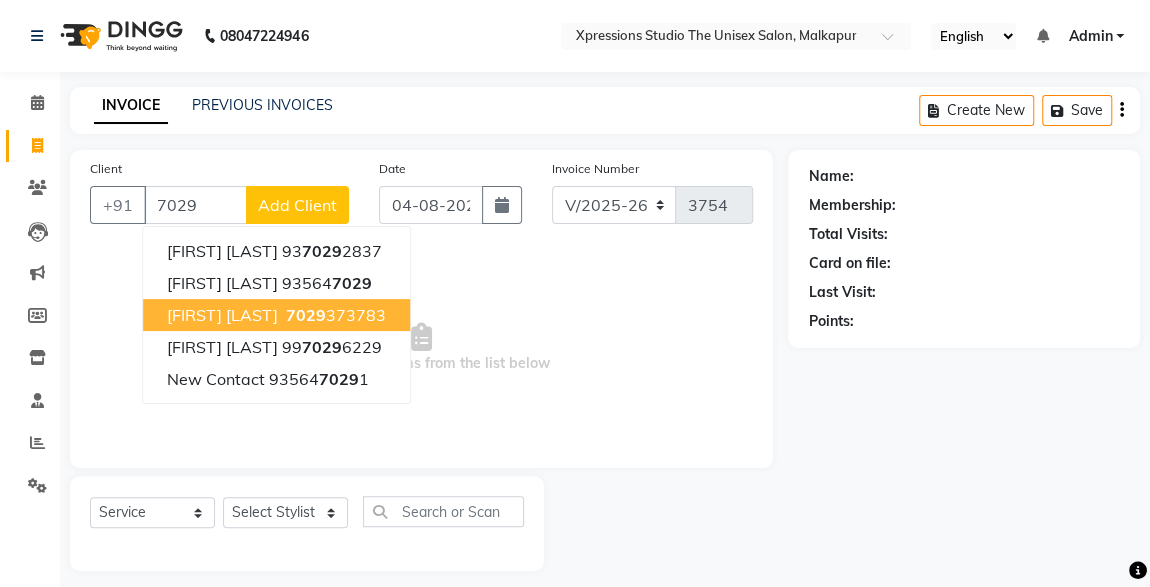 click on "[FIRST] [LAST]" at bounding box center [222, 315] 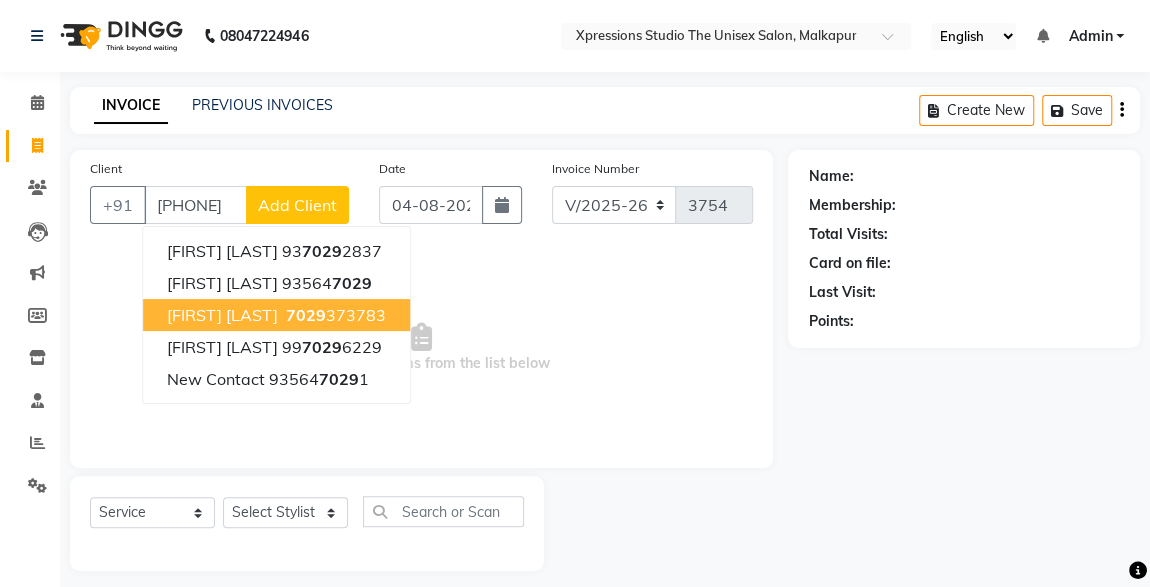 type on "[PHONE]" 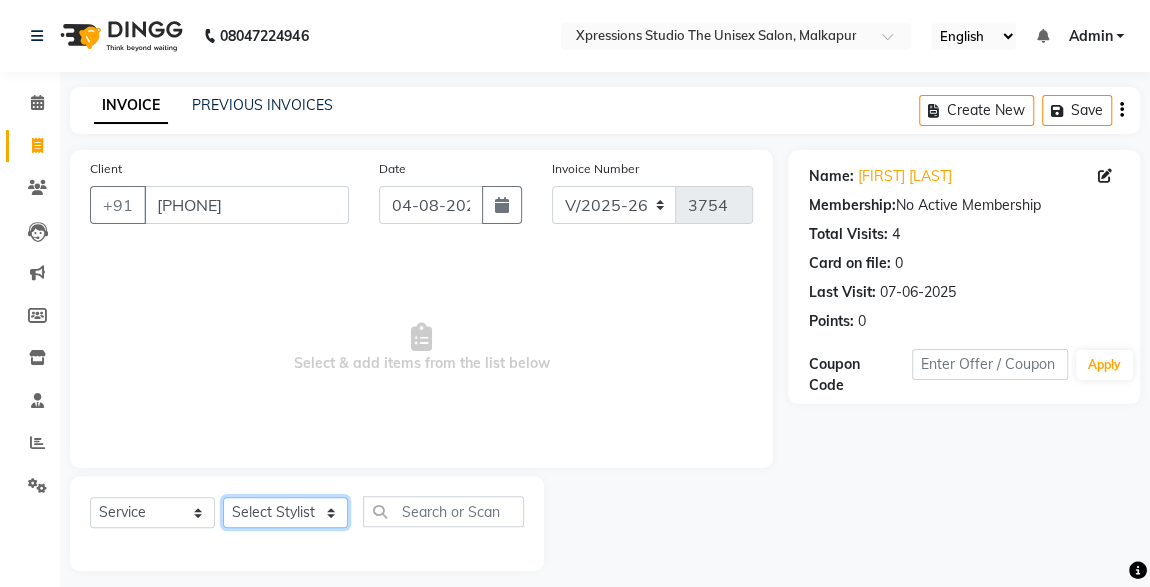 click on "Select Stylist [FIRST] [LAST] [FIRST] [LAST] [FIRST] [LAST]" 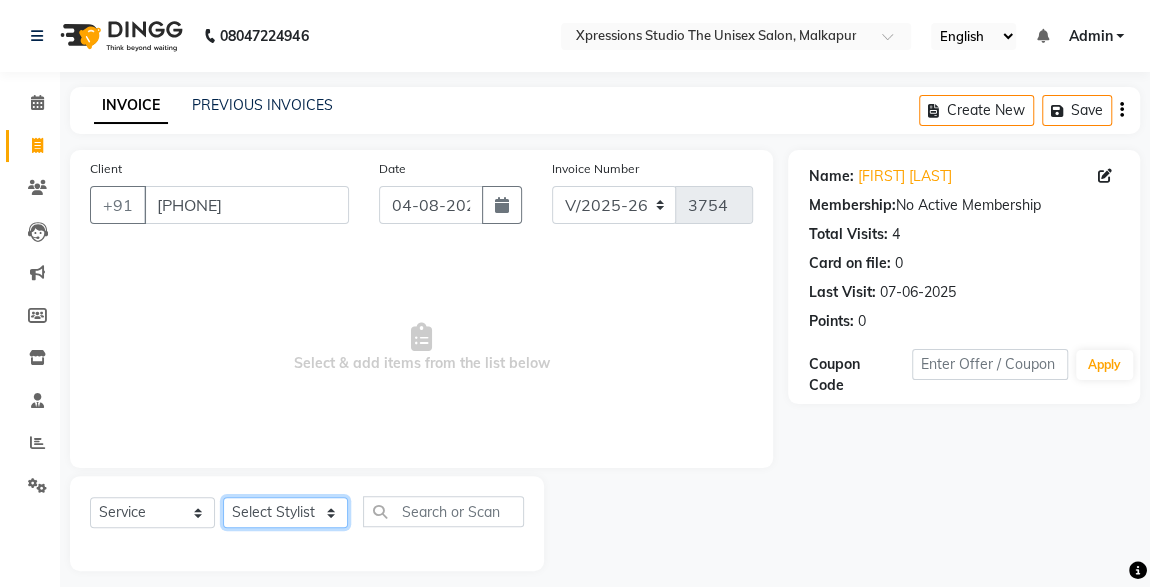 select on "57589" 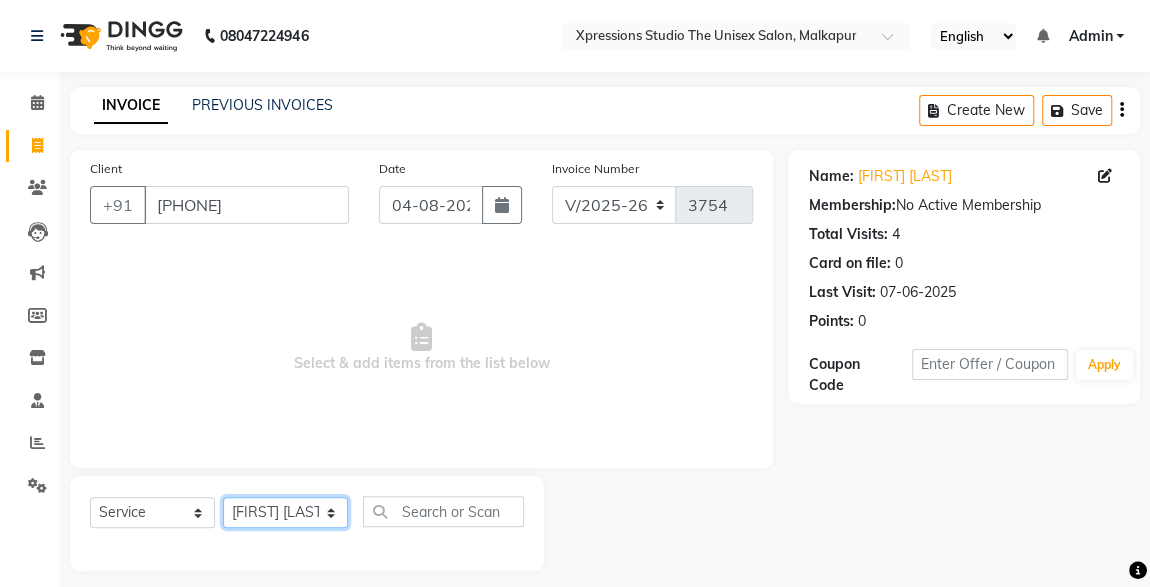 click on "Select Stylist [FIRST] [LAST] [FIRST] [LAST] [FIRST] [LAST]" 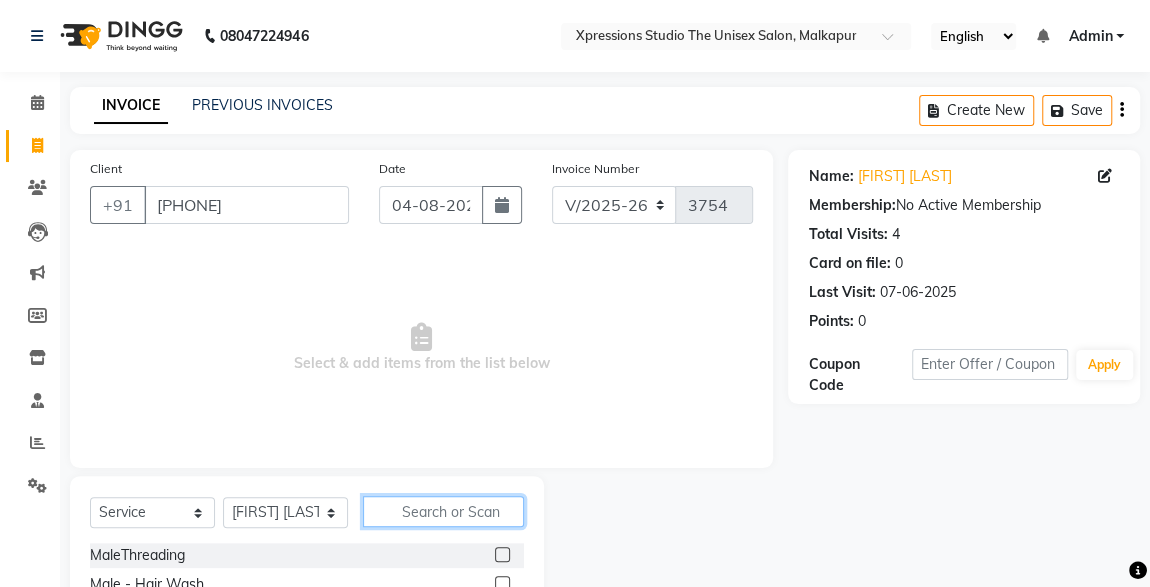 click 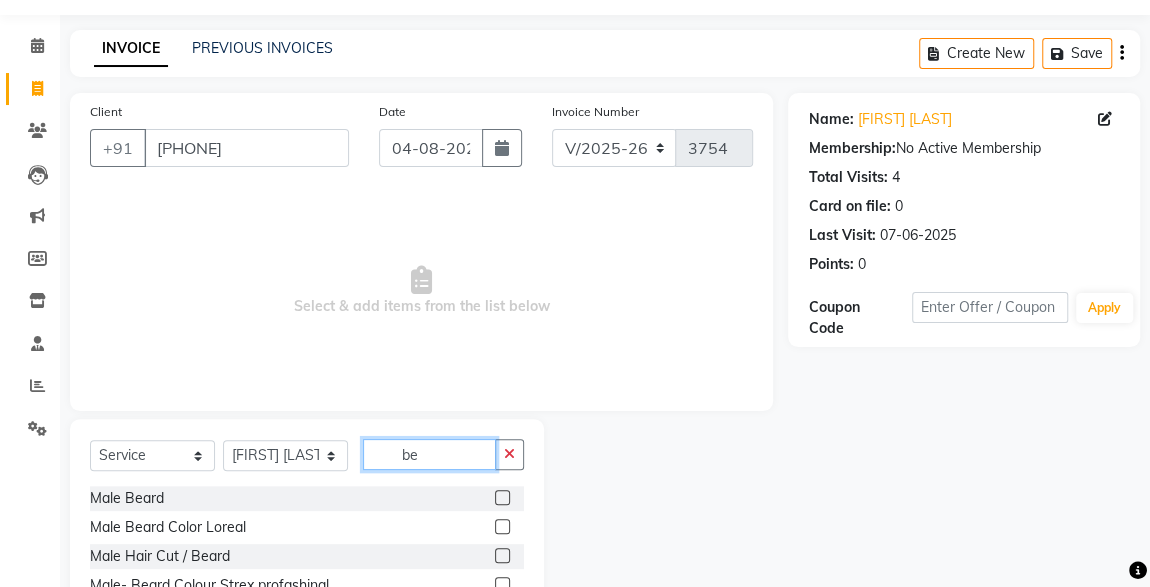scroll, scrollTop: 158, scrollLeft: 0, axis: vertical 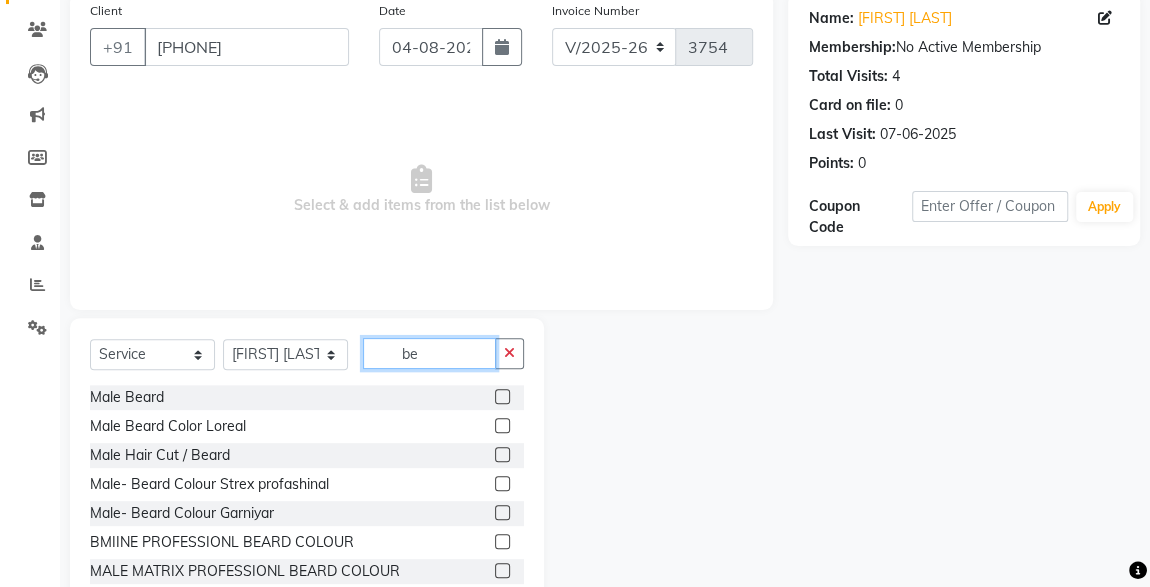 type on "be" 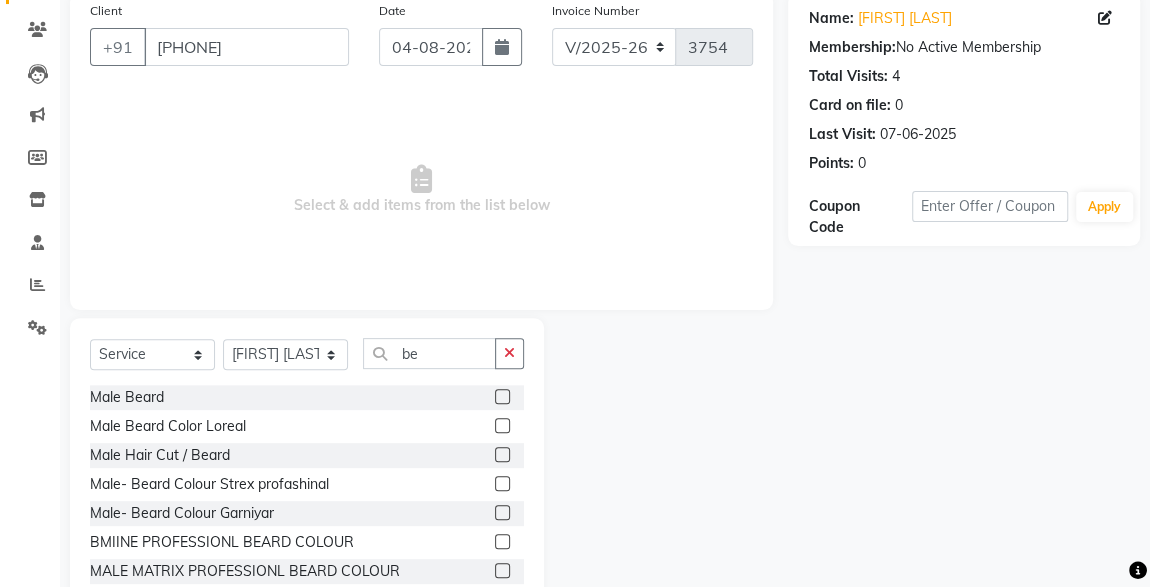 click 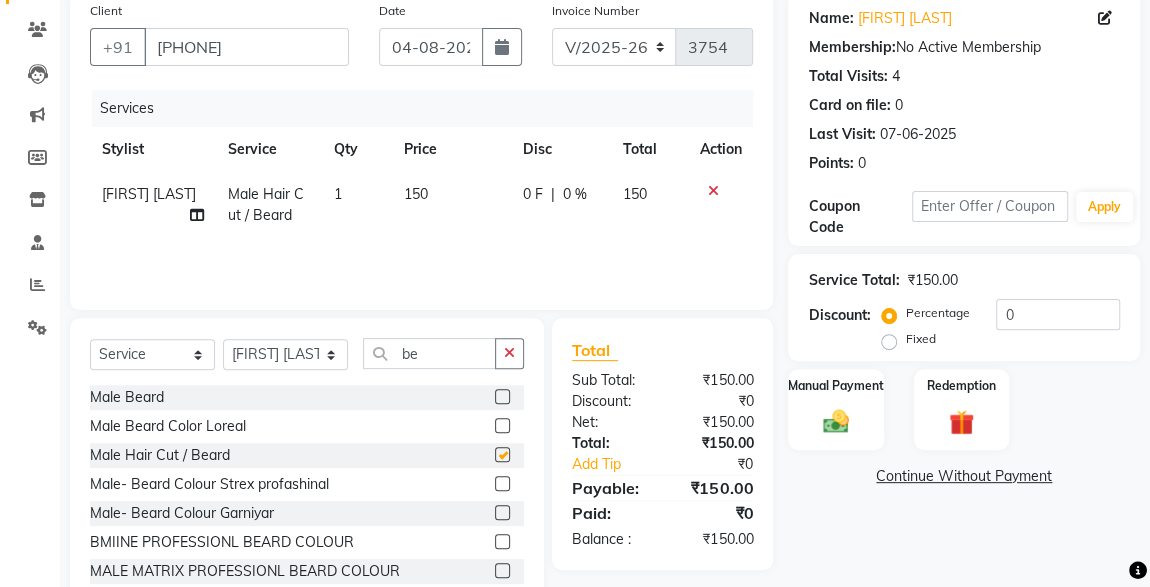 checkbox on "false" 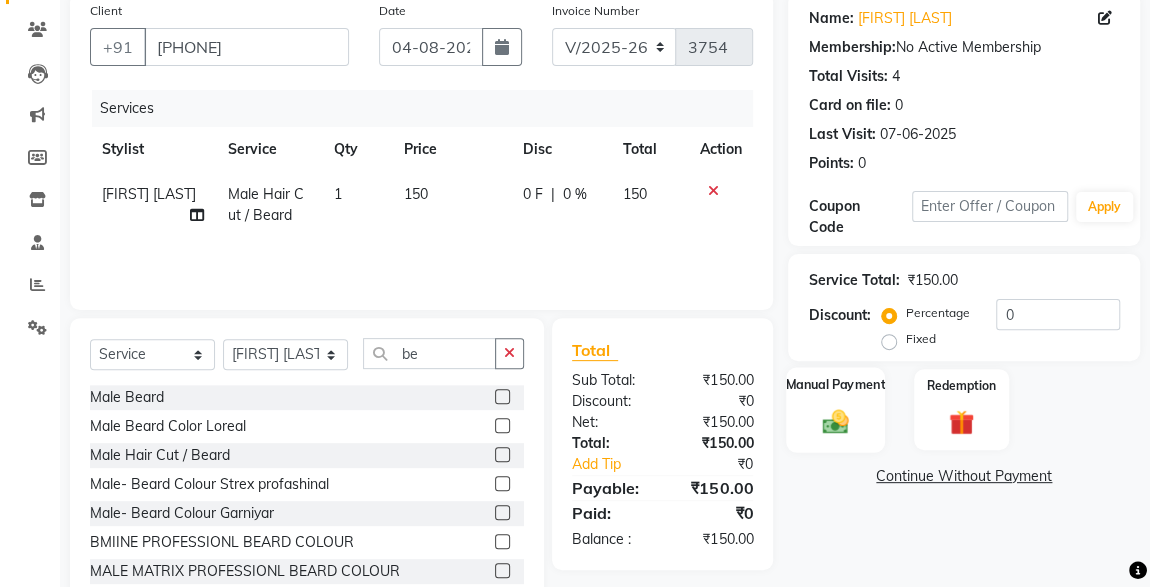 click 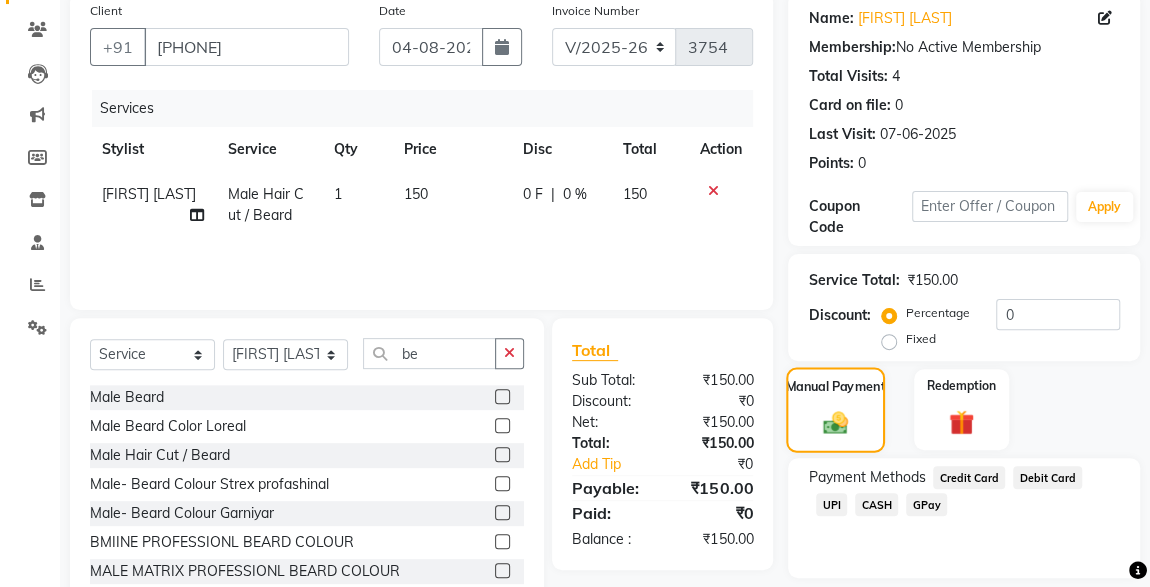 scroll, scrollTop: 219, scrollLeft: 0, axis: vertical 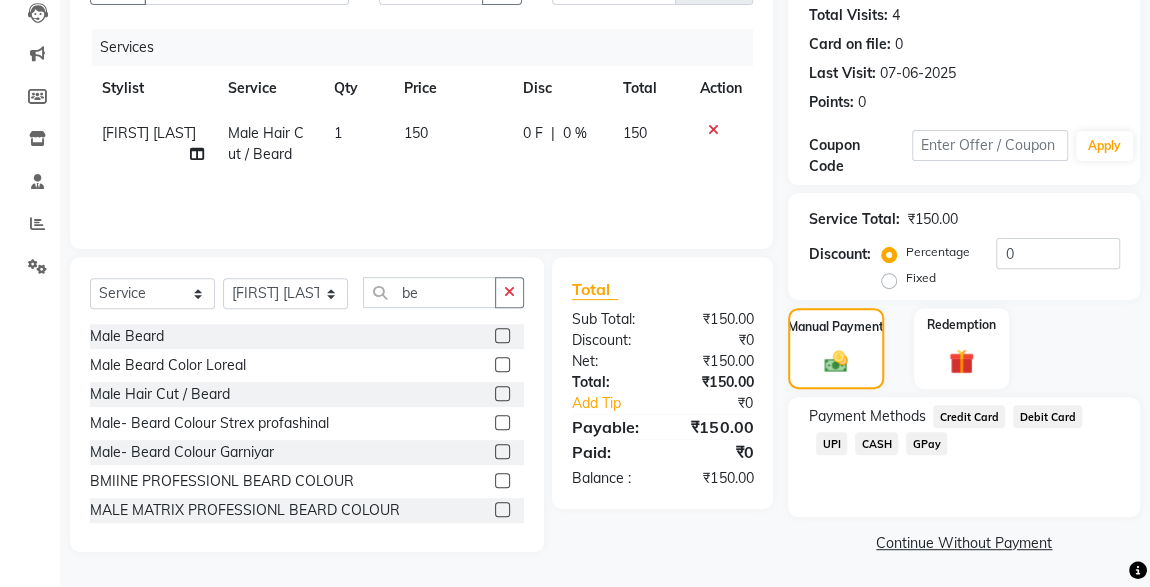 click on "UPI" 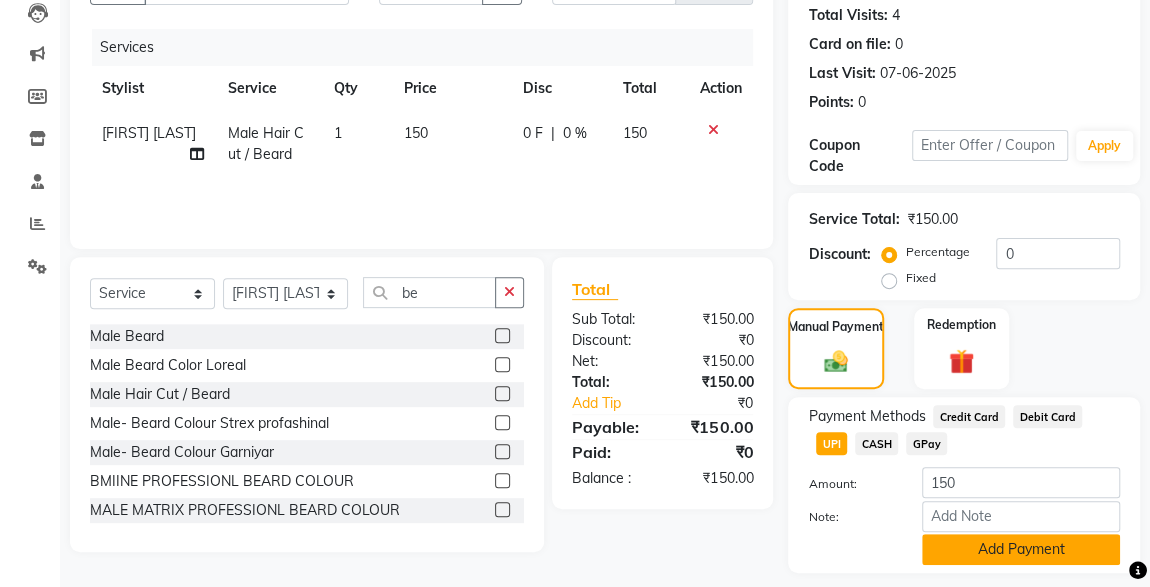 click on "Add Payment" 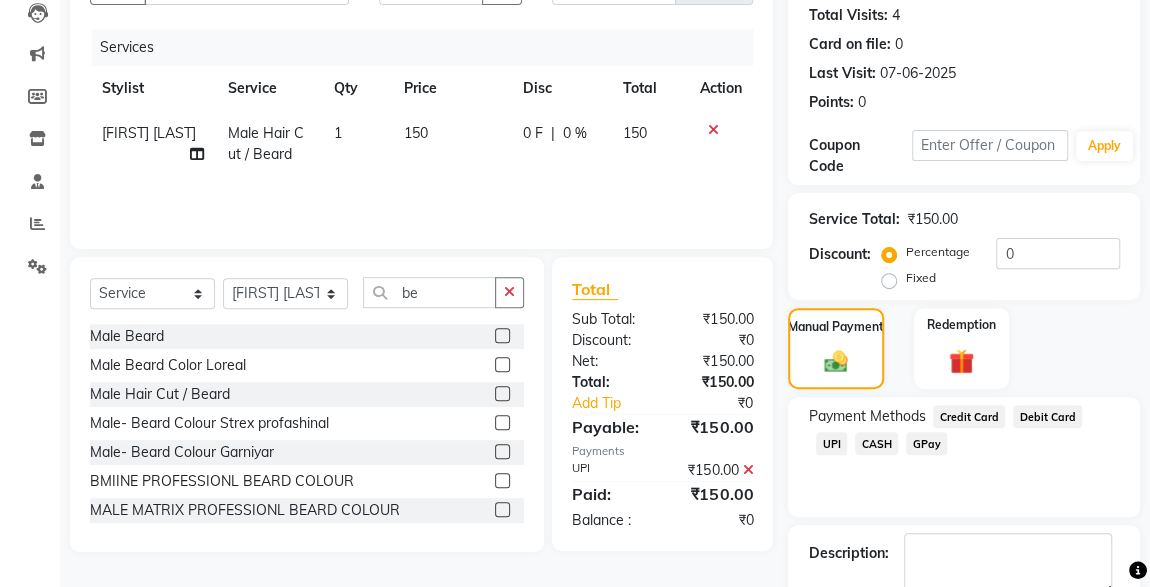 scroll, scrollTop: 330, scrollLeft: 0, axis: vertical 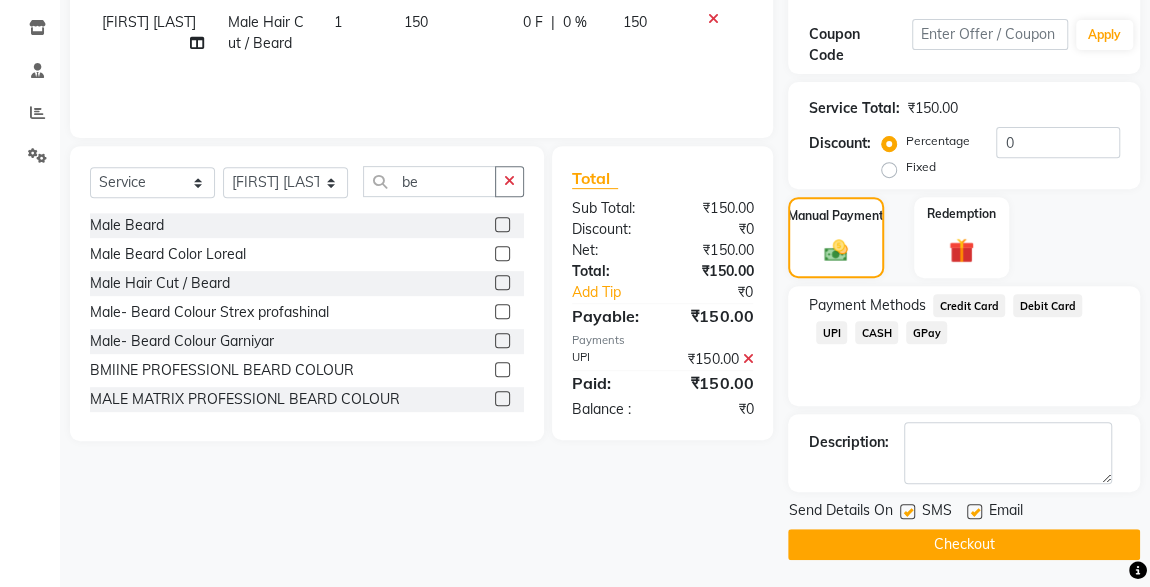 click 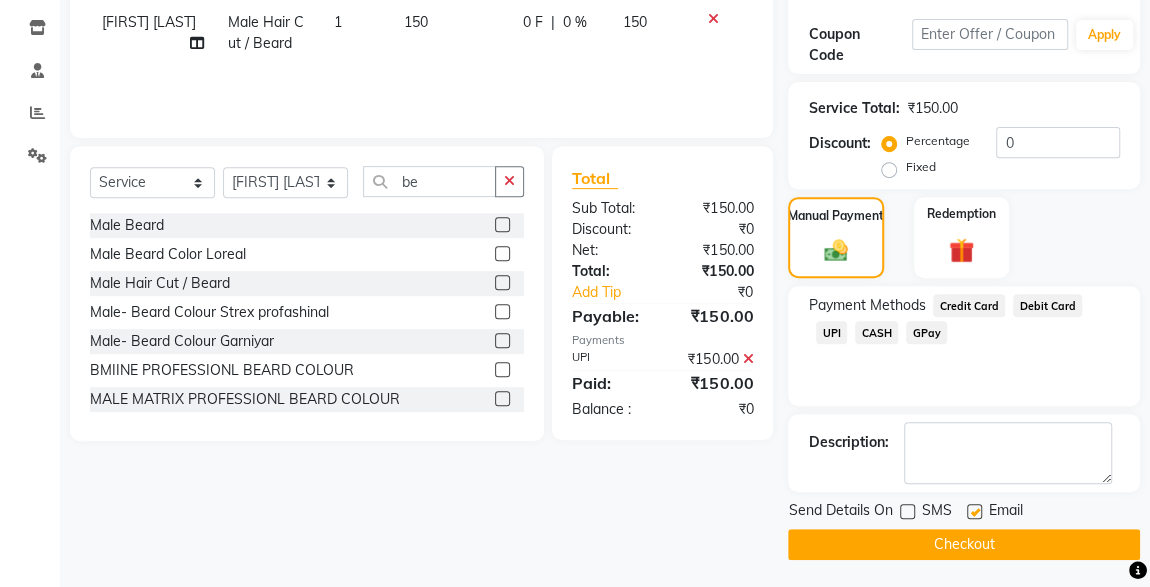click on "Checkout" 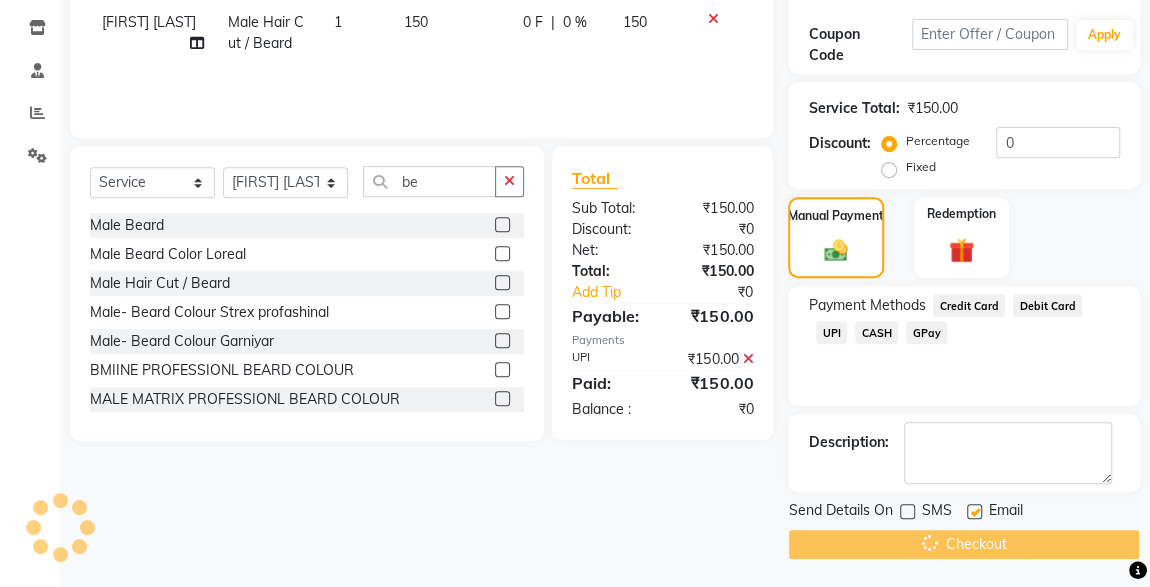 scroll, scrollTop: 0, scrollLeft: 0, axis: both 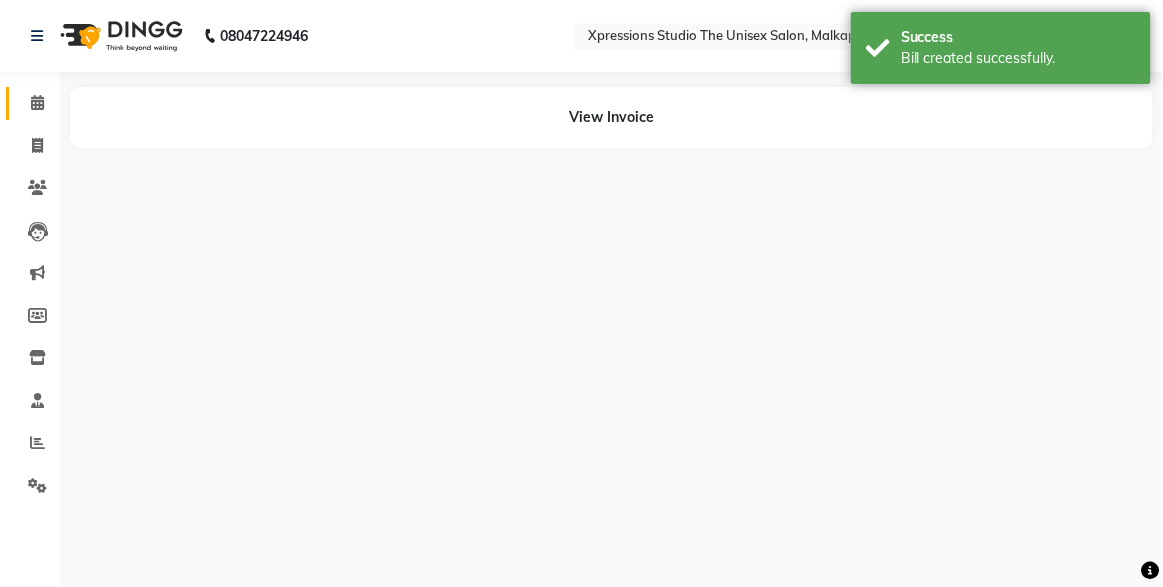 click 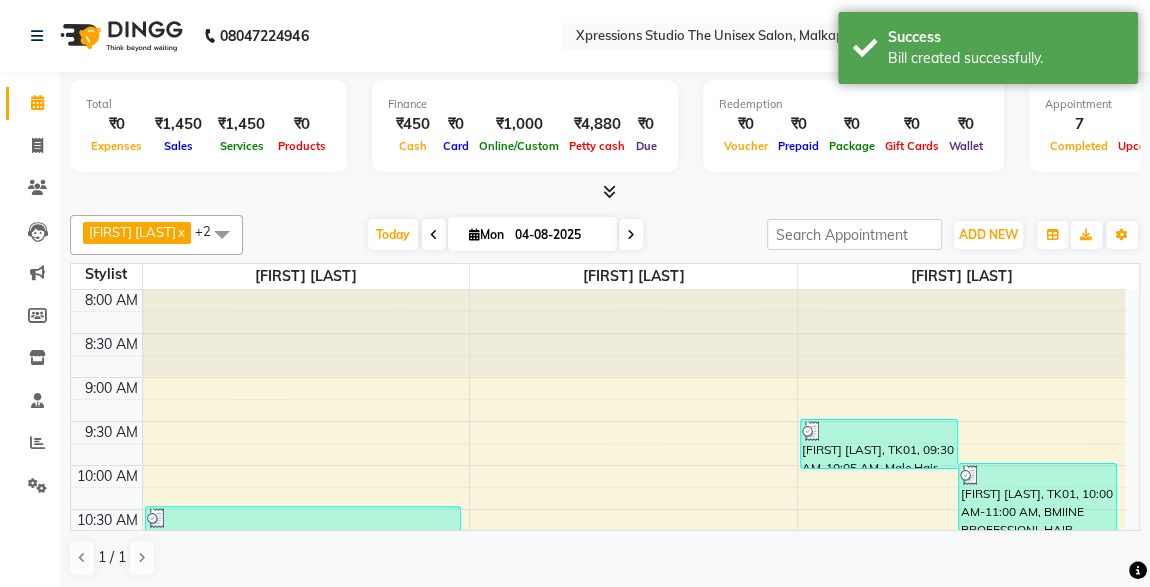 scroll, scrollTop: 67, scrollLeft: 0, axis: vertical 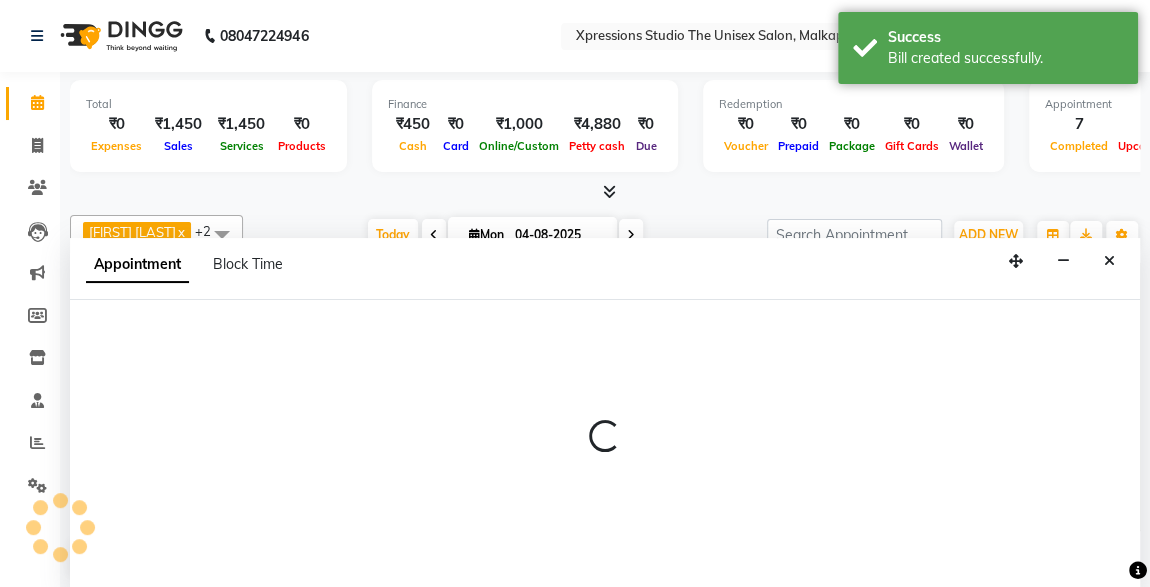 select on "57589" 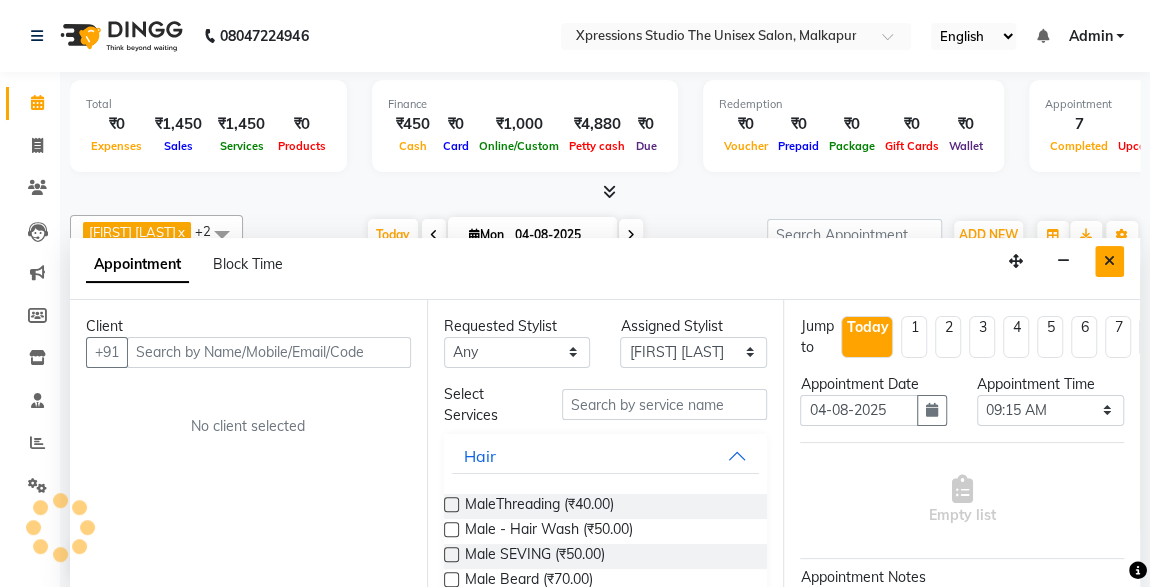 click at bounding box center (1109, 261) 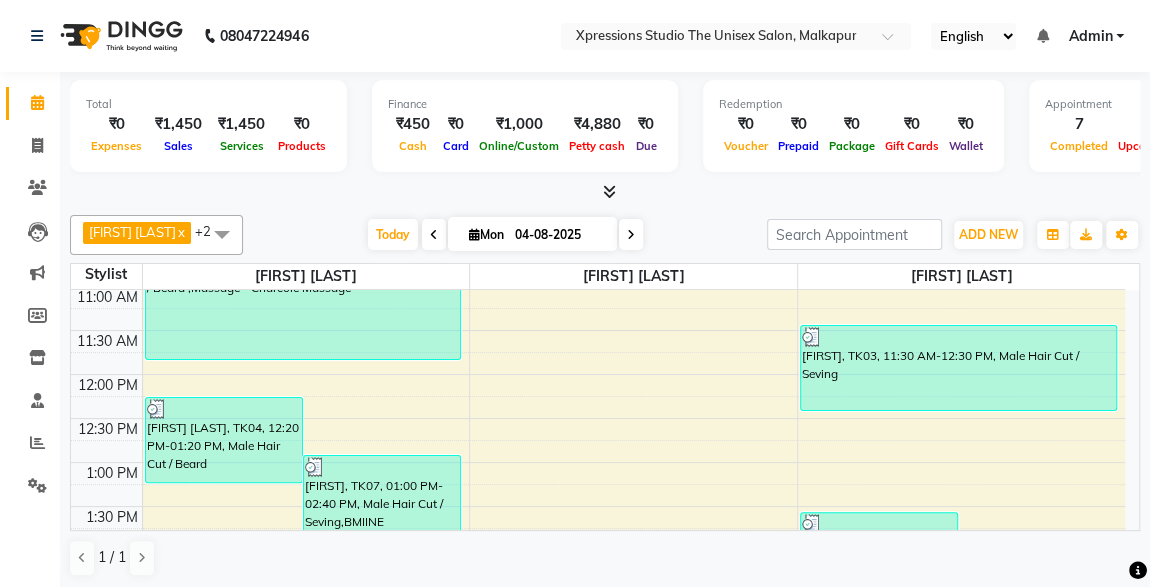 scroll, scrollTop: 304, scrollLeft: 0, axis: vertical 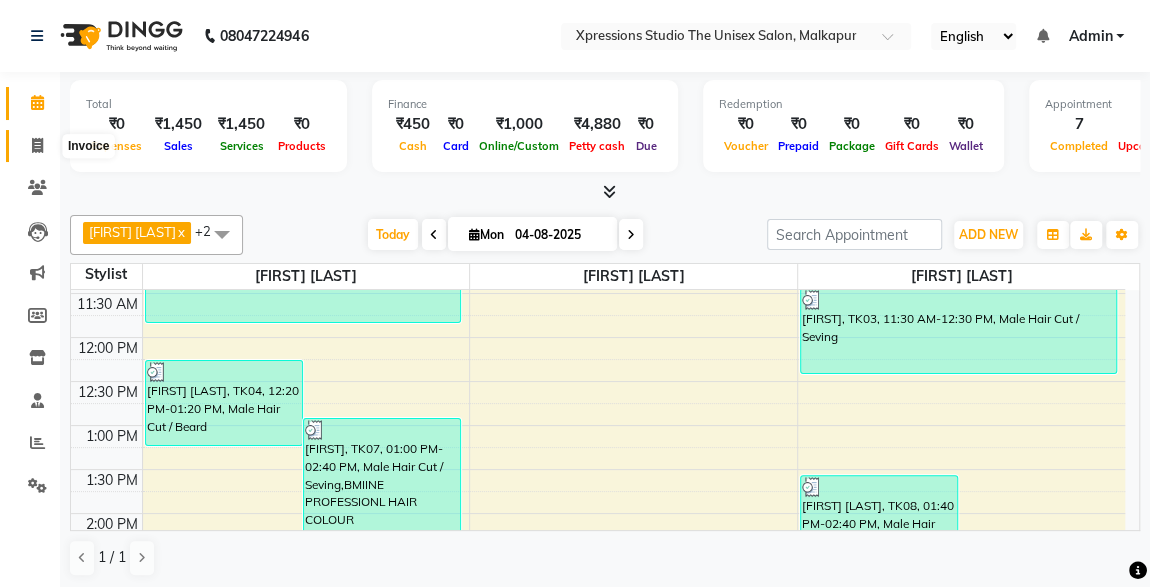 click 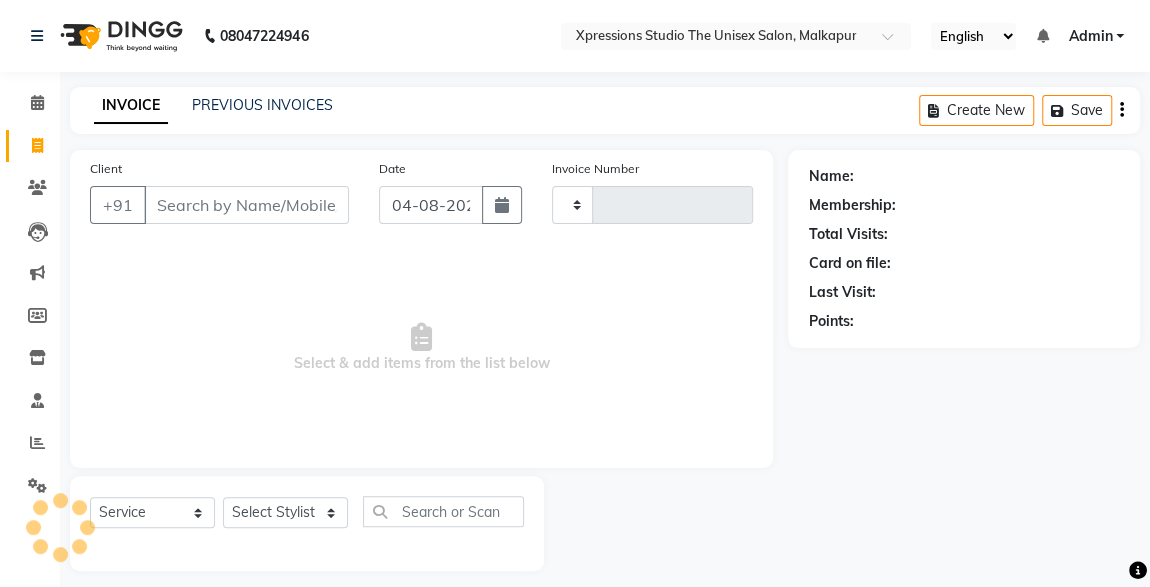 type on "3755" 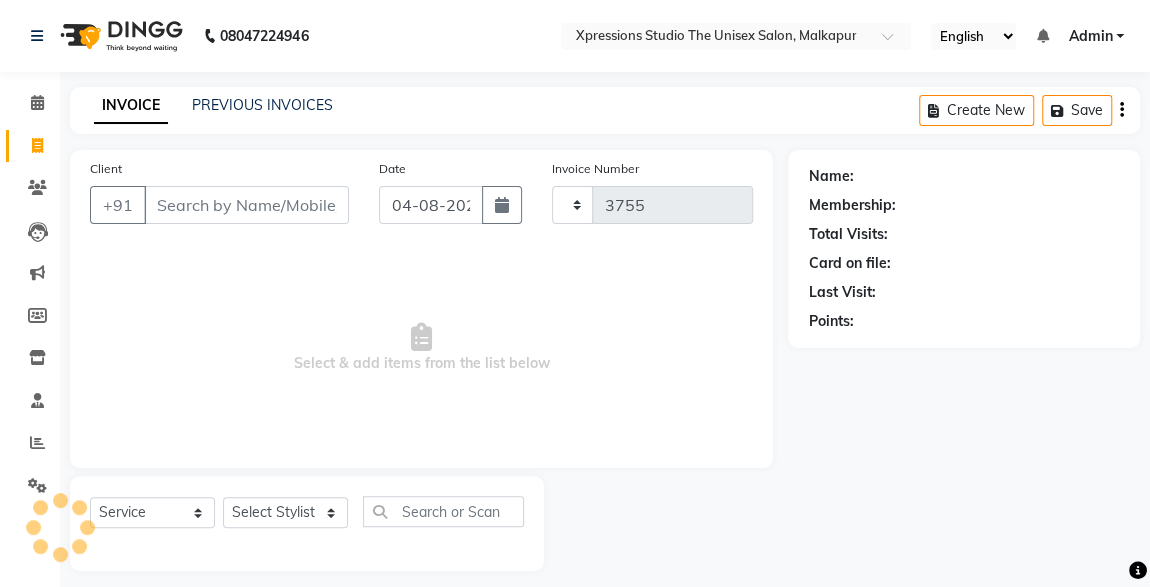 select on "7003" 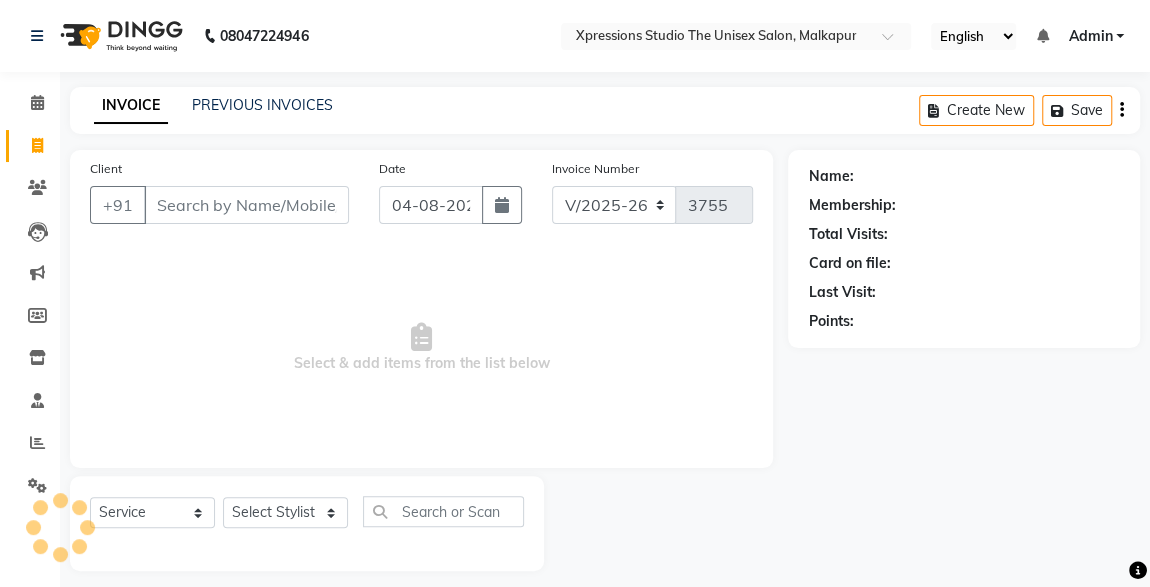 click on "Client" at bounding box center [246, 205] 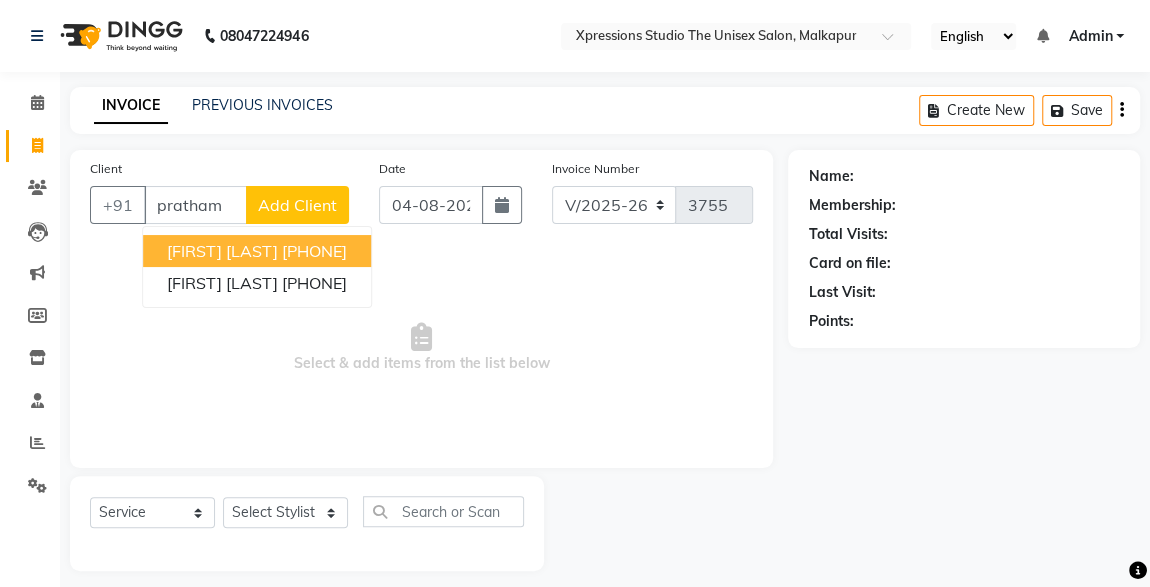 click on "[FIRST] [LAST]" at bounding box center [222, 251] 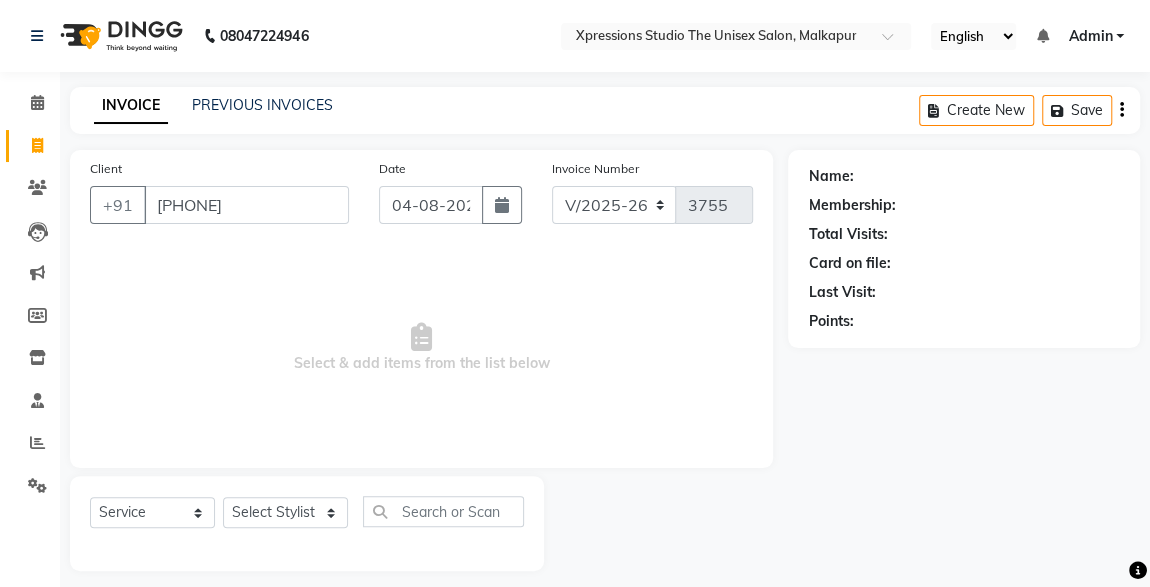 type on "[PHONE]" 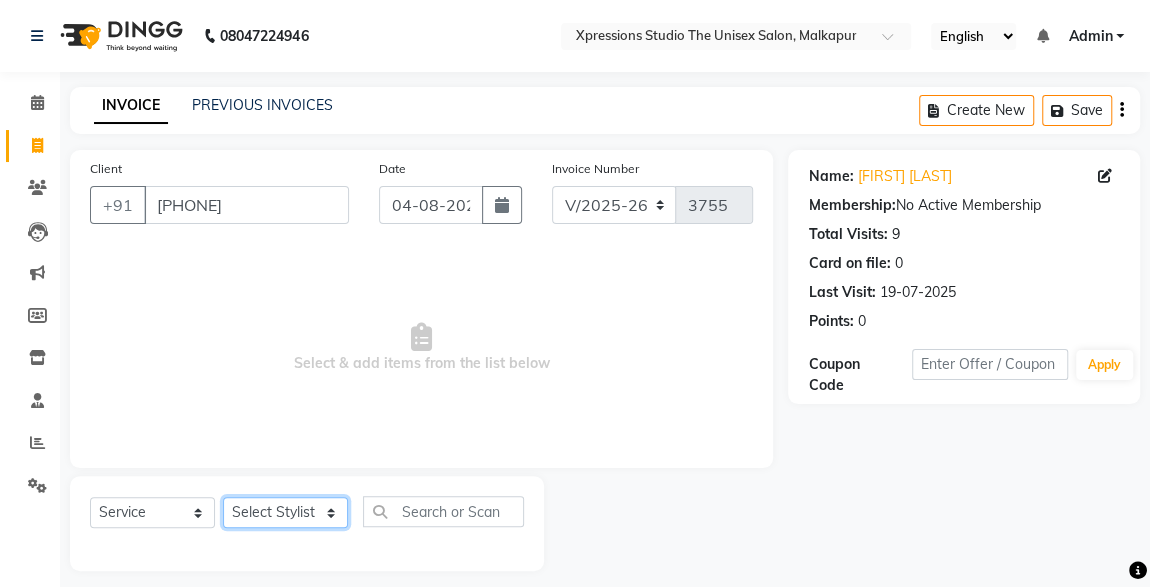 drag, startPoint x: 260, startPoint y: 513, endPoint x: 295, endPoint y: 469, distance: 56.22277 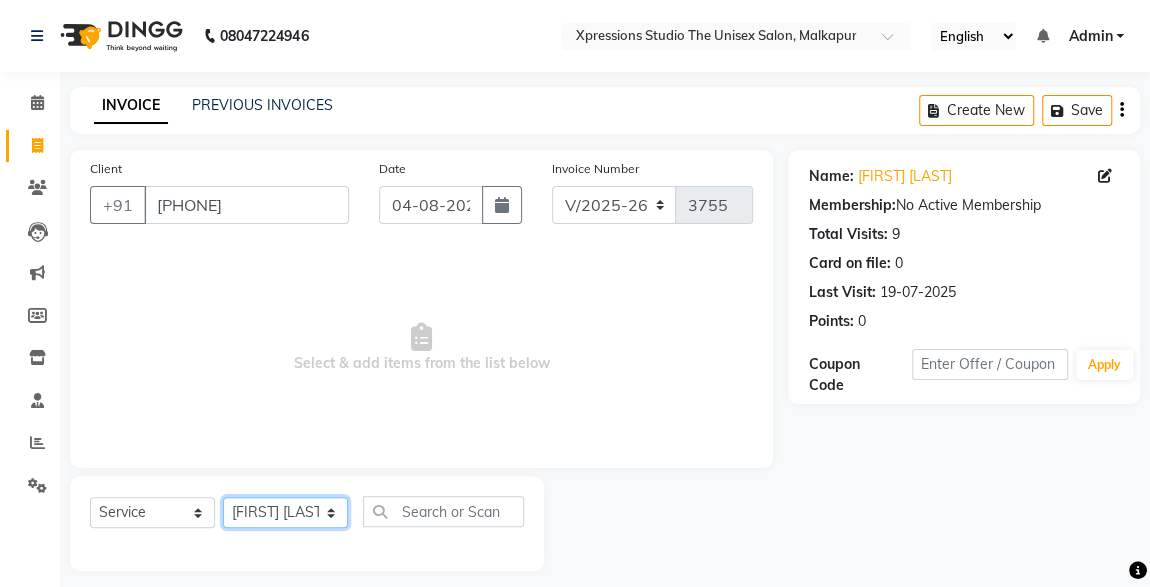 click on "Select Stylist [FIRST] [LAST] [FIRST] [LAST] [FIRST] [LAST]" 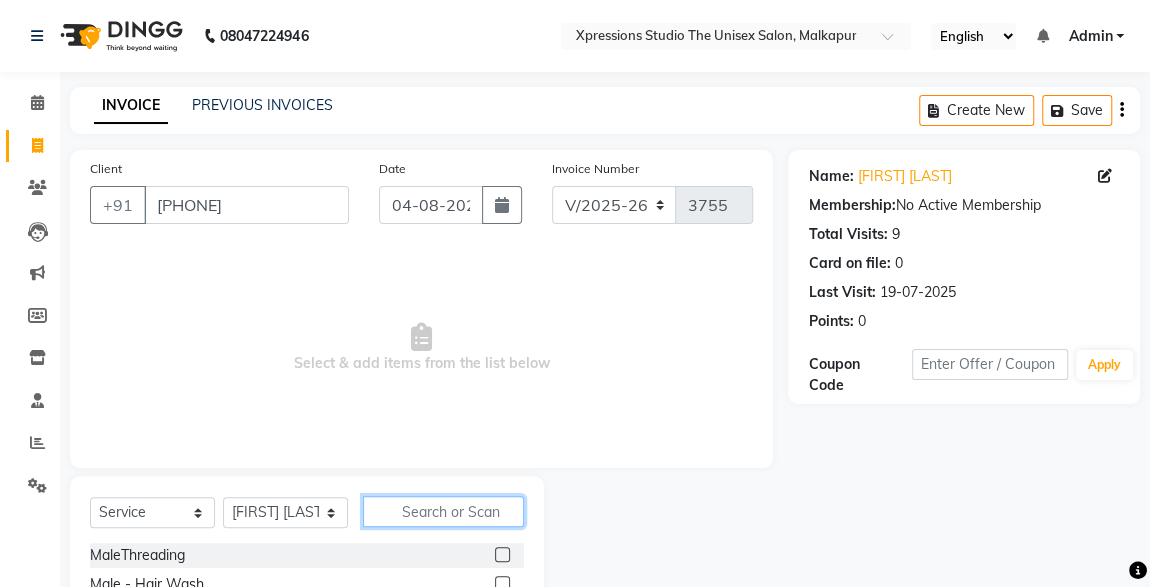 click 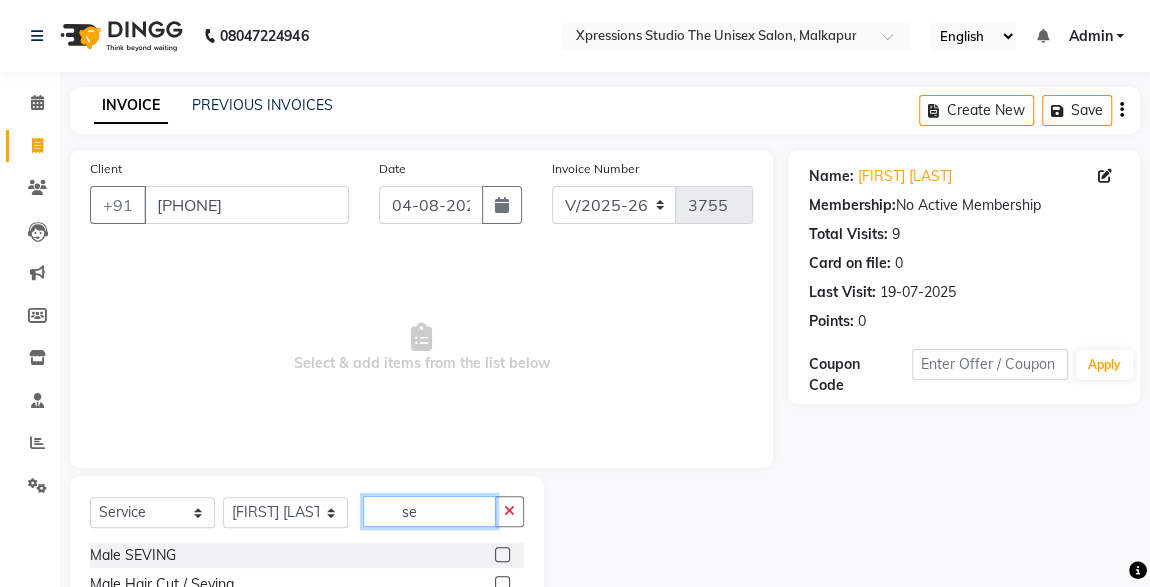 type on "se" 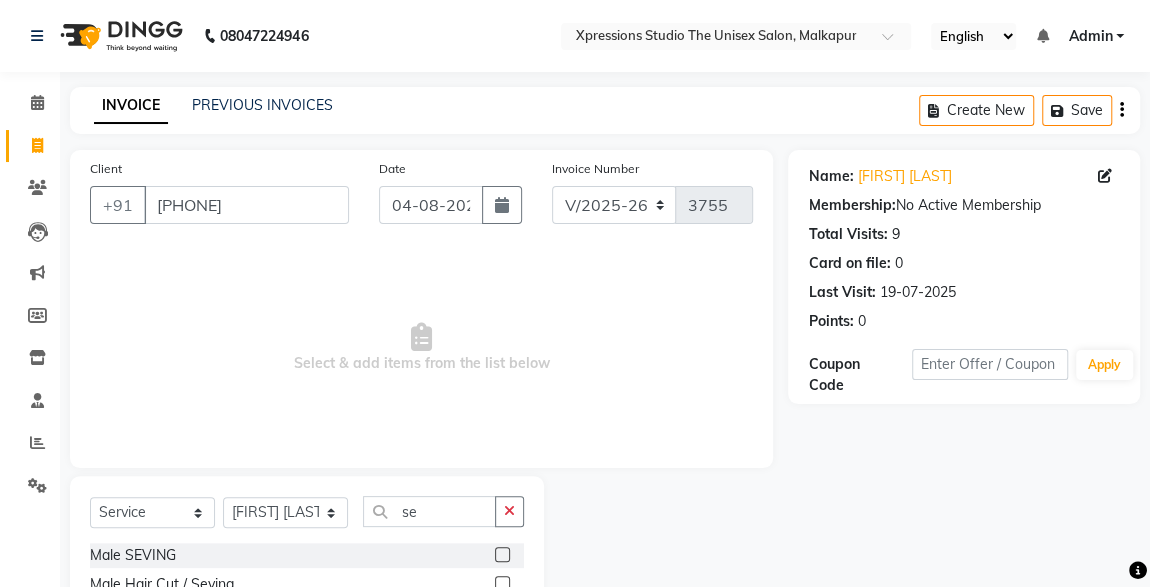 click 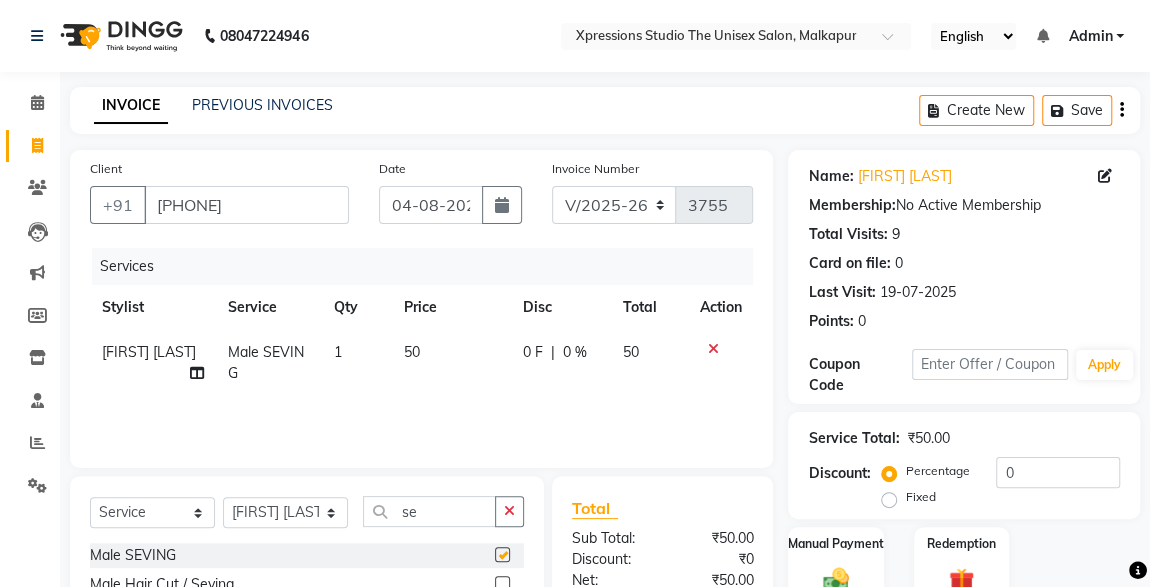 checkbox on "false" 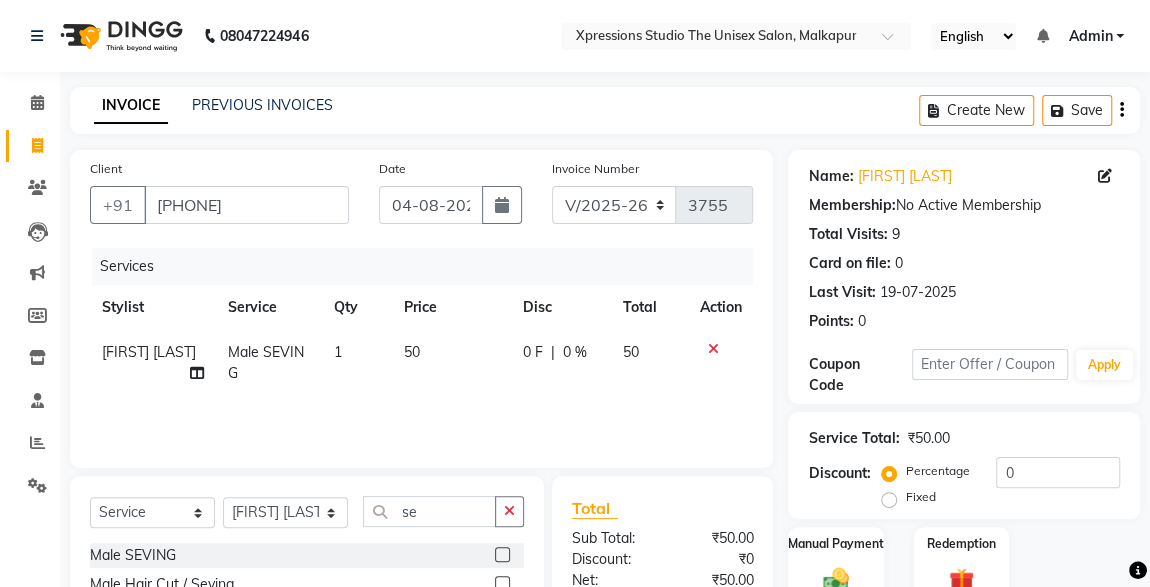 scroll, scrollTop: 169, scrollLeft: 0, axis: vertical 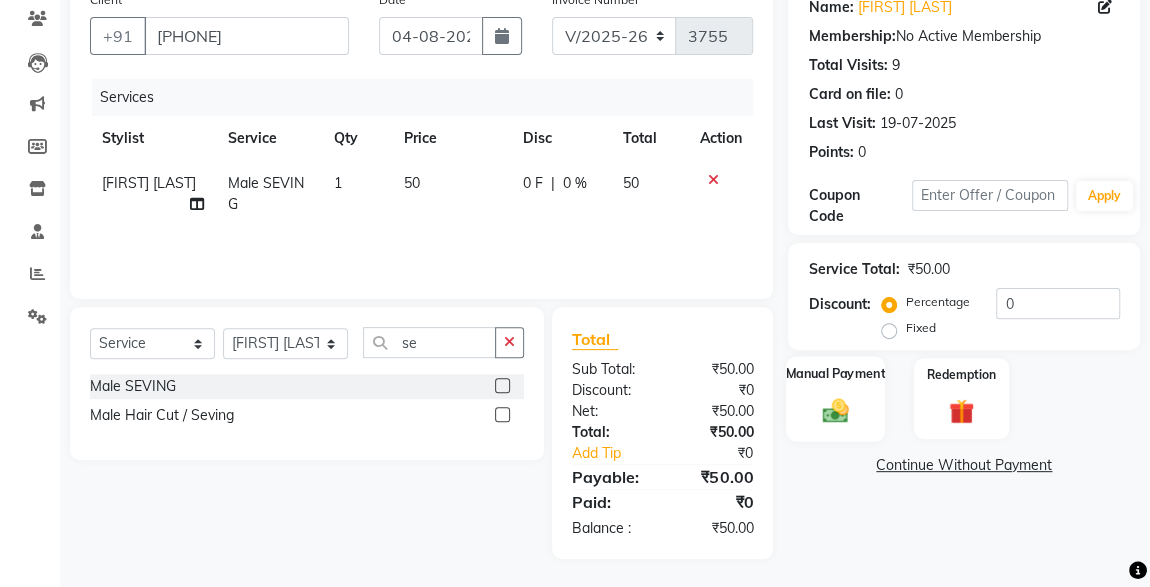 click 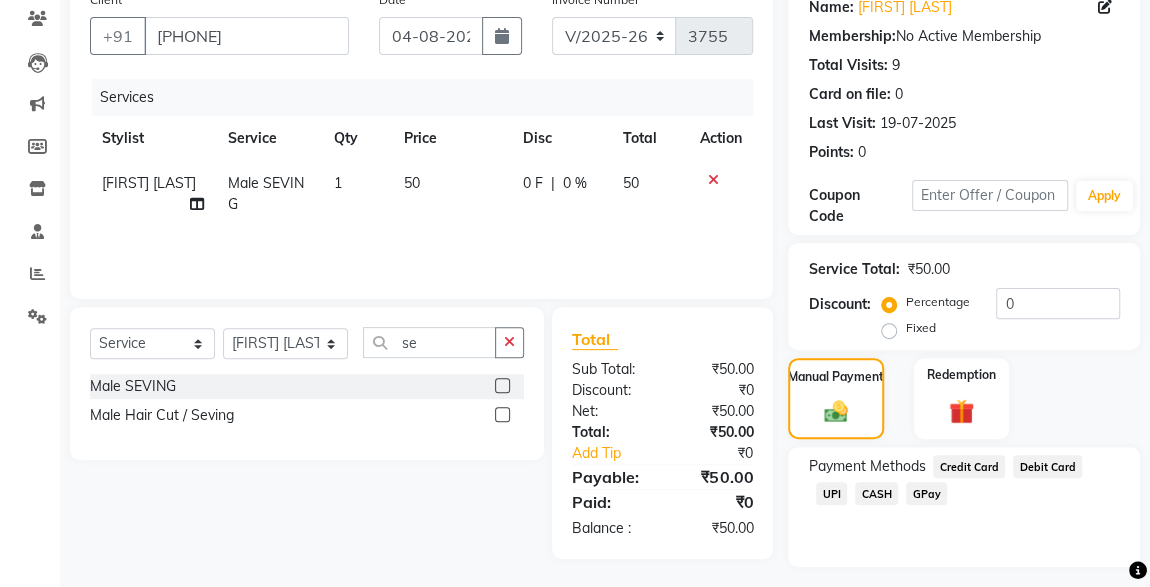 click on "UPI" 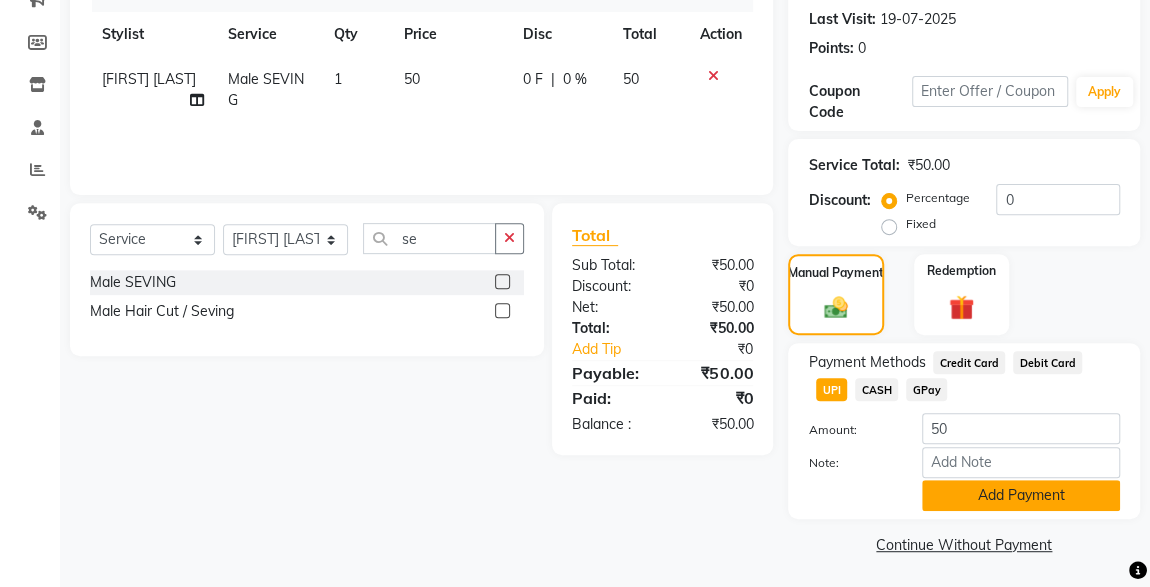 click on "Add Payment" 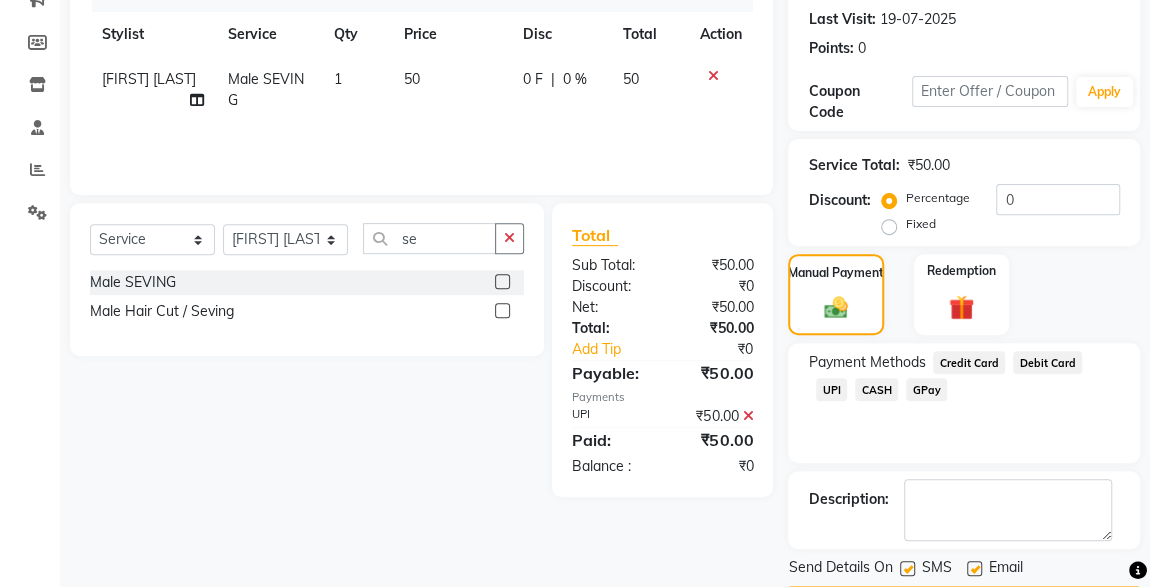 scroll, scrollTop: 330, scrollLeft: 0, axis: vertical 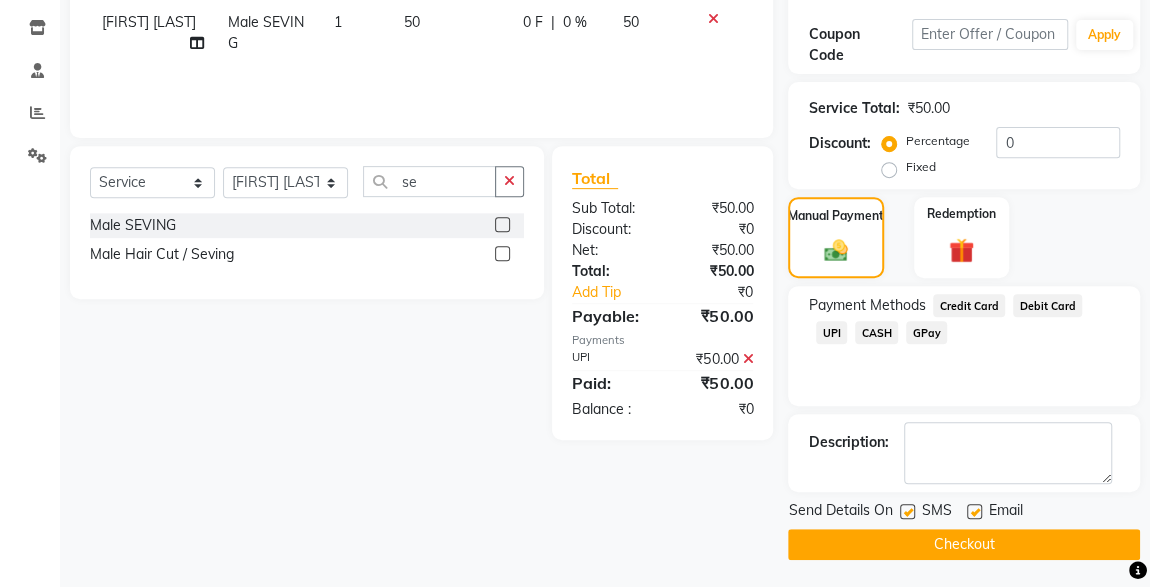 click 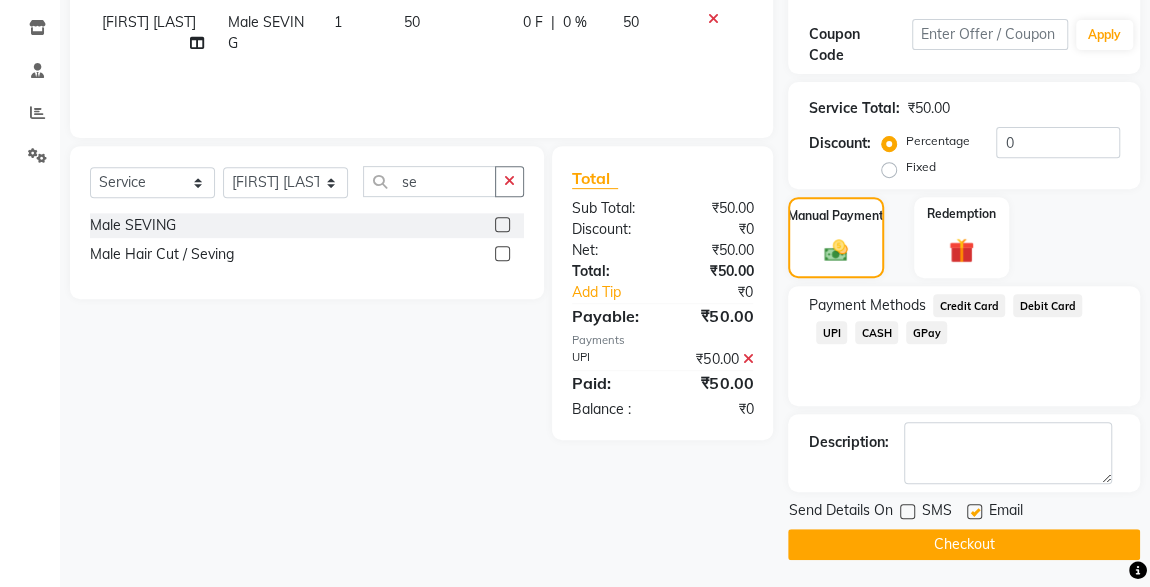 click on "Checkout" 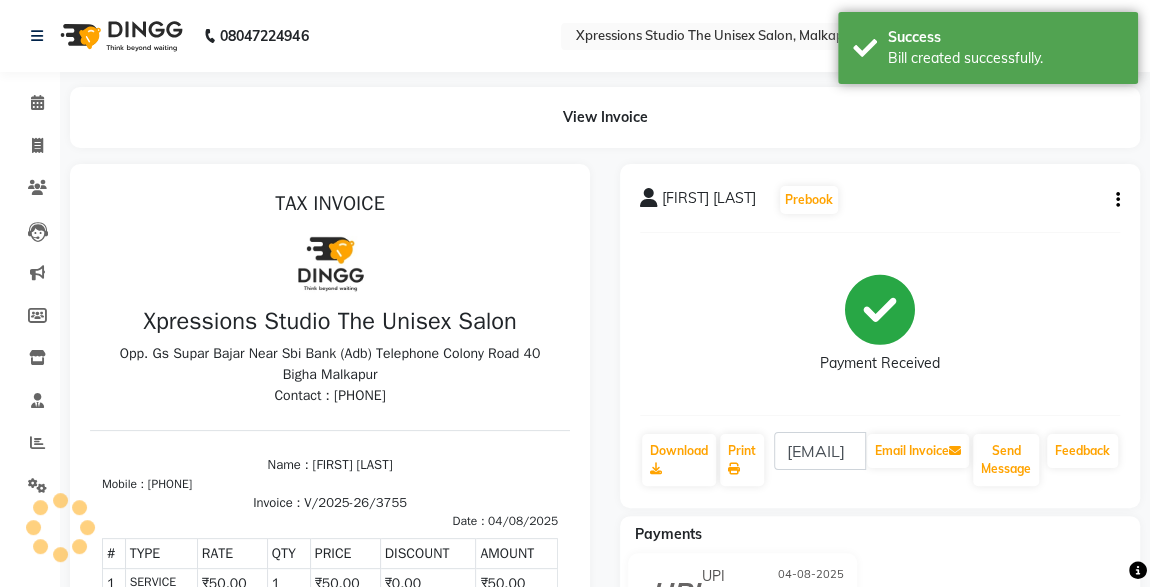 scroll, scrollTop: 0, scrollLeft: 0, axis: both 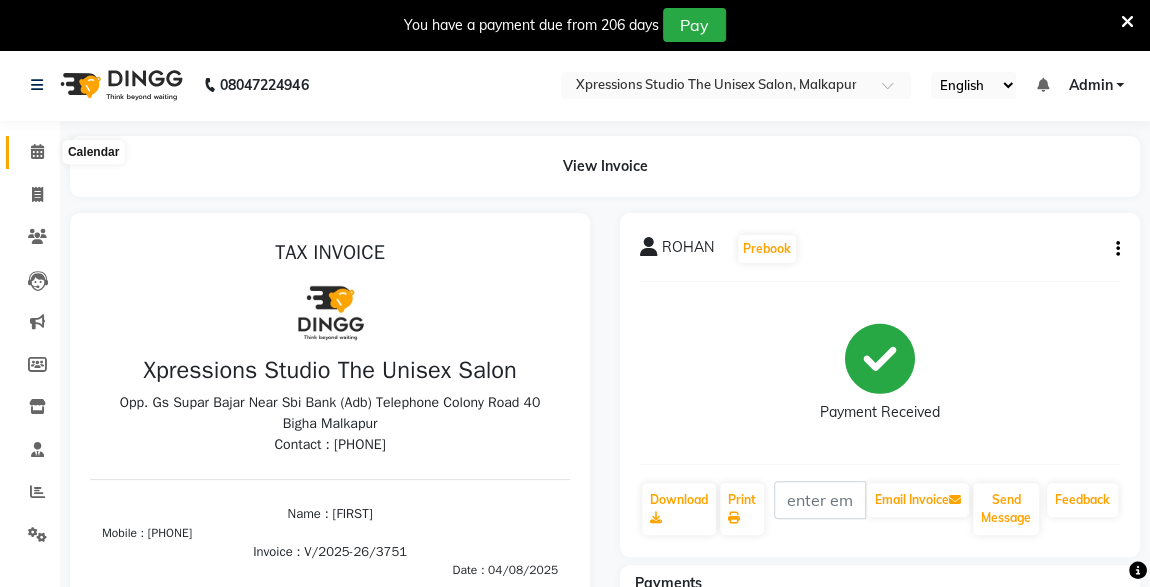 click 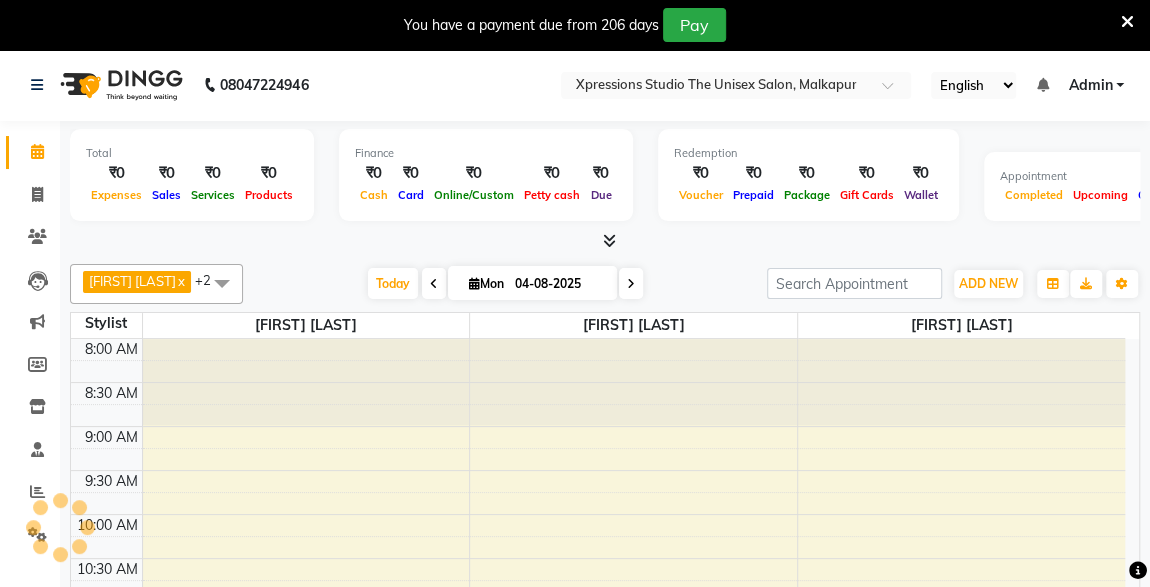 scroll, scrollTop: 0, scrollLeft: 0, axis: both 